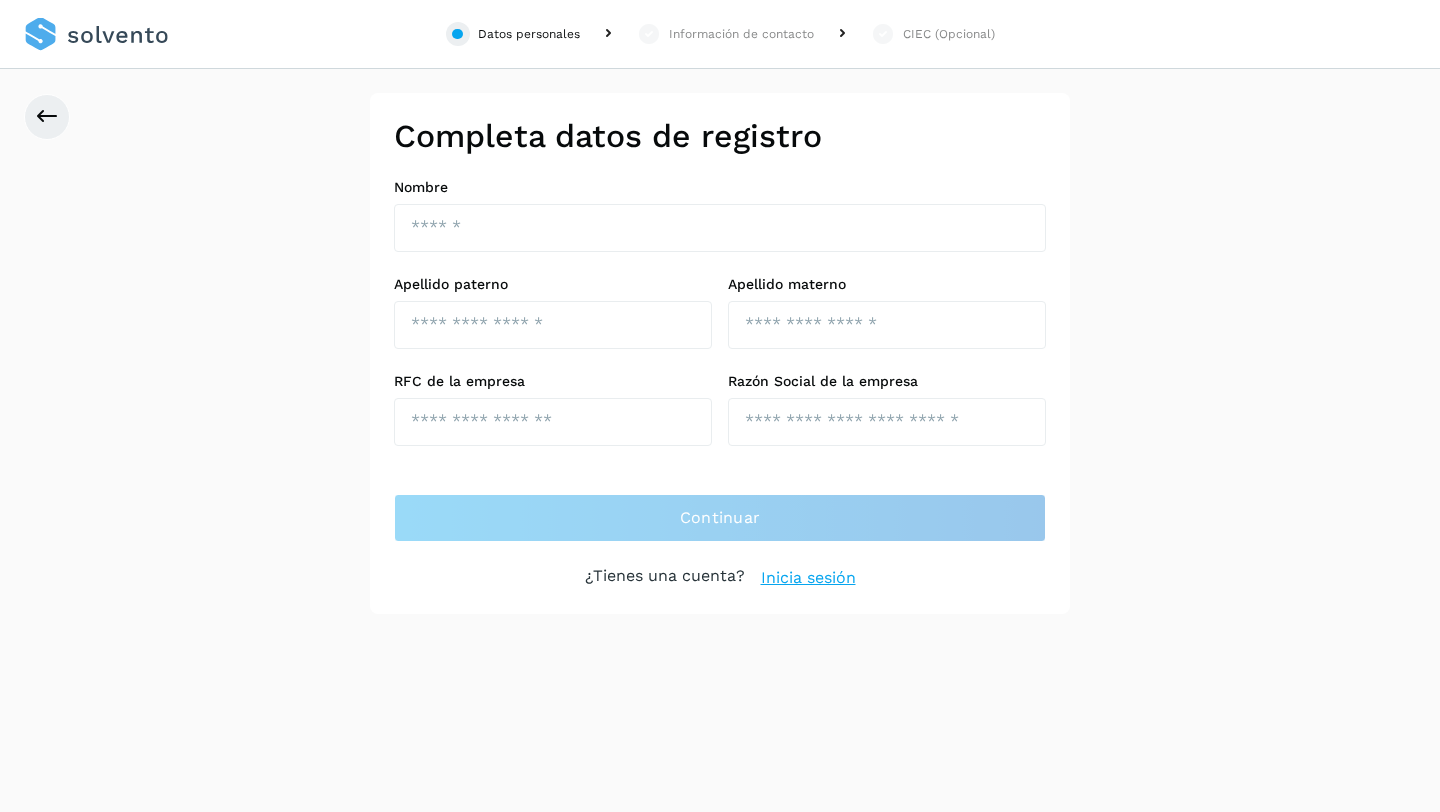 scroll, scrollTop: 0, scrollLeft: 0, axis: both 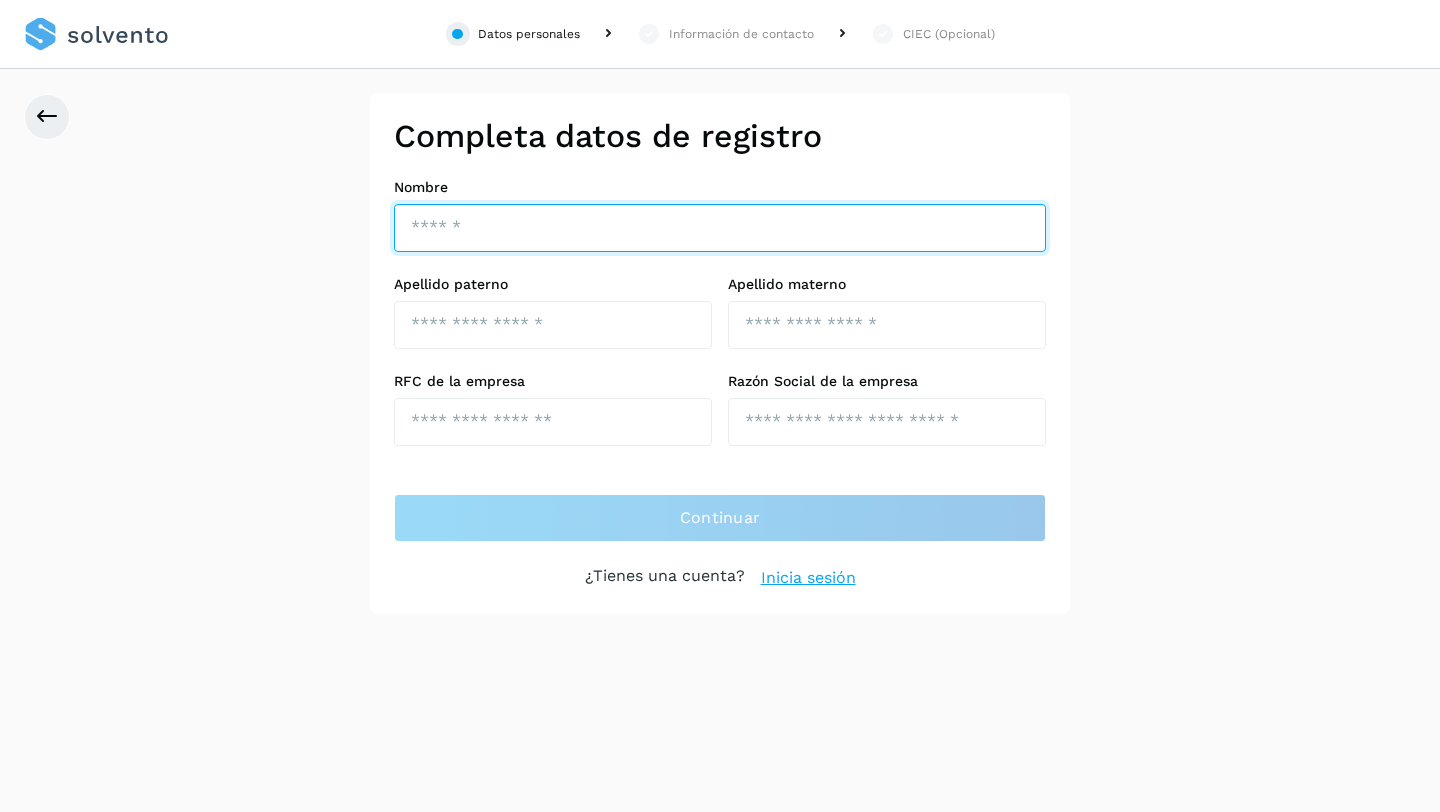 click at bounding box center [720, 228] 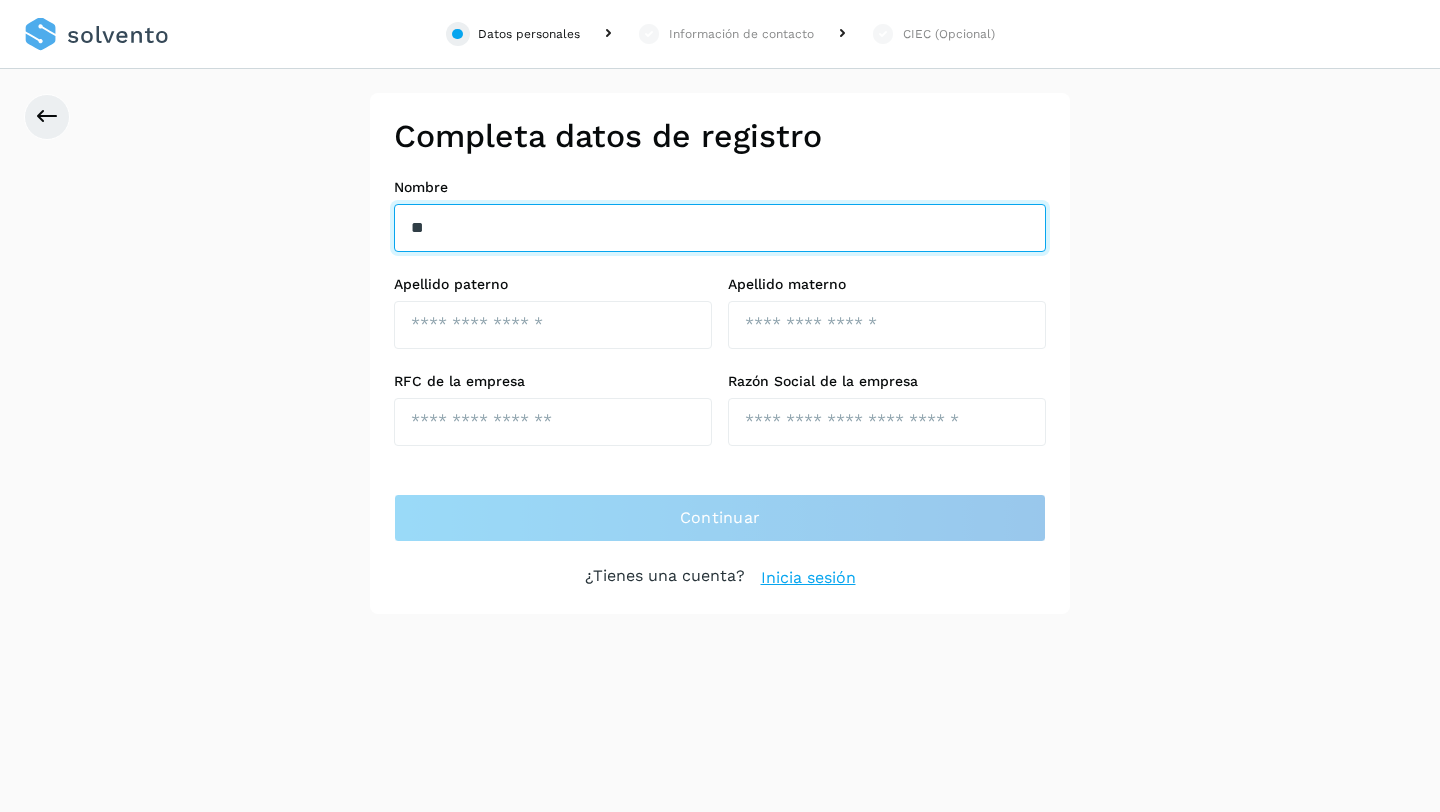 type on "*" 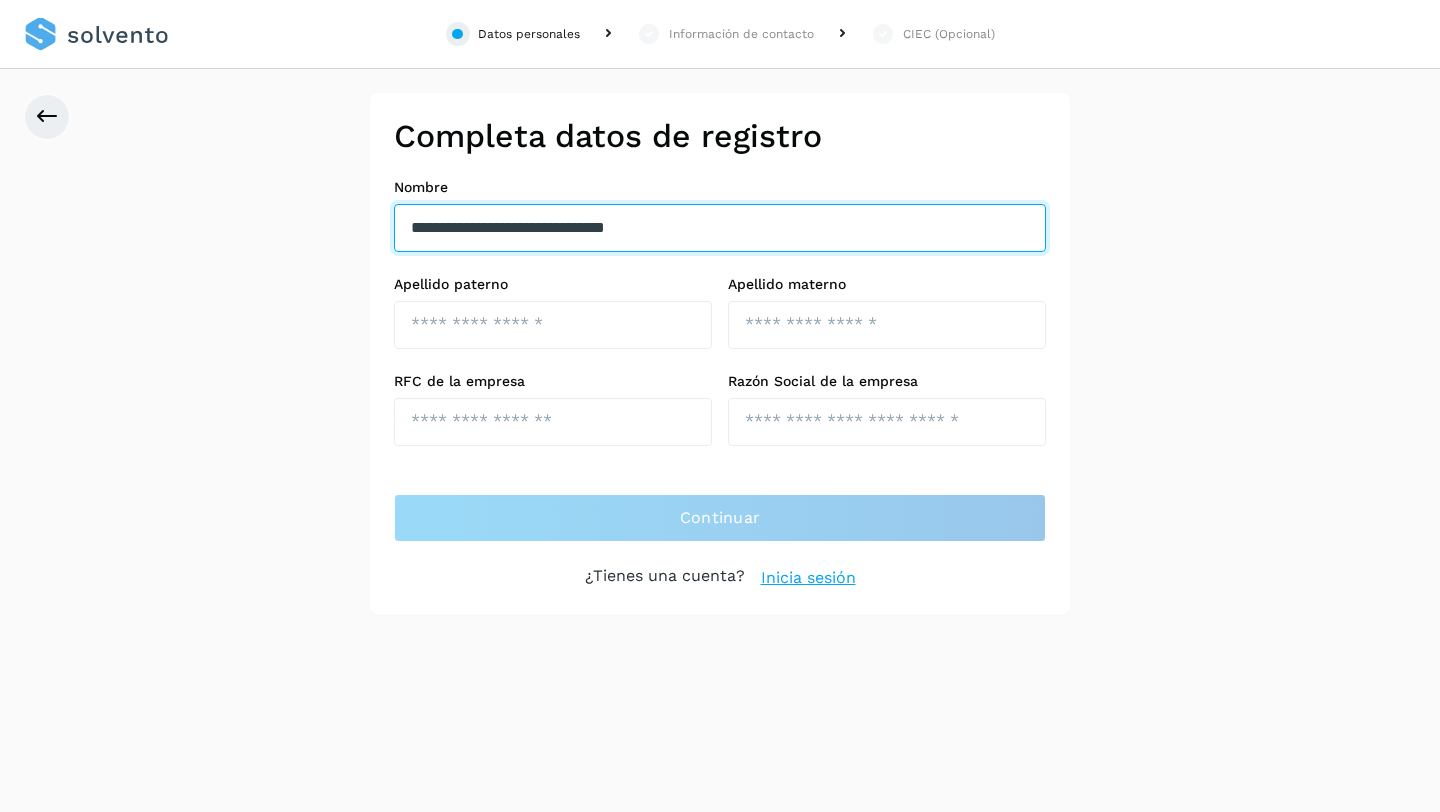 type on "**********" 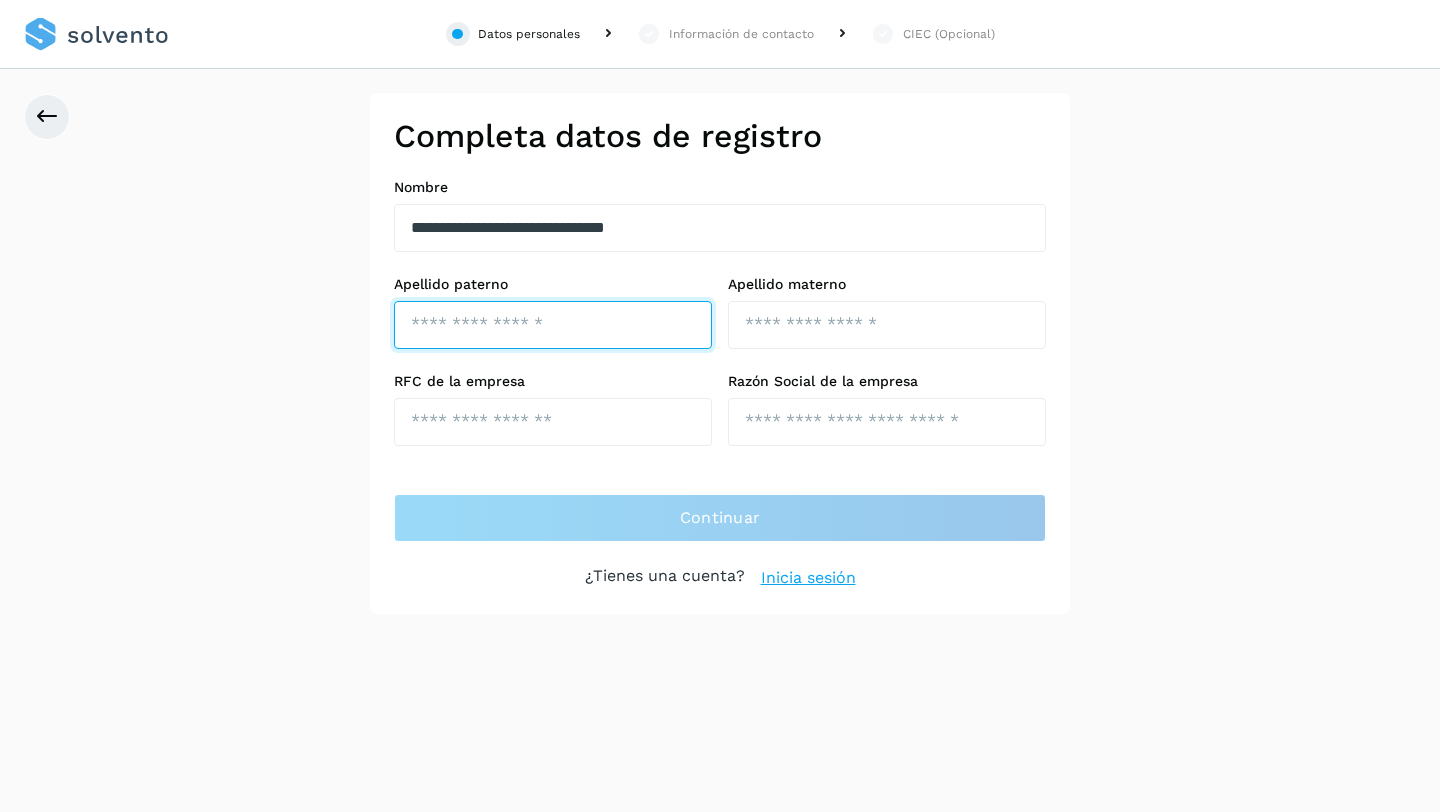 click at bounding box center [553, 325] 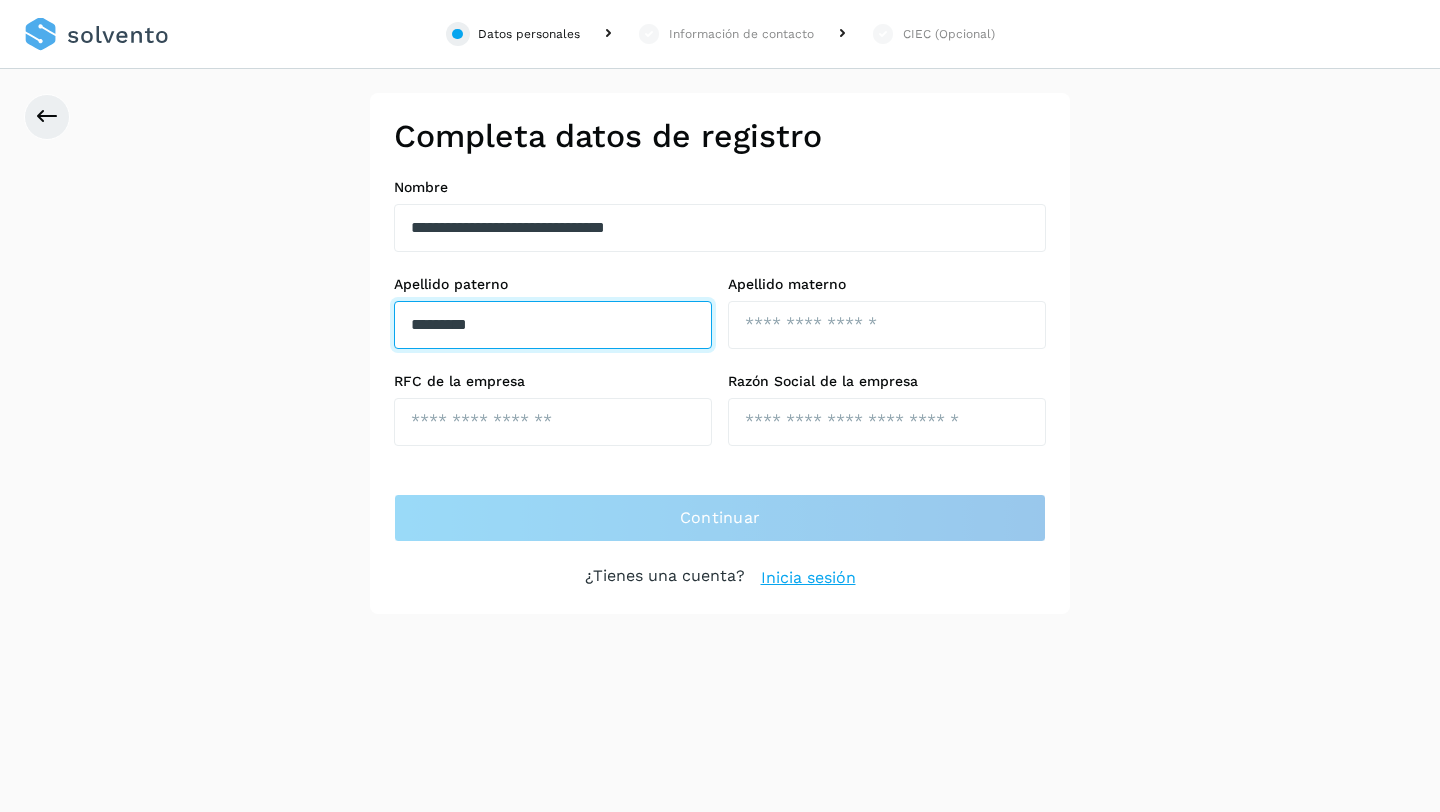 type on "*********" 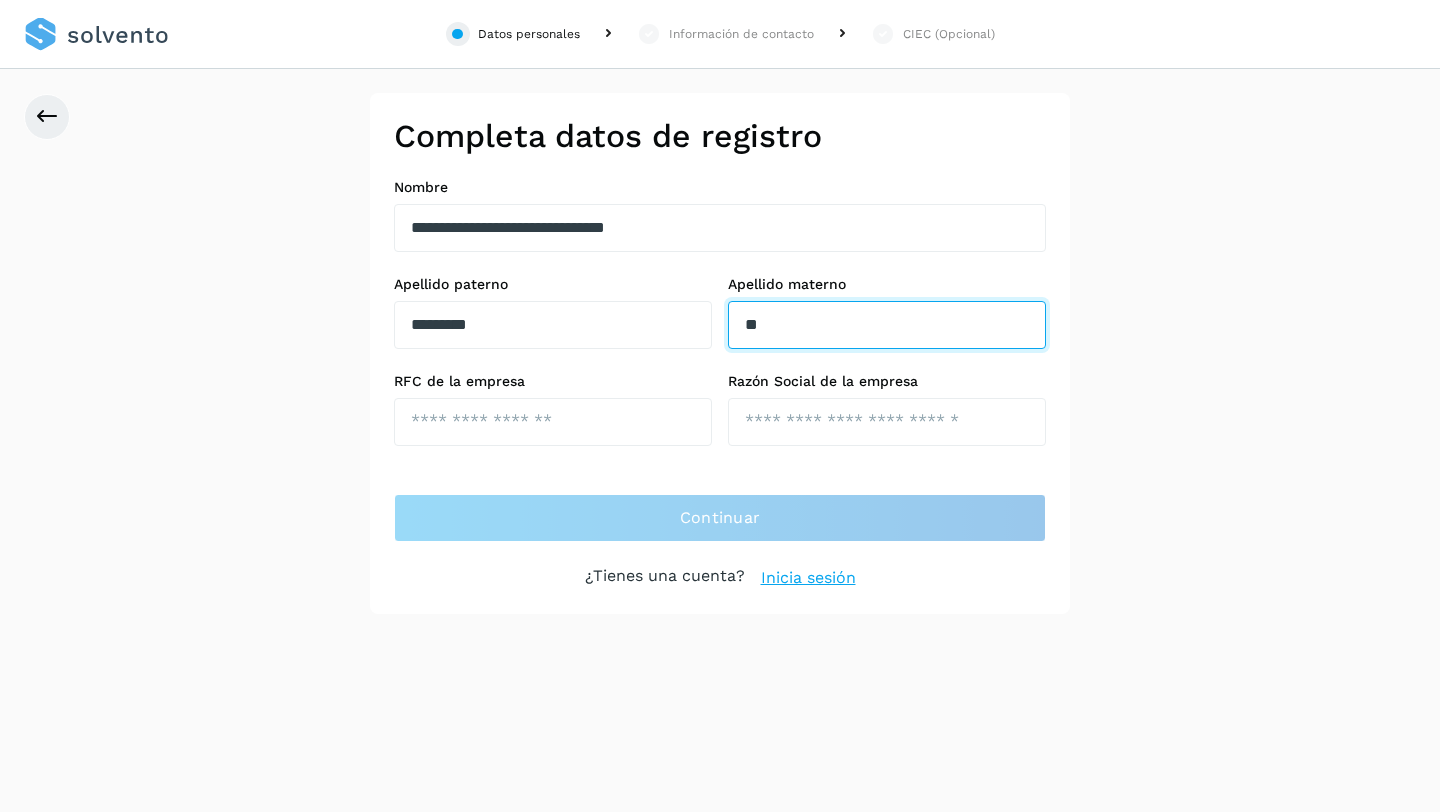 type on "*" 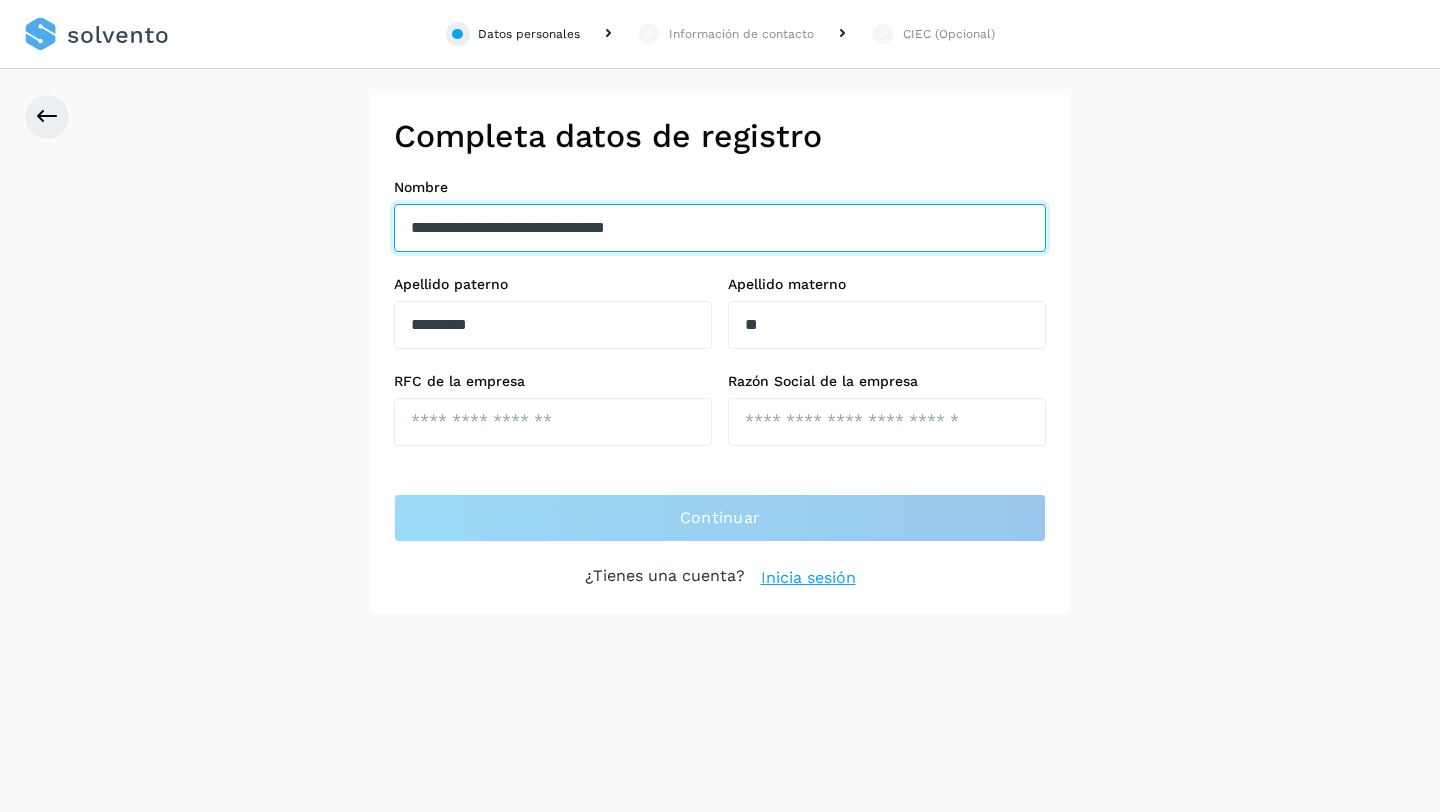 click on "**********" at bounding box center (720, 228) 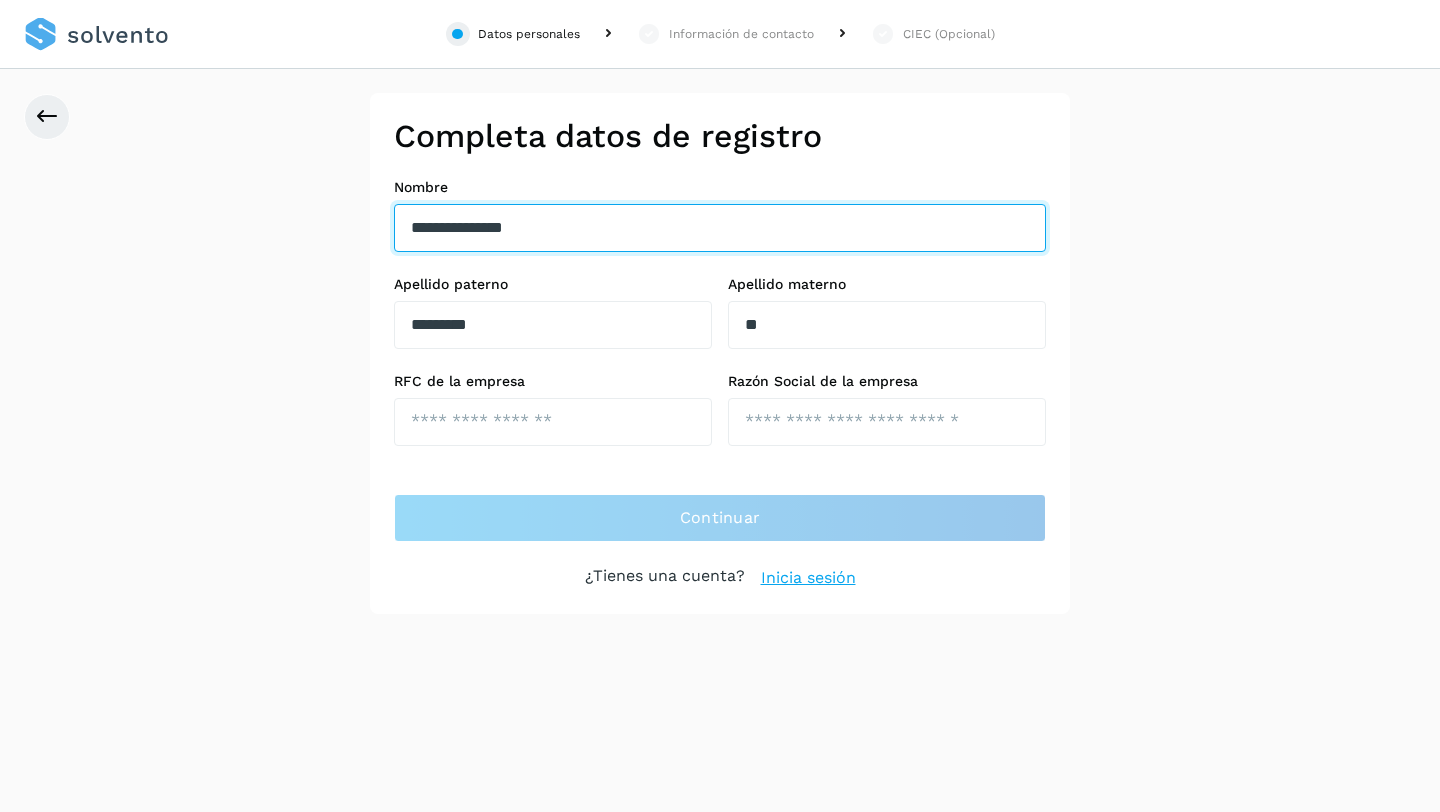 type on "**********" 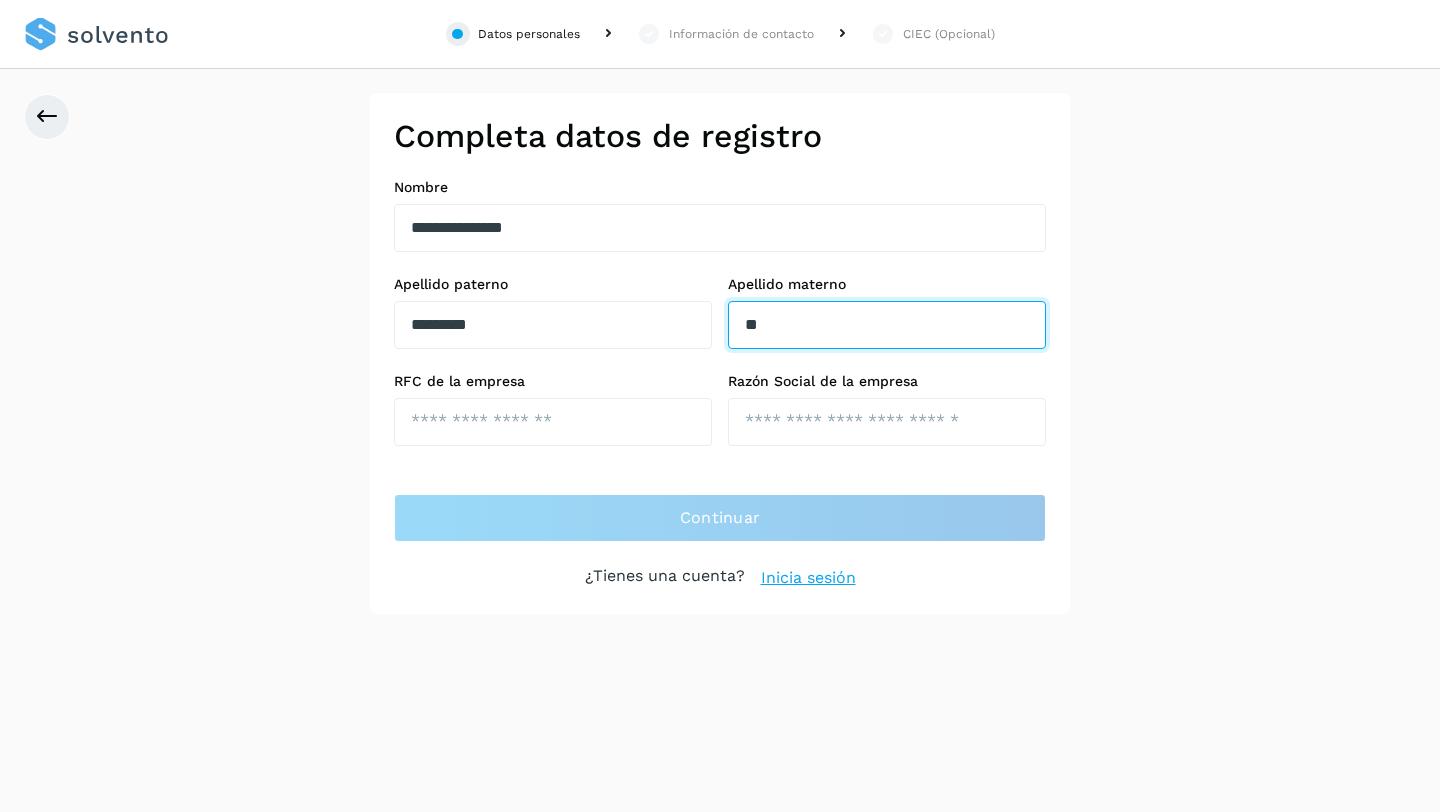 click on "**" at bounding box center (887, 325) 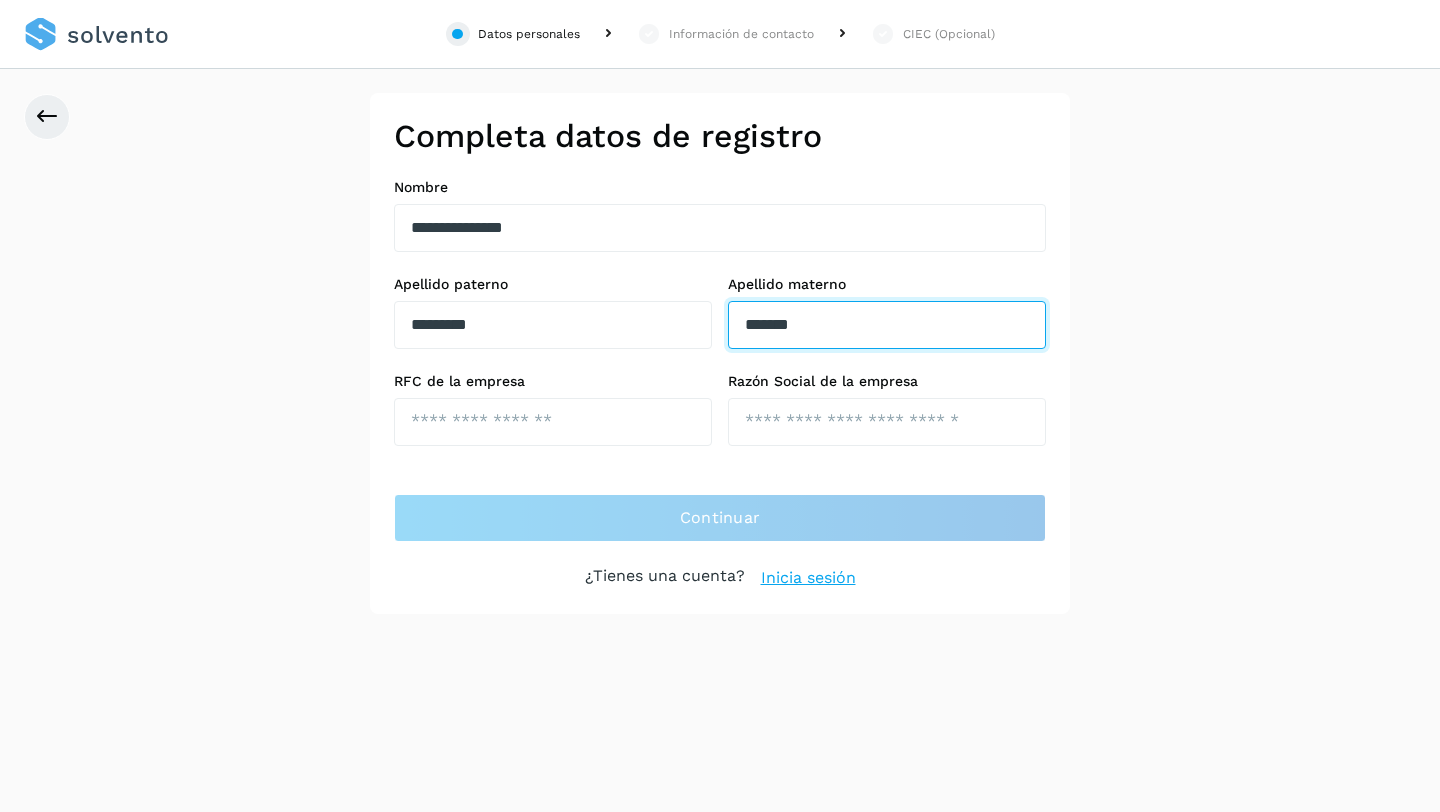 type on "*******" 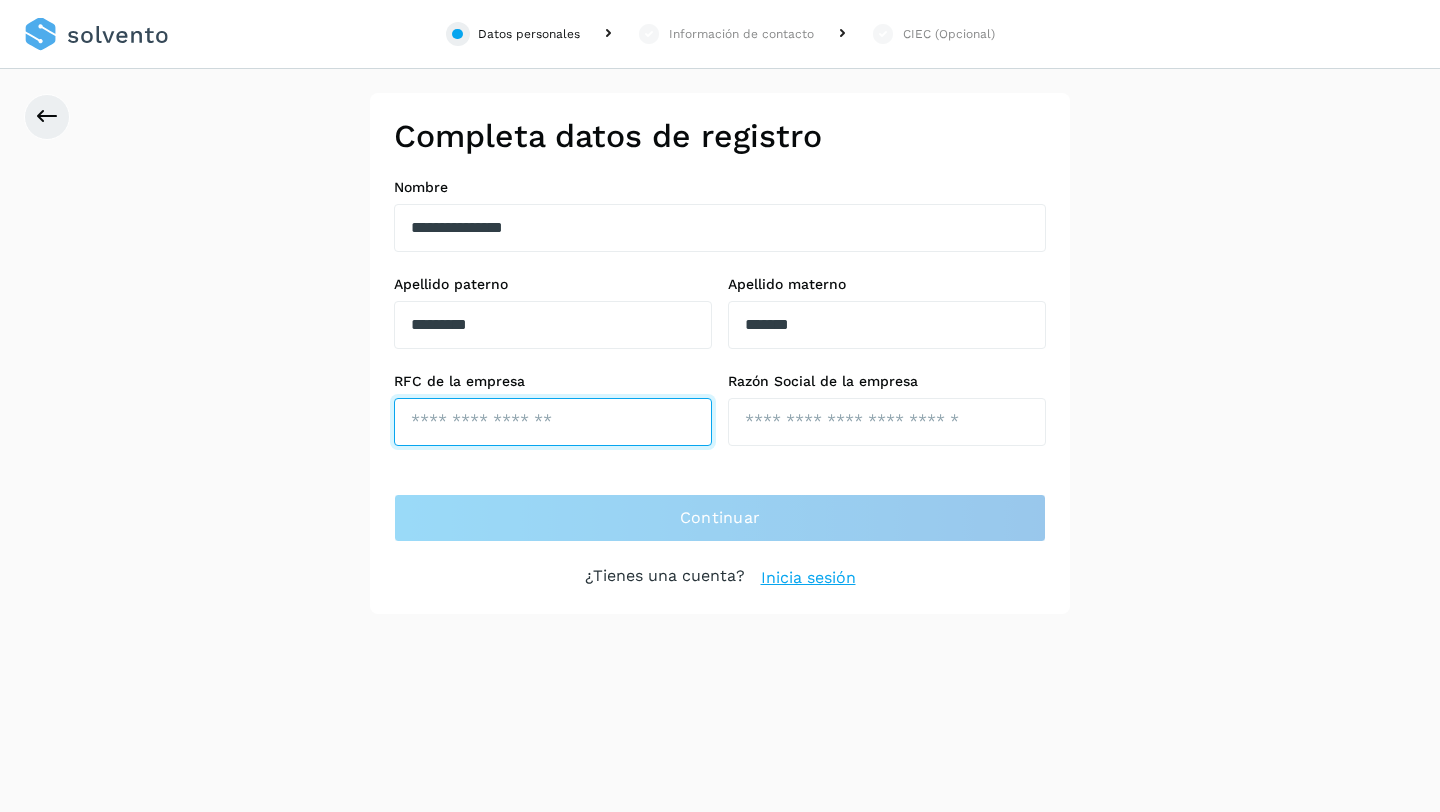 click at bounding box center [553, 422] 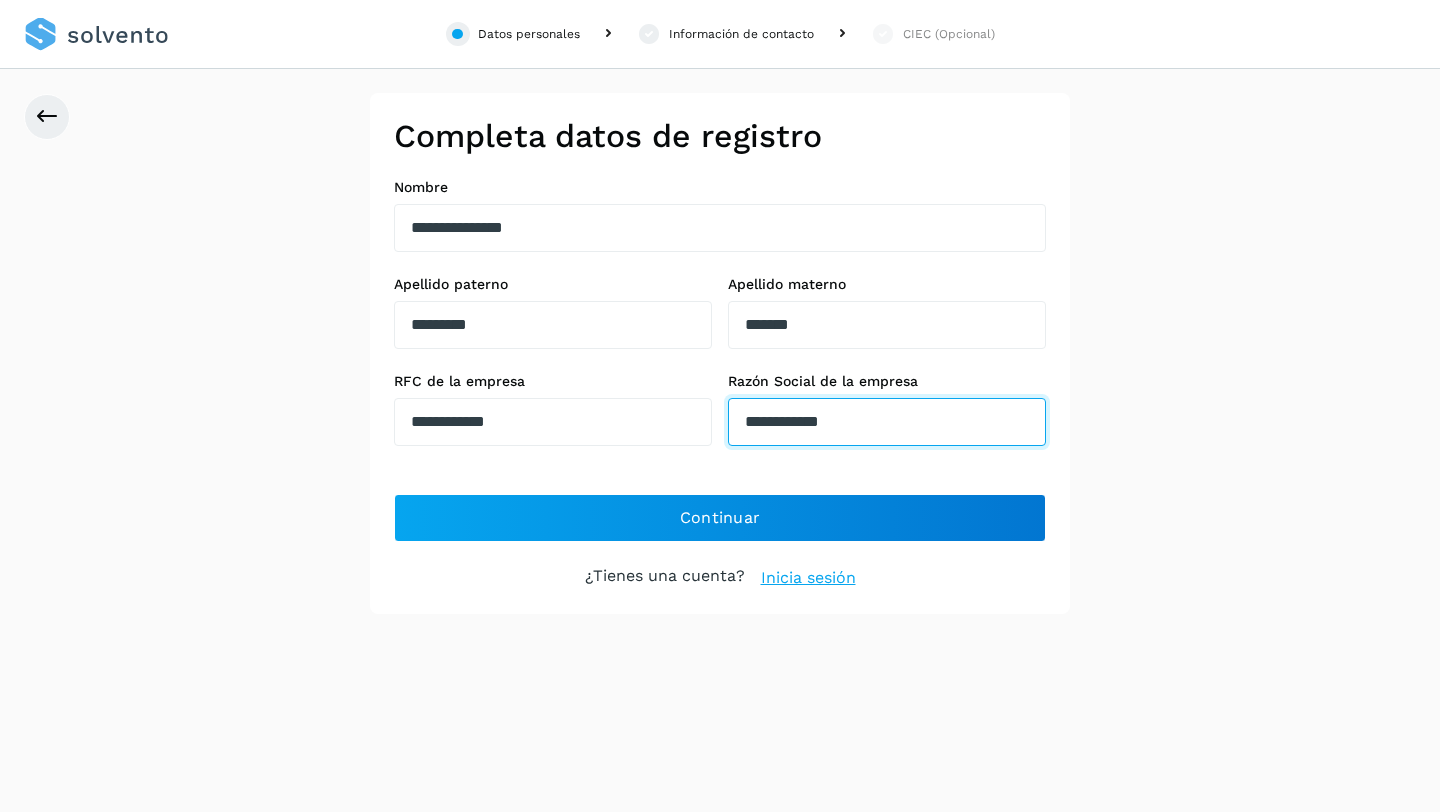 click on "**********" at bounding box center [887, 422] 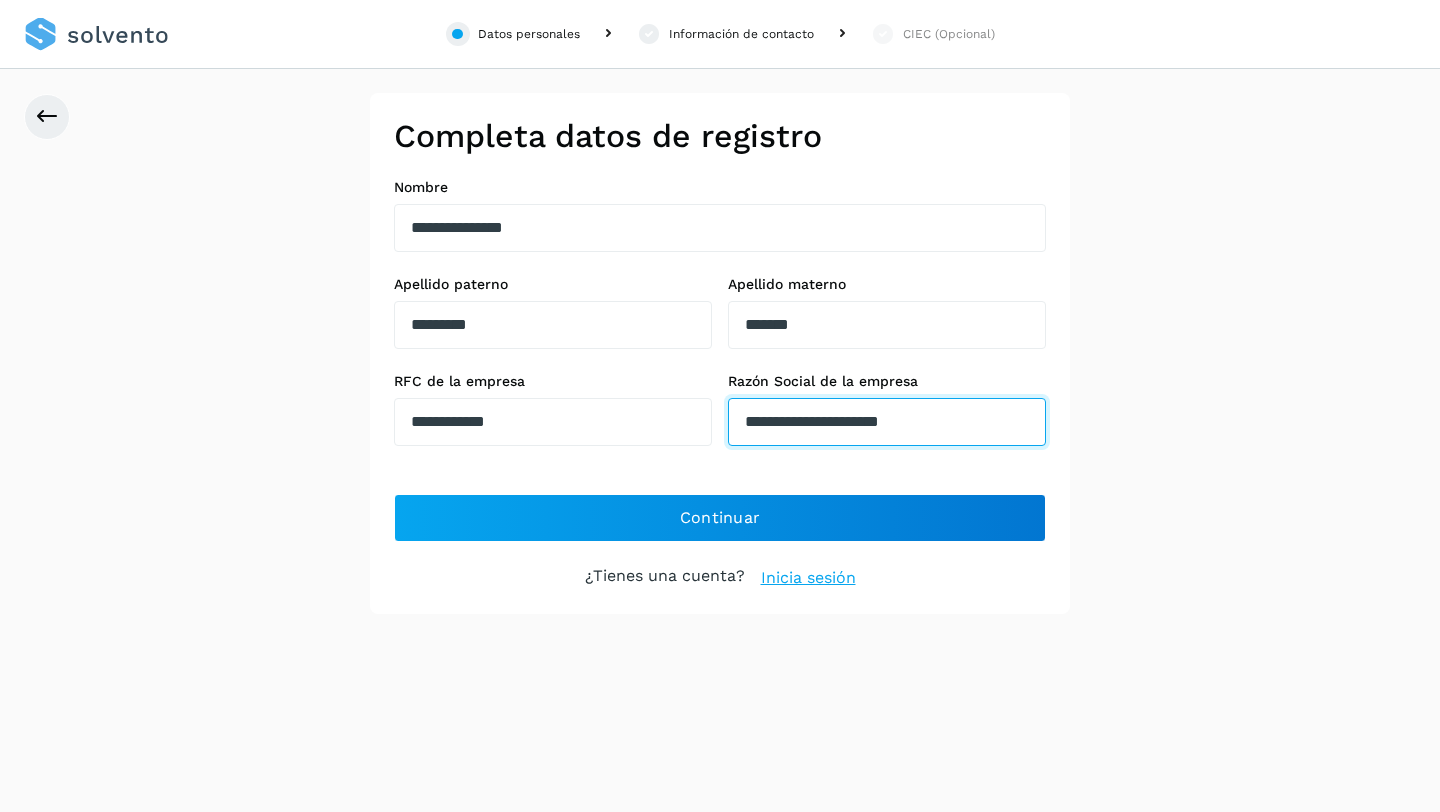 type on "**********" 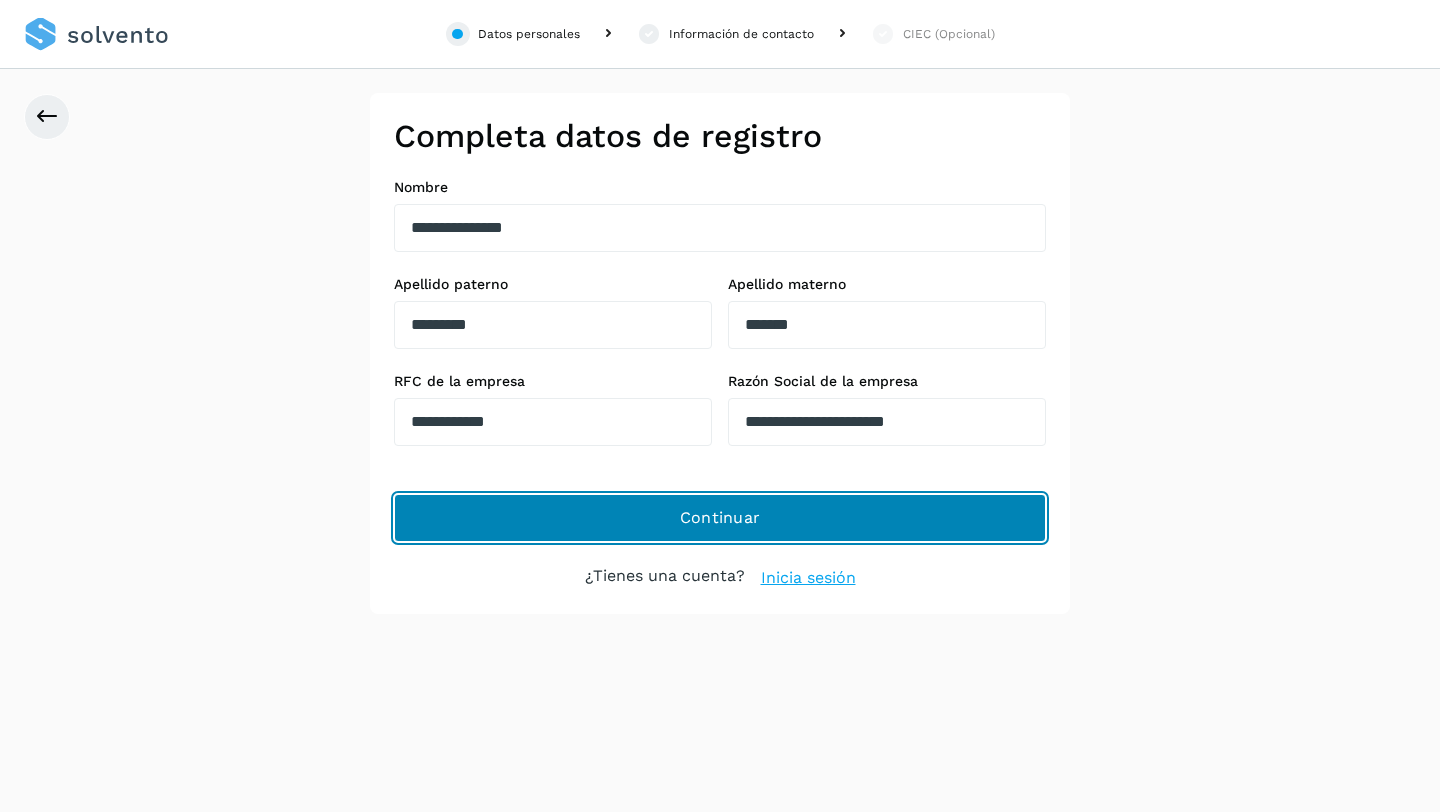 click on "Continuar" at bounding box center (720, 518) 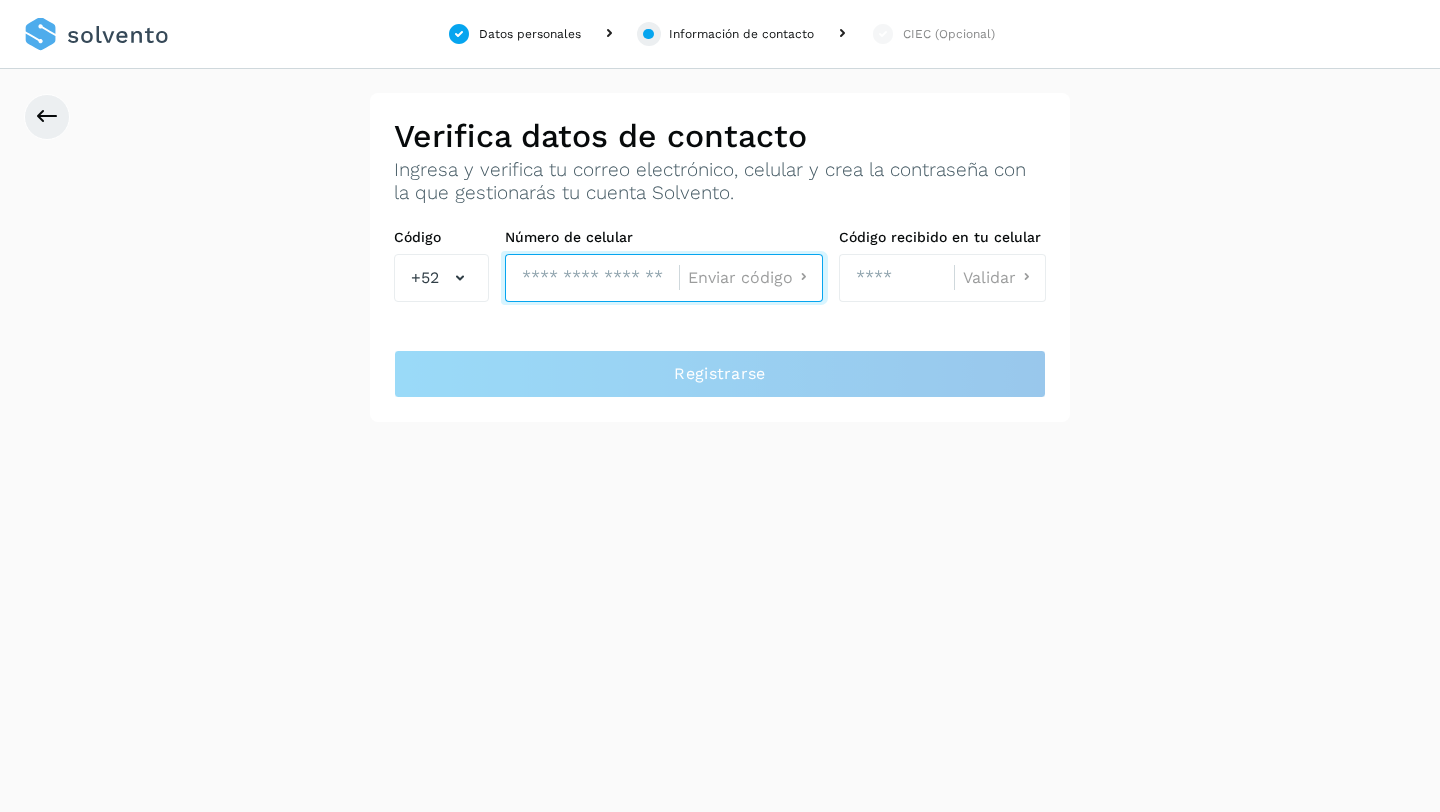 click at bounding box center [592, 278] 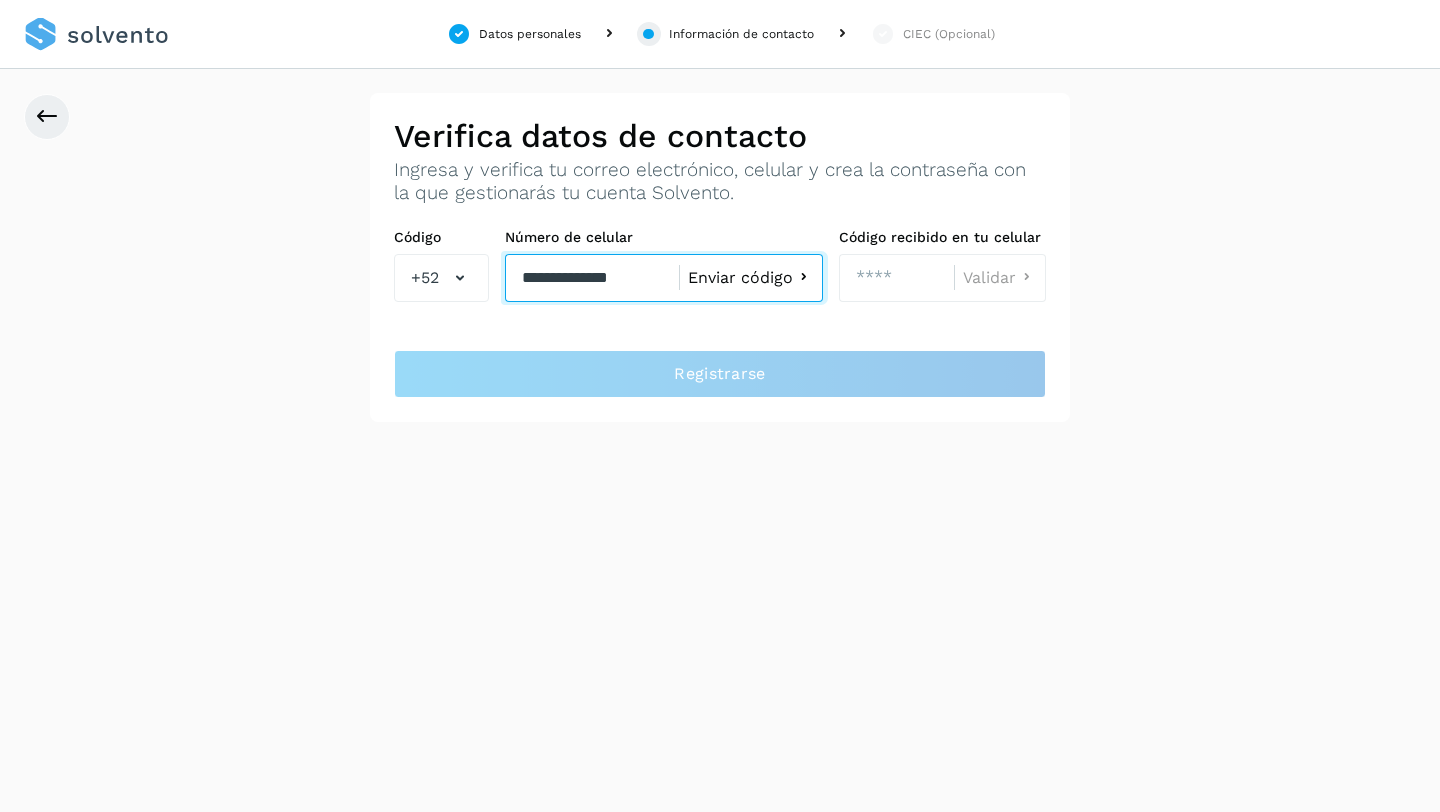 type on "**********" 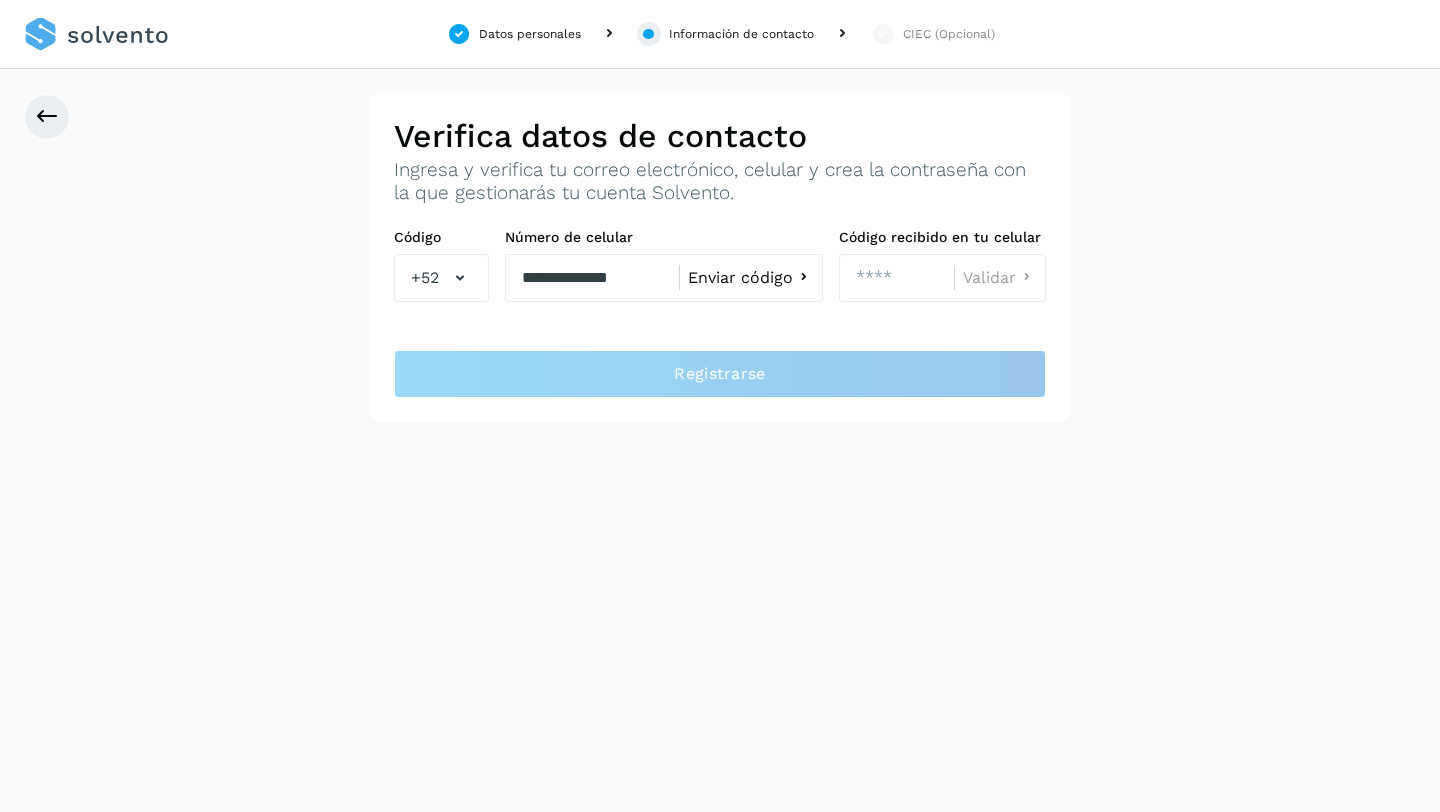 click on "Enviar código" 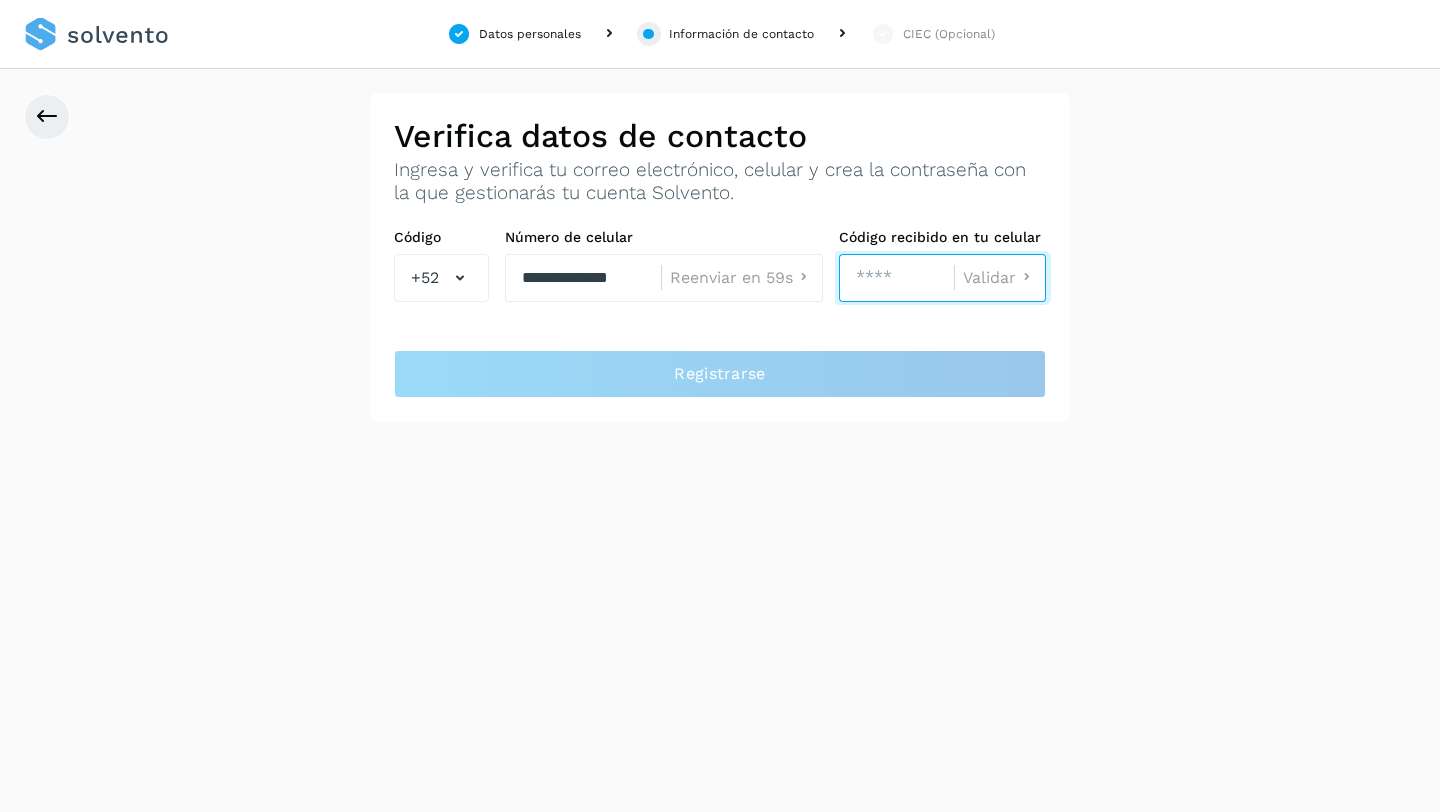 click at bounding box center [896, 278] 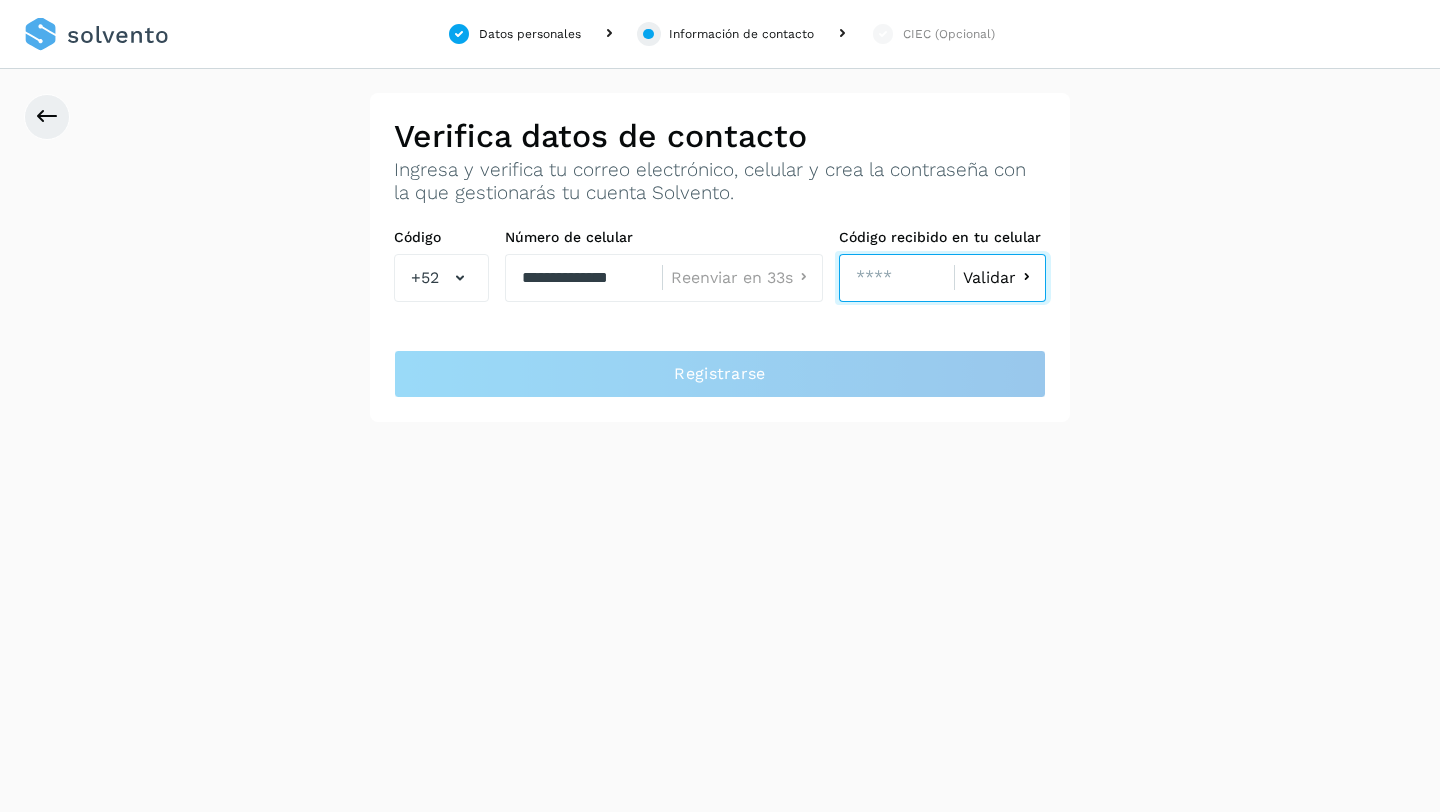 type on "****" 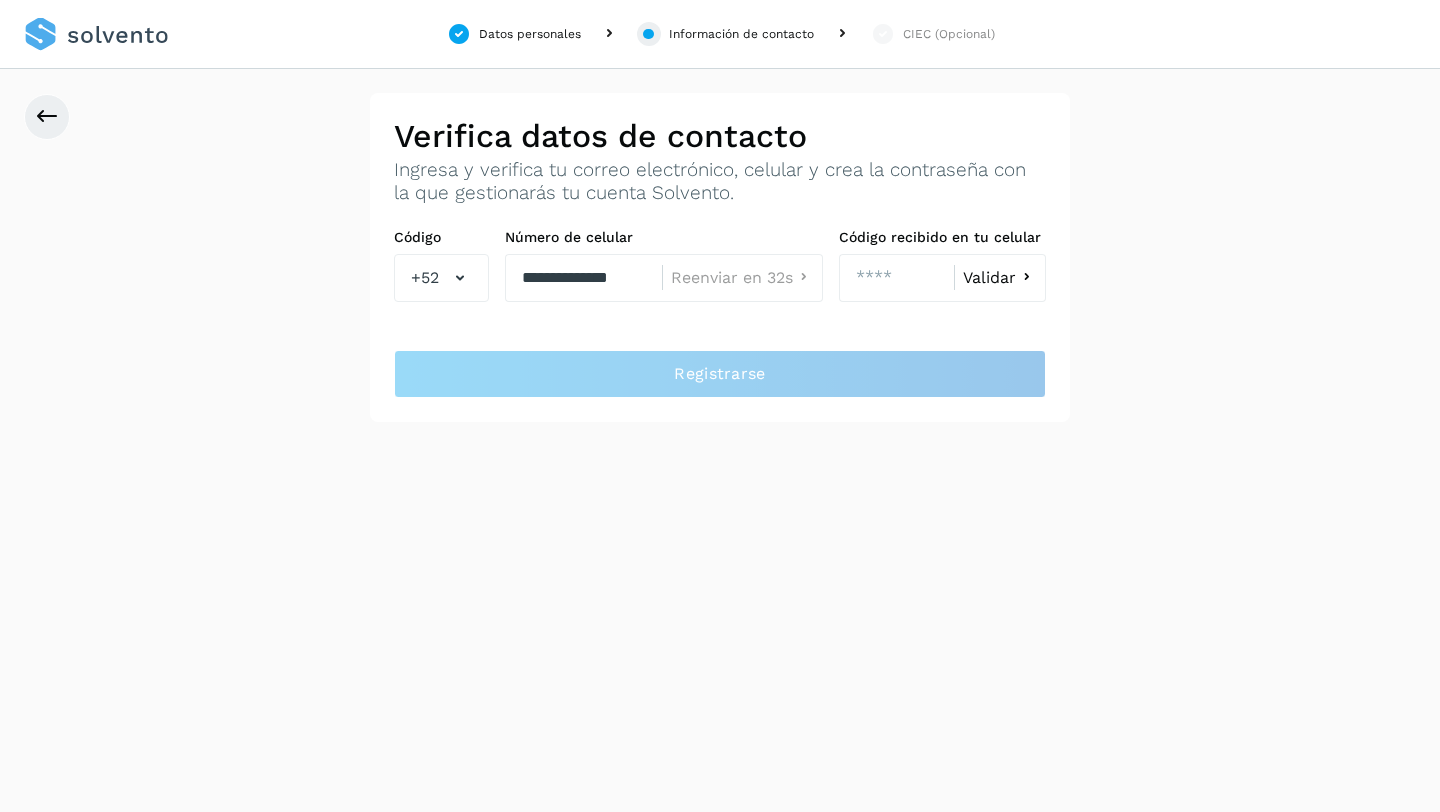 click on "Validar" 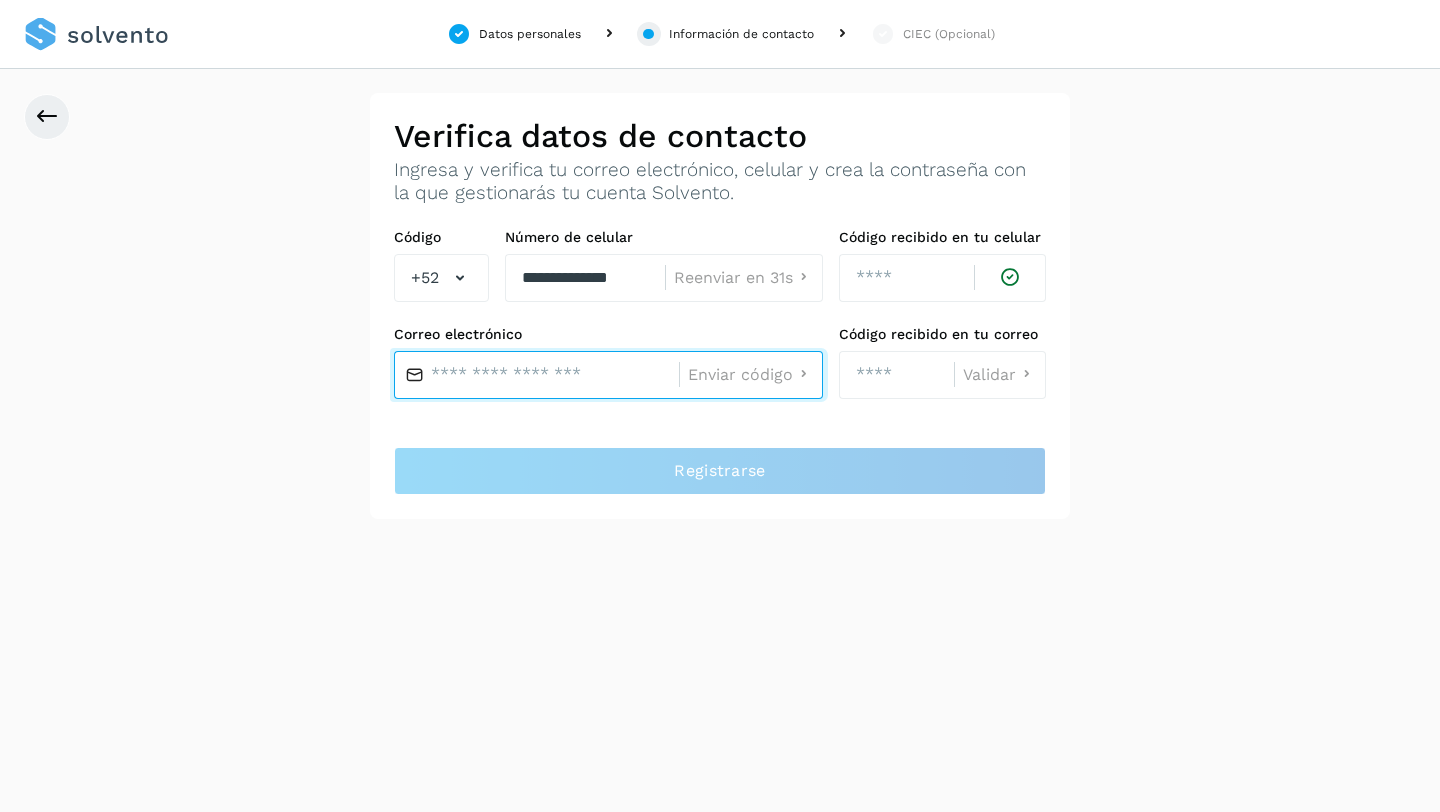 click at bounding box center (536, 375) 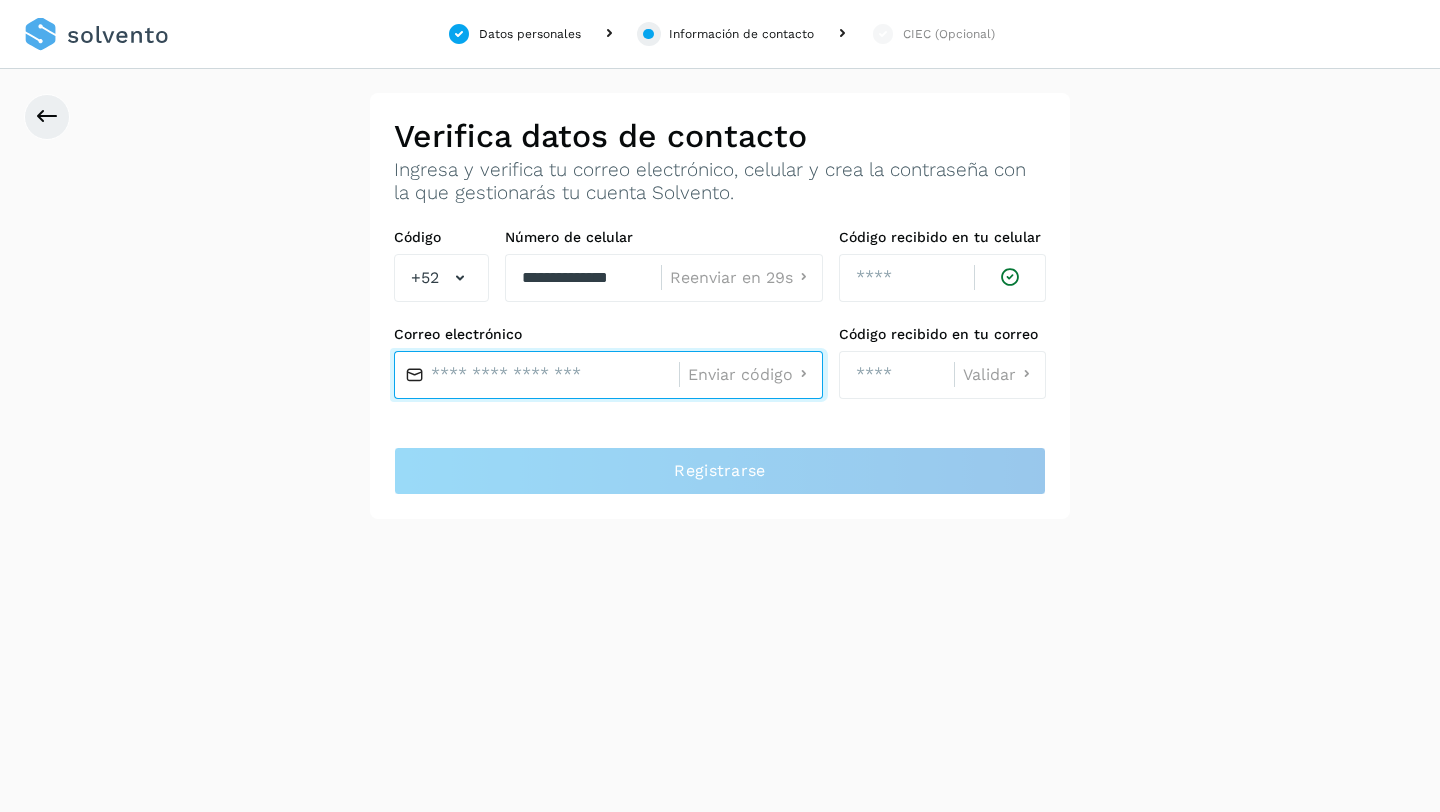 type on "**********" 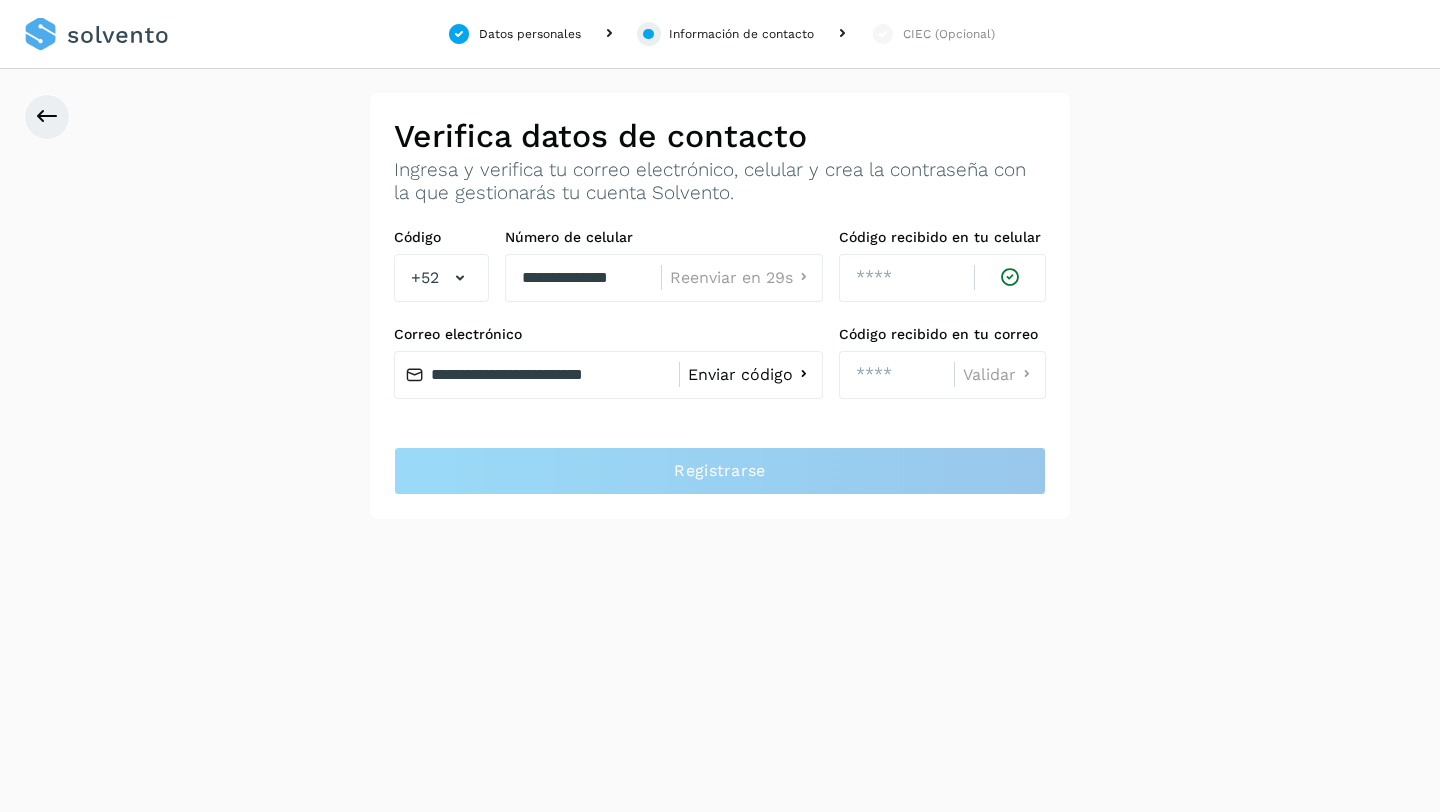 click on "Enviar código" 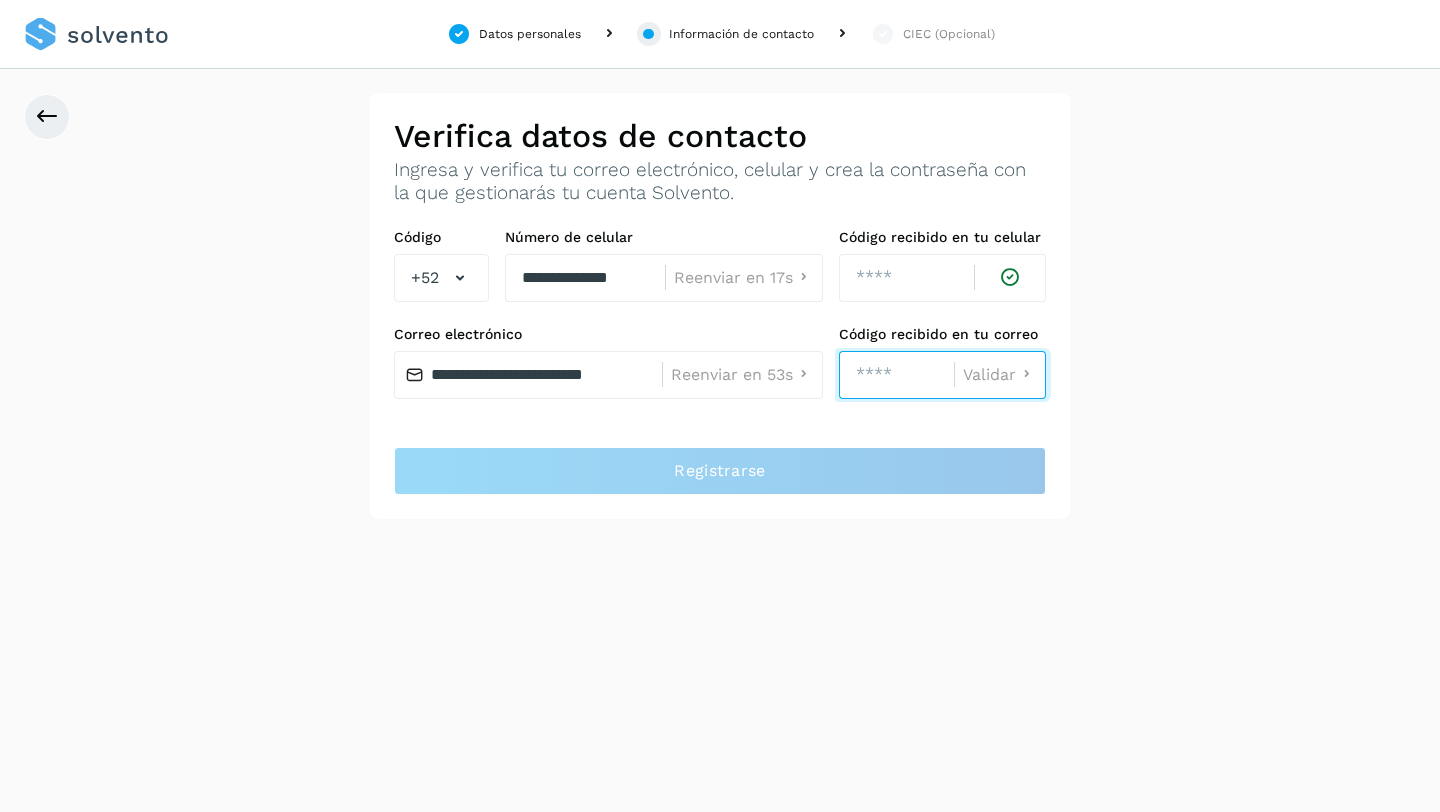 click at bounding box center (896, 375) 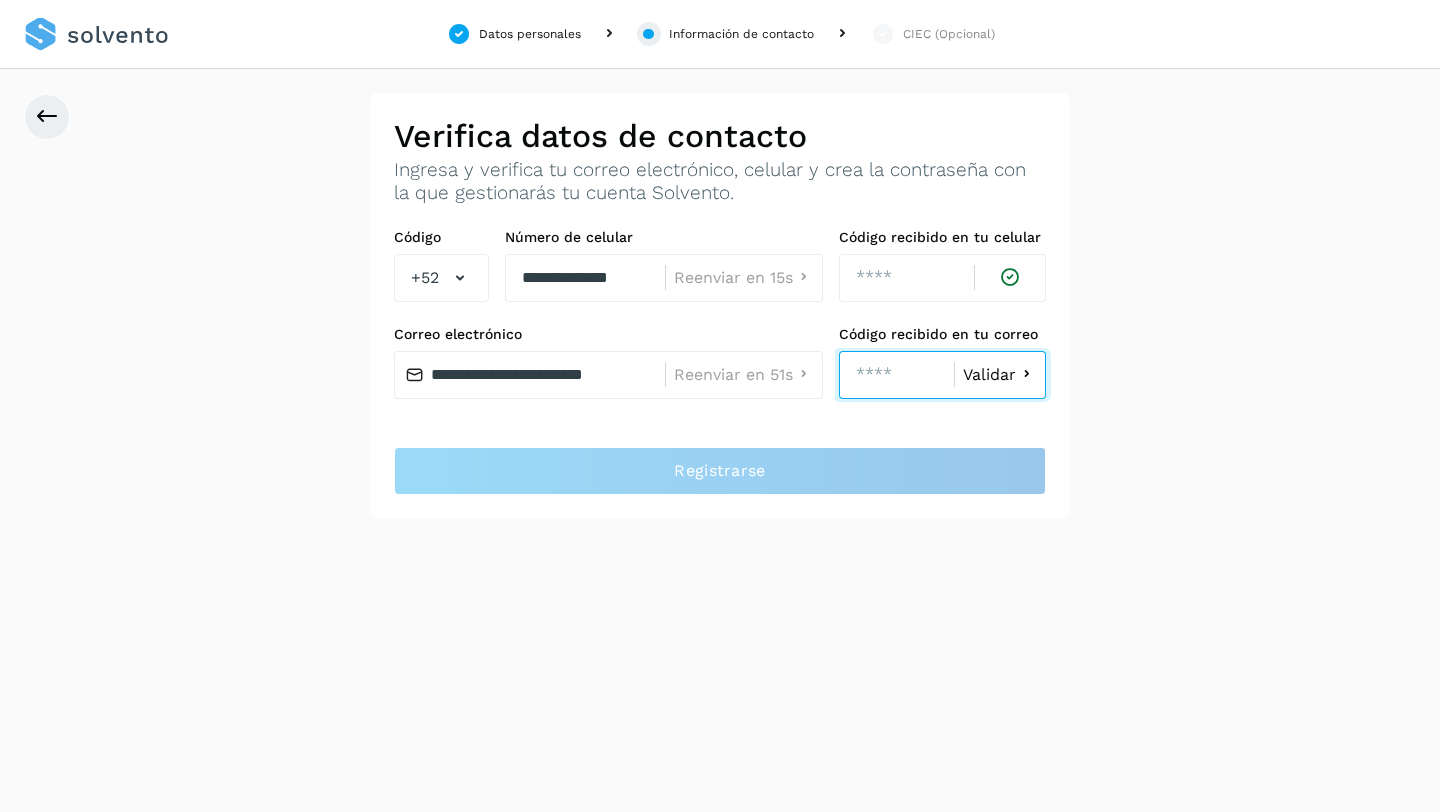 type on "****" 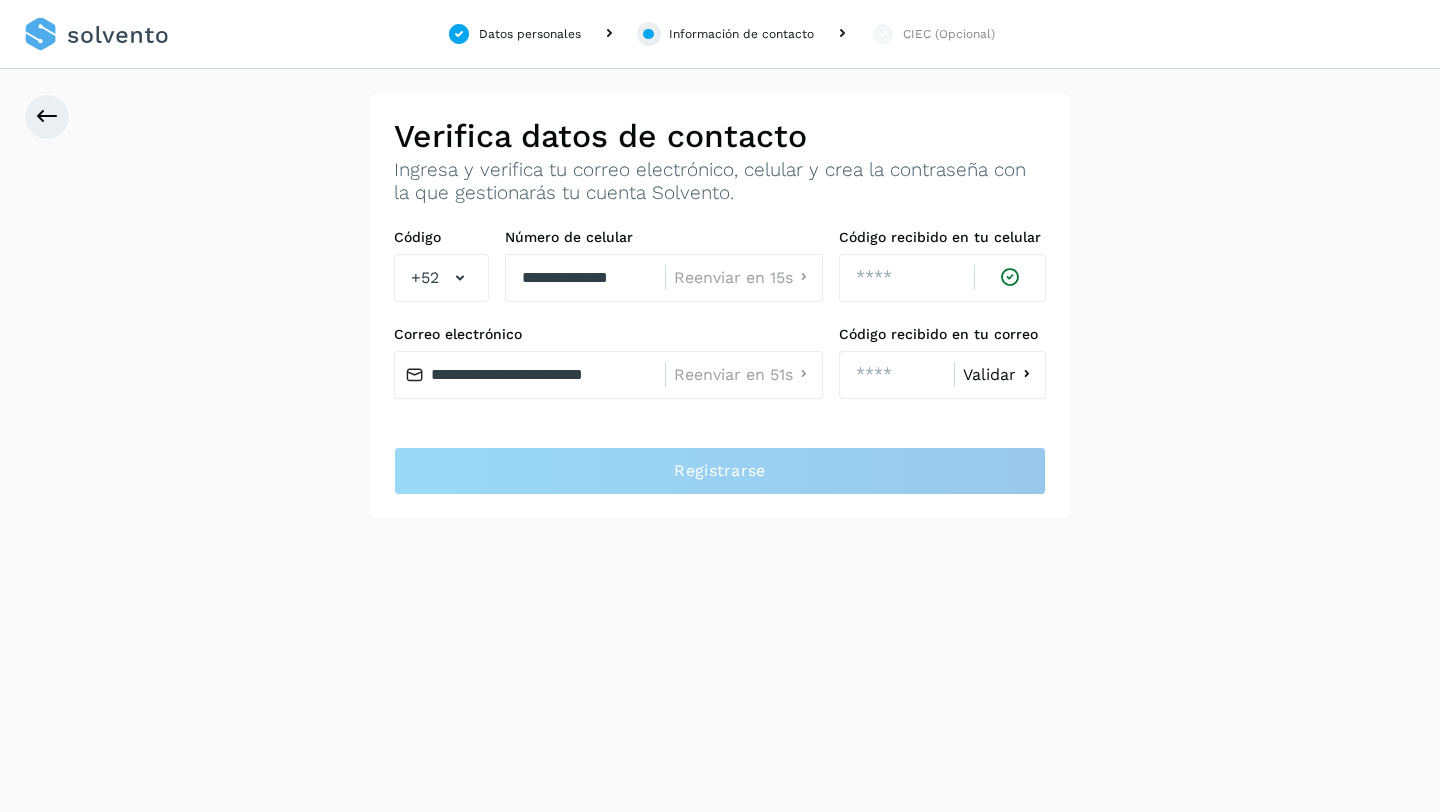 click on "Validar" 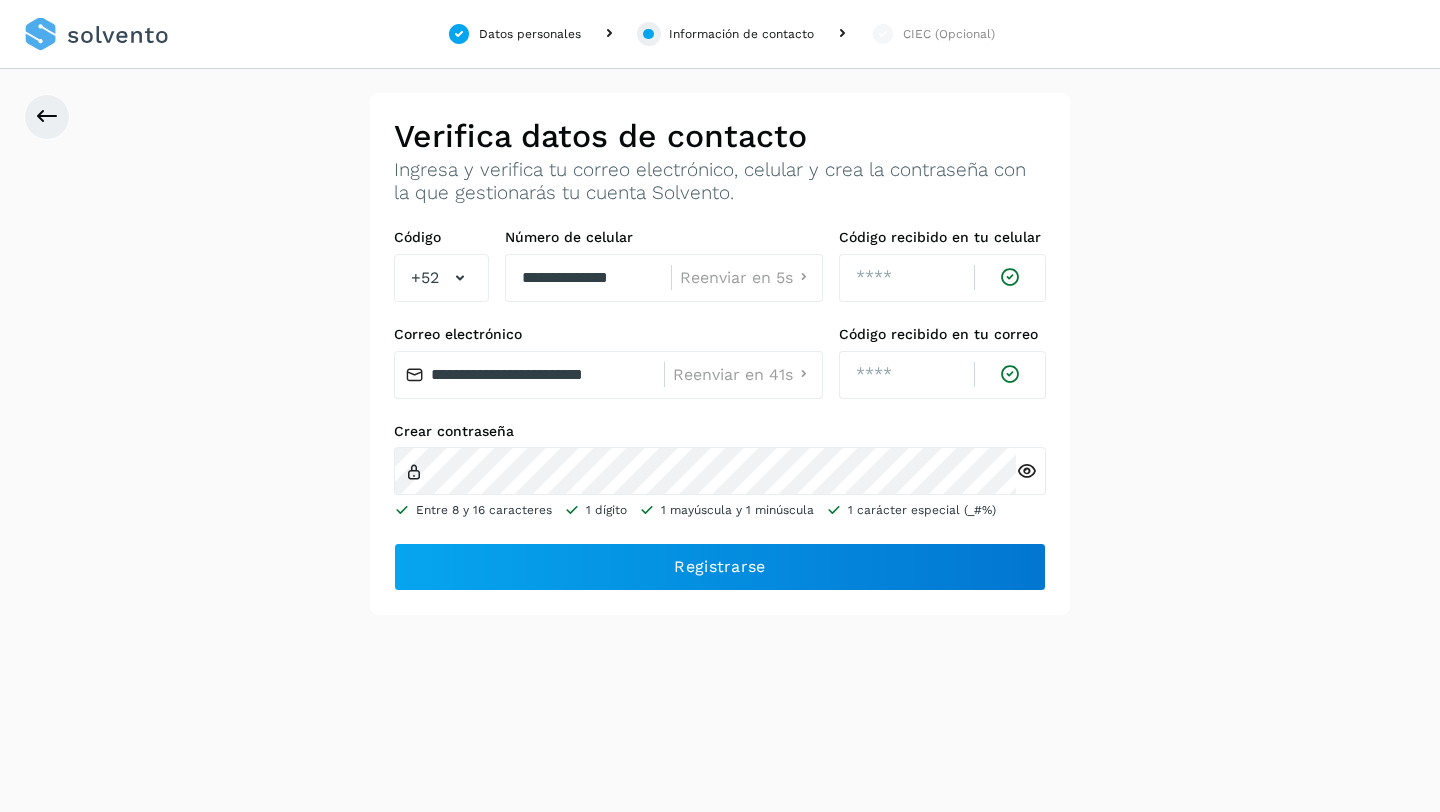 click at bounding box center (1026, 471) 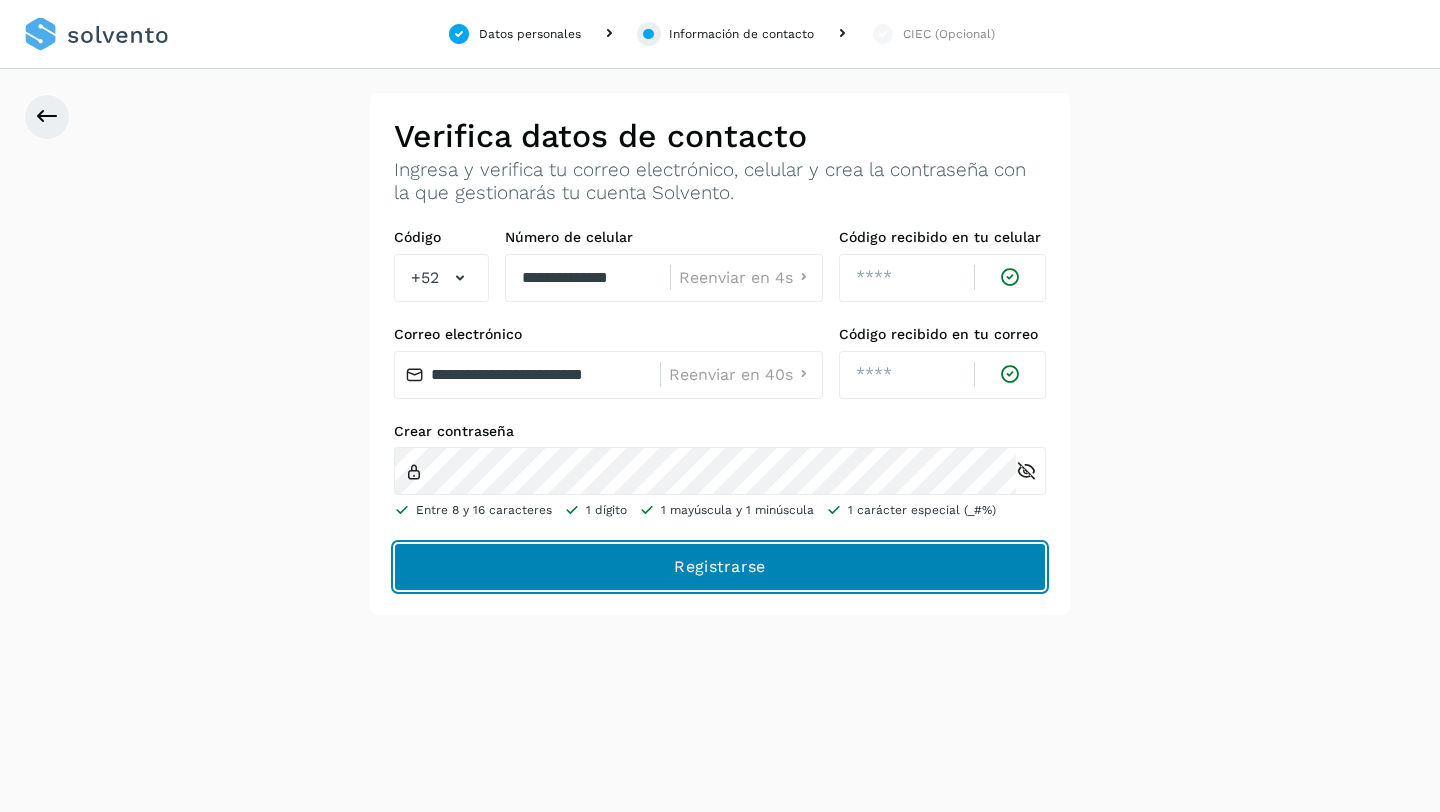 click on "Registrarse" 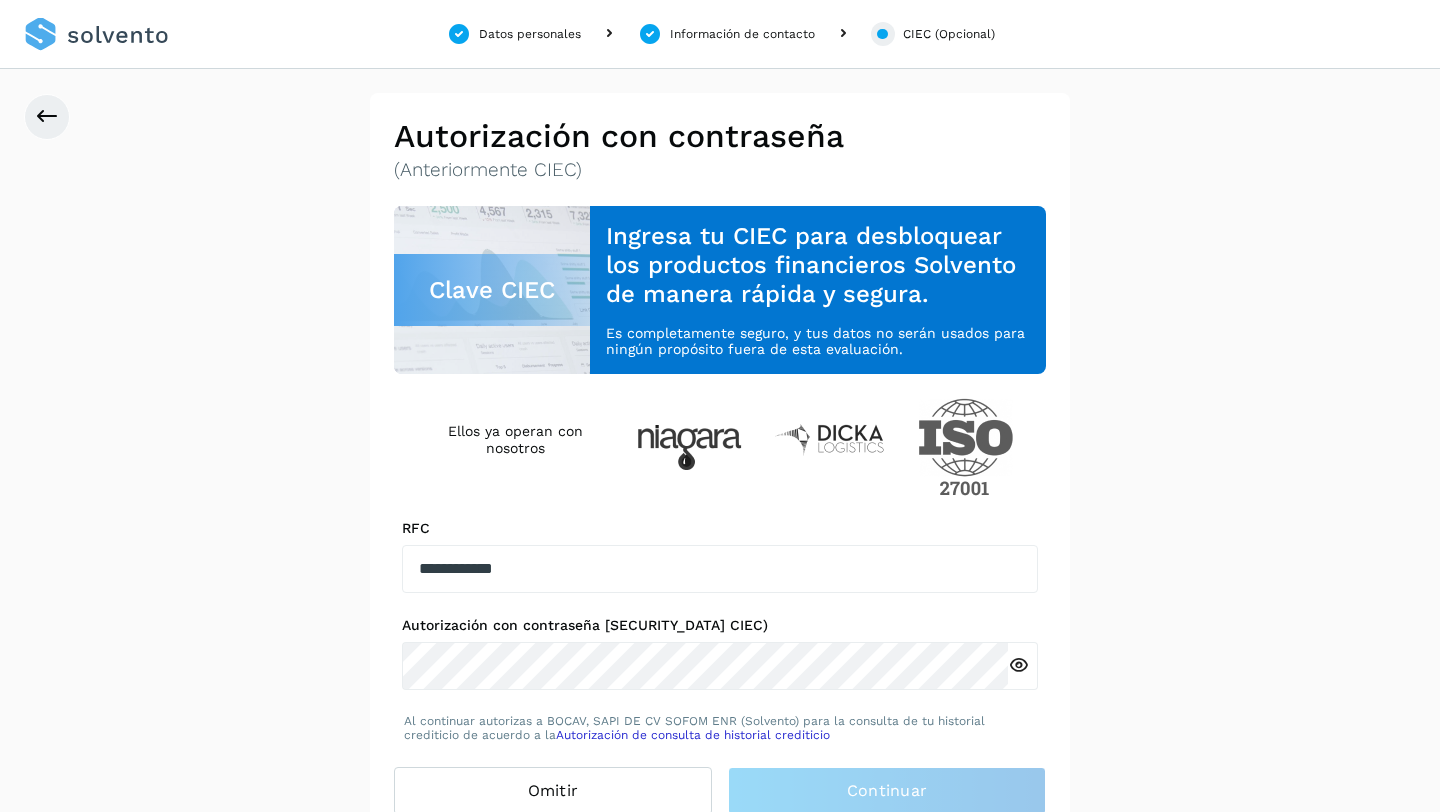 scroll, scrollTop: 26, scrollLeft: 0, axis: vertical 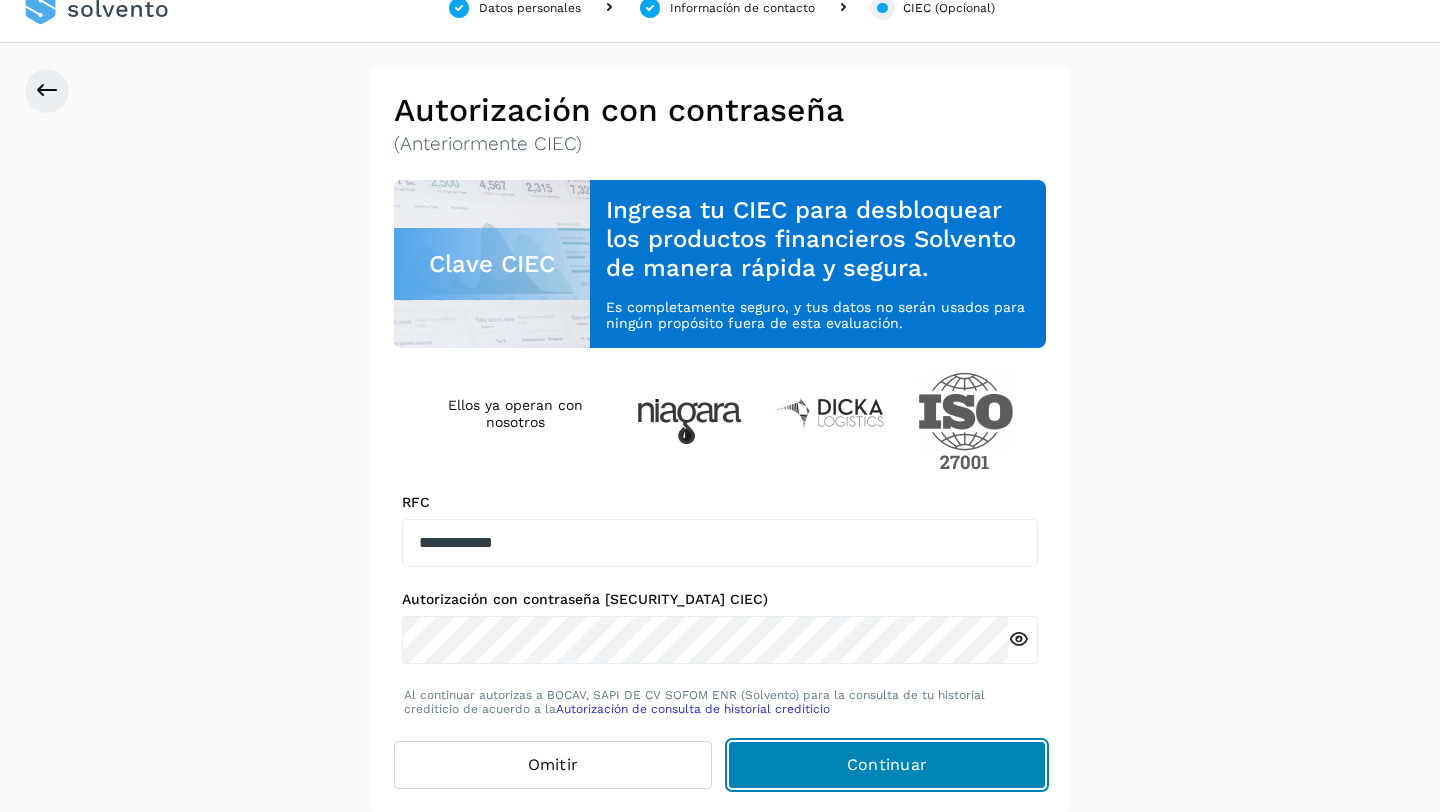 click on "Continuar" 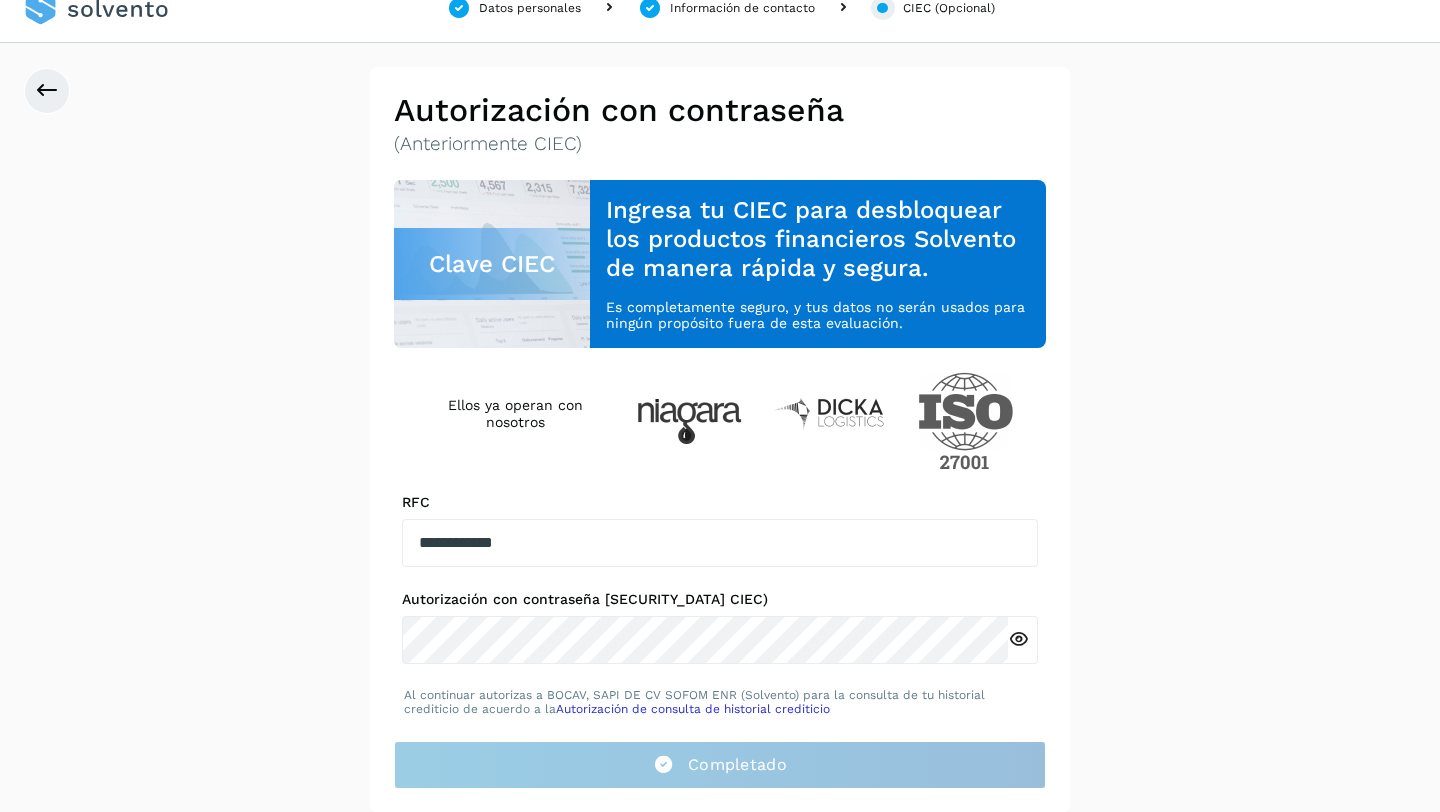 scroll, scrollTop: 0, scrollLeft: 0, axis: both 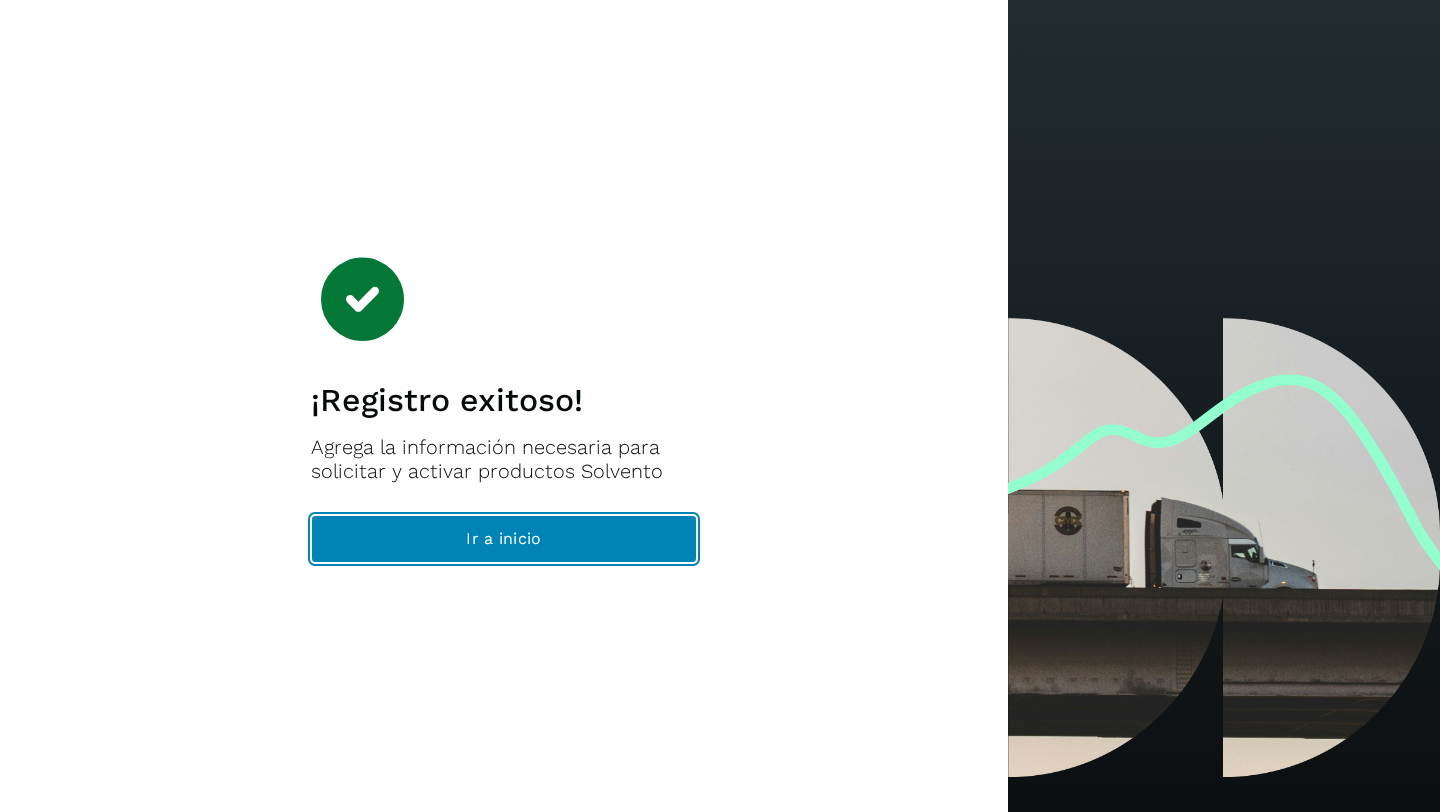 click on "Ir a inicio" at bounding box center (504, 539) 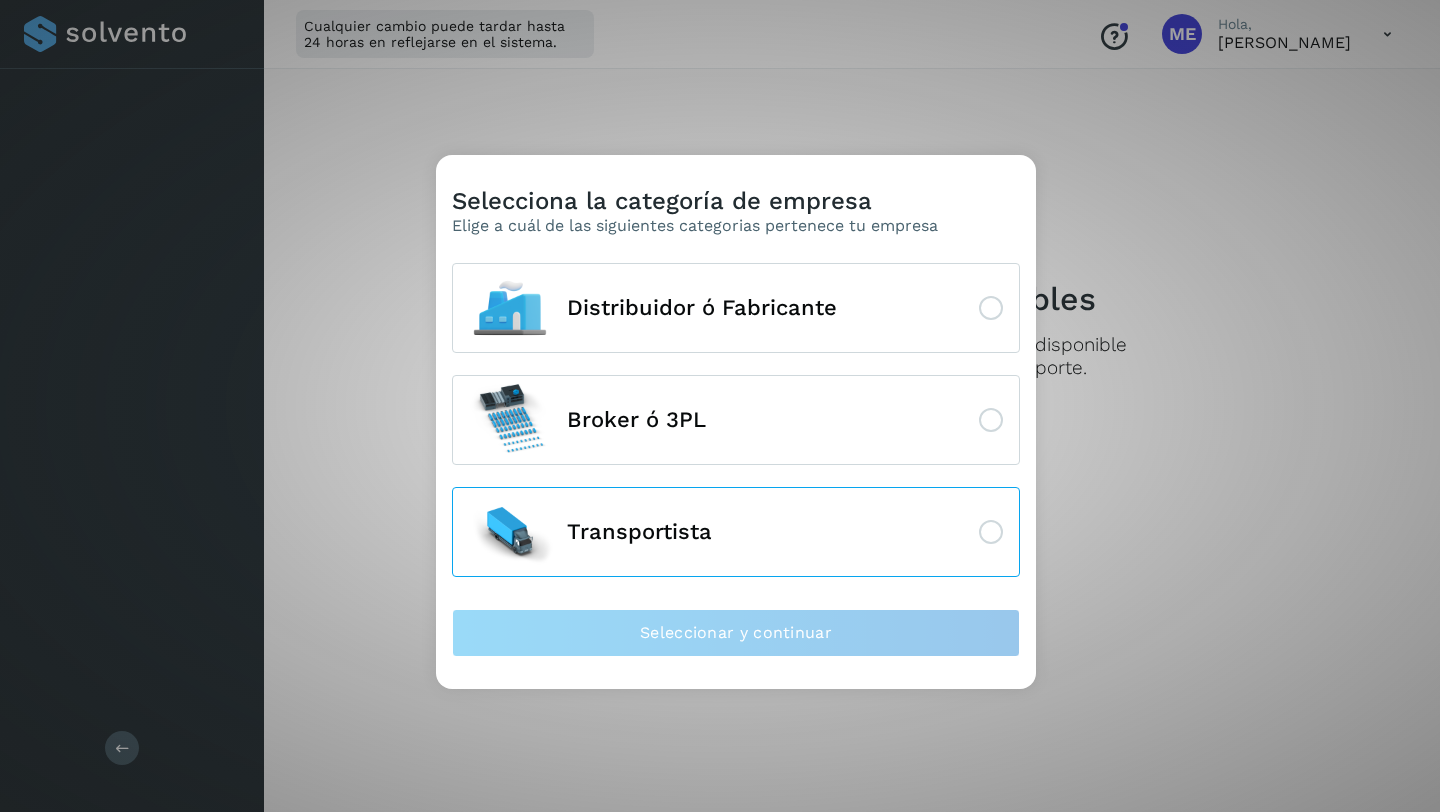 click on "Transportista" at bounding box center (736, 532) 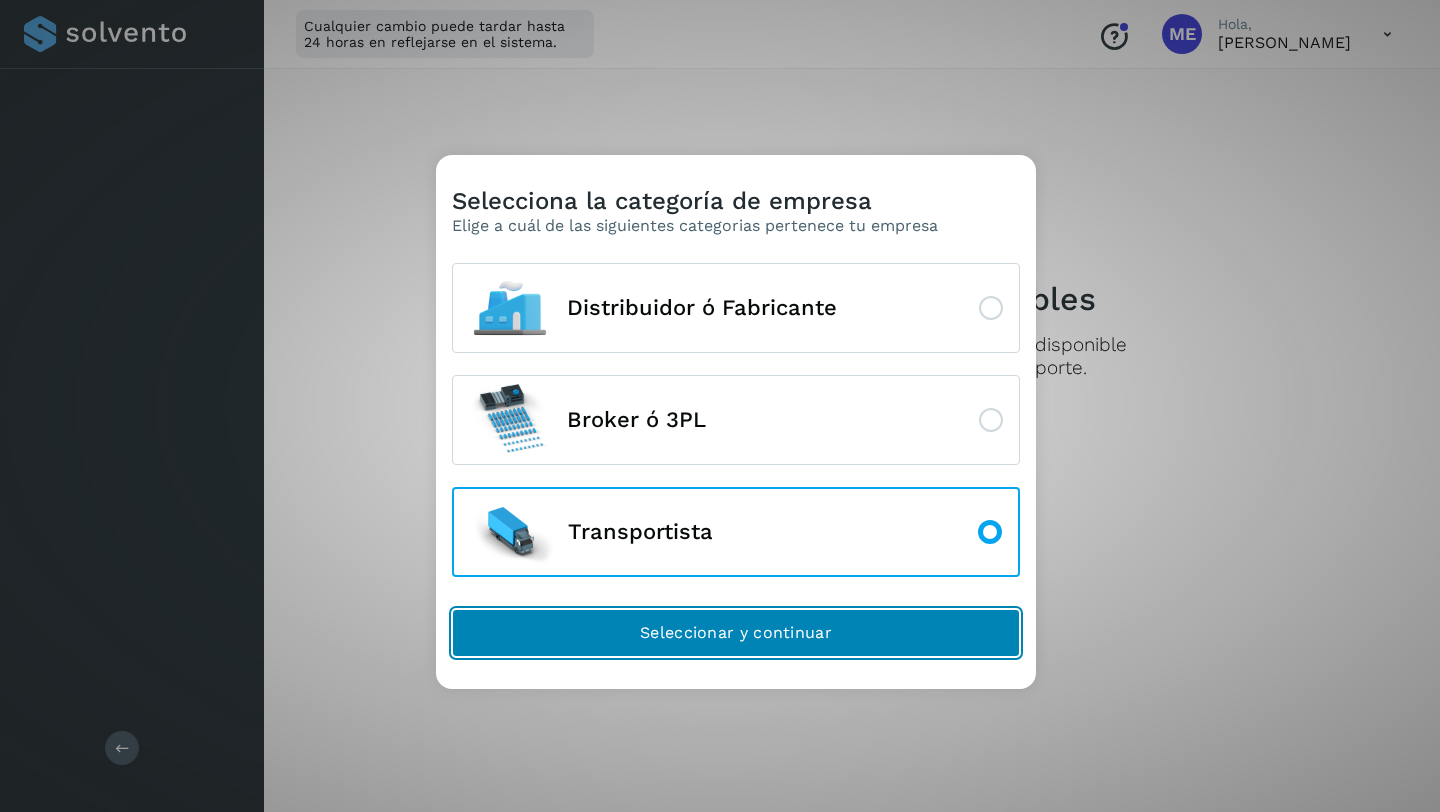 click on "Seleccionar y continuar" 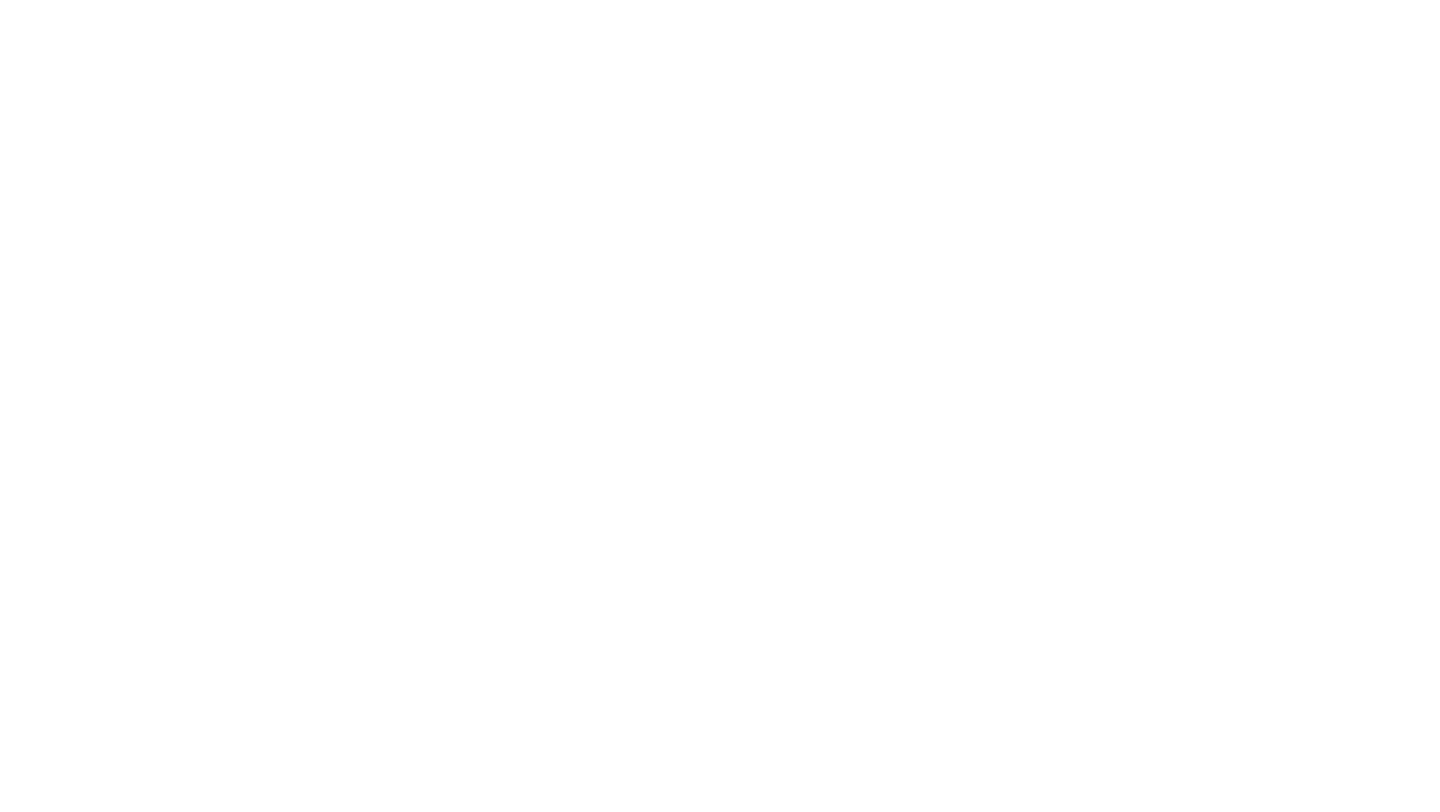 scroll, scrollTop: 0, scrollLeft: 0, axis: both 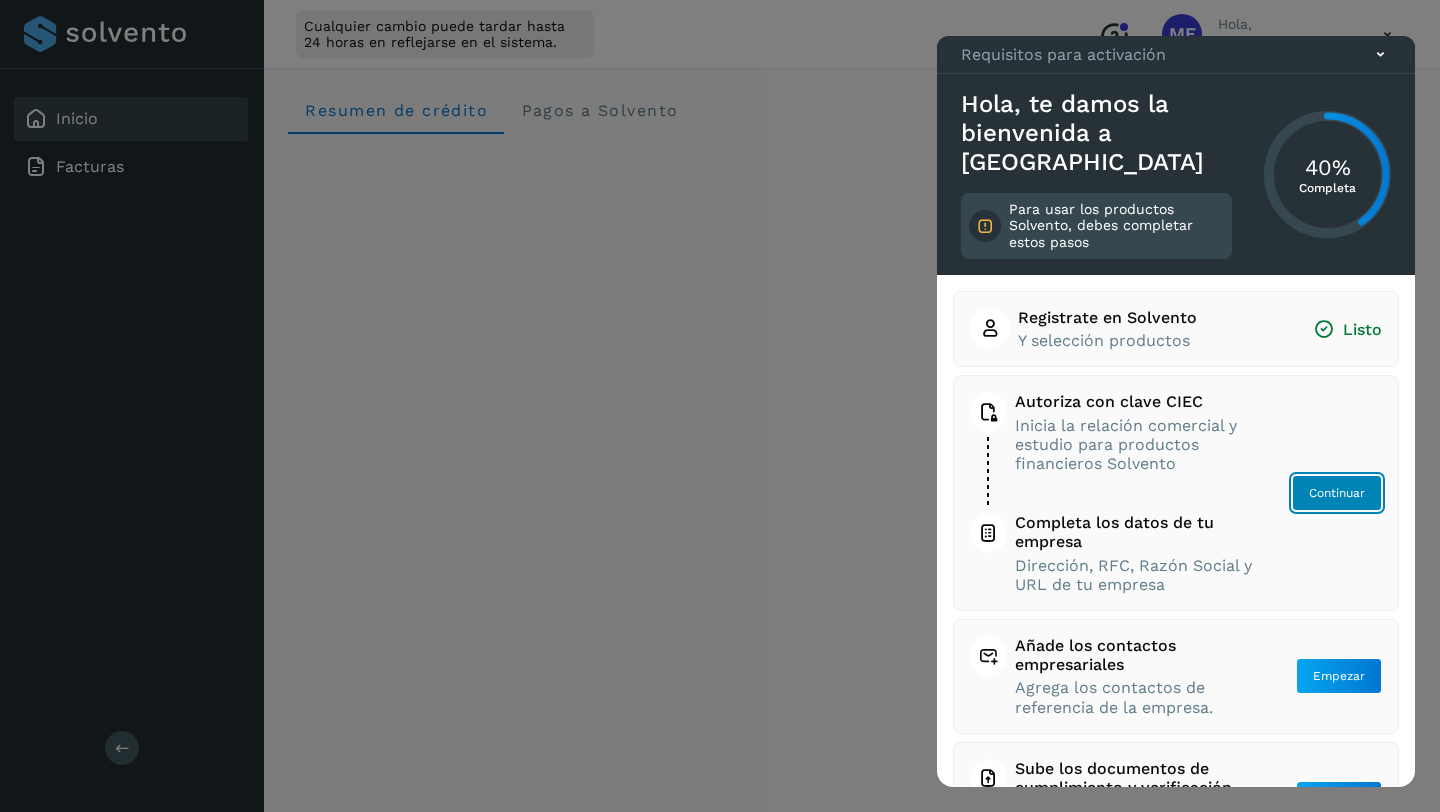 click on "Continuar" 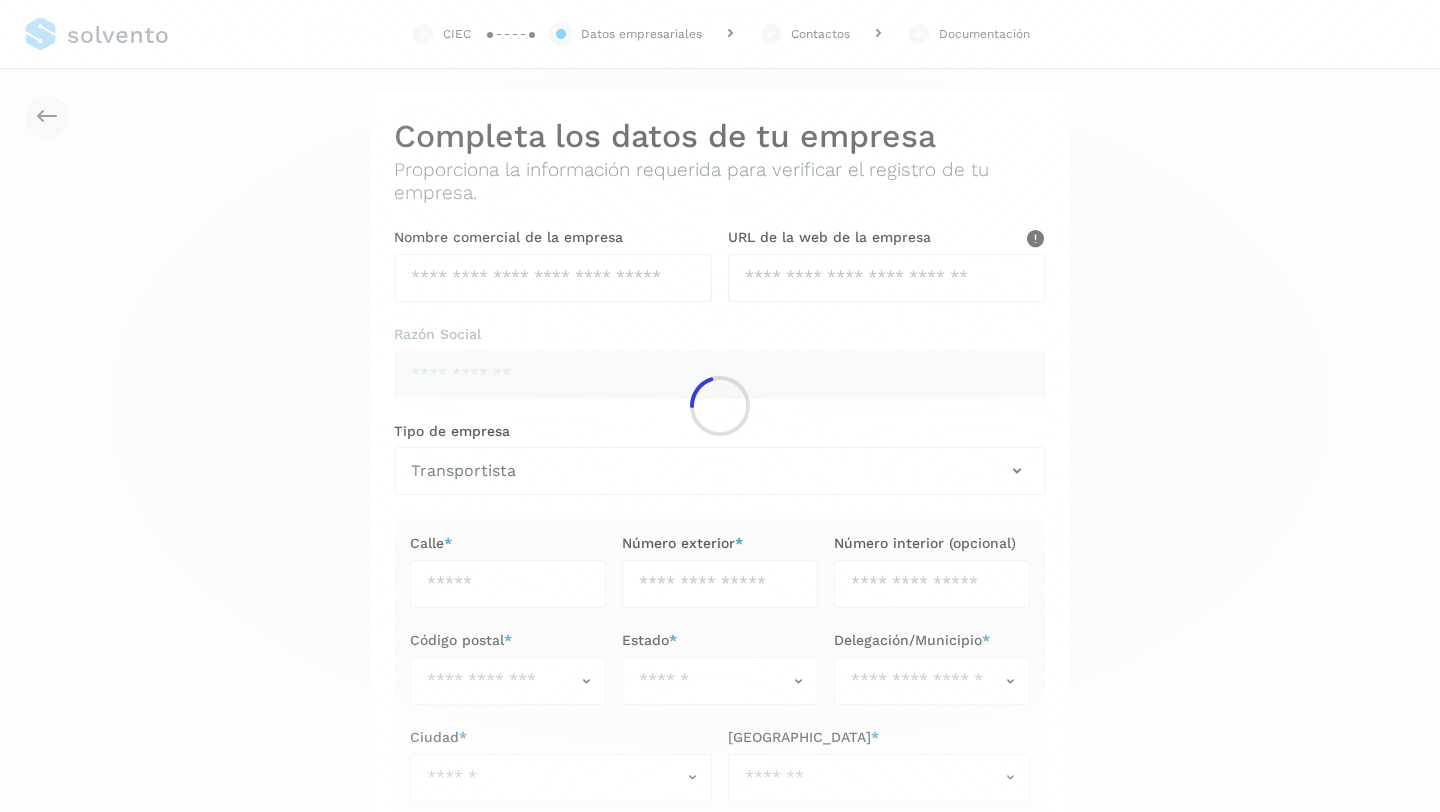 type on "**********" 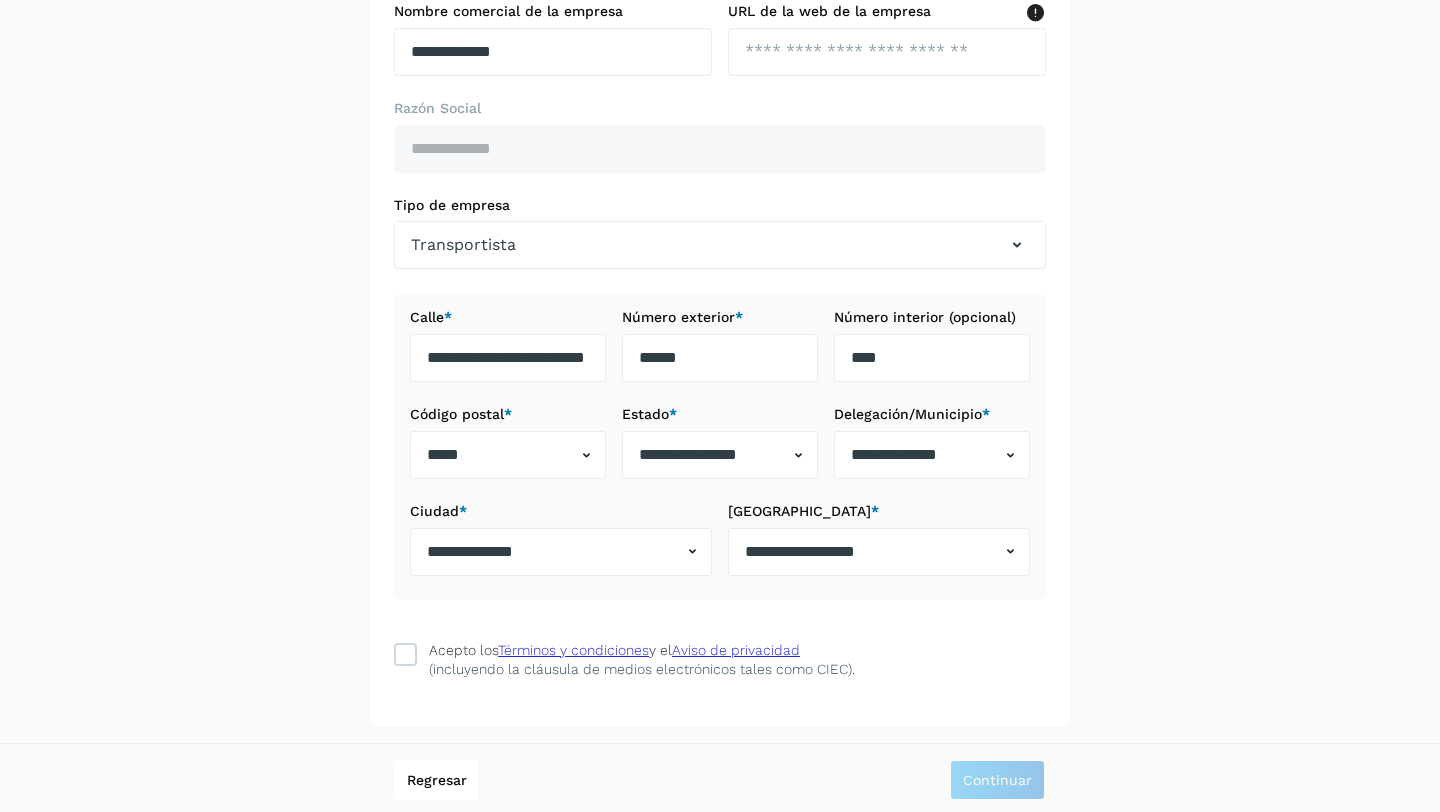 scroll, scrollTop: 229, scrollLeft: 0, axis: vertical 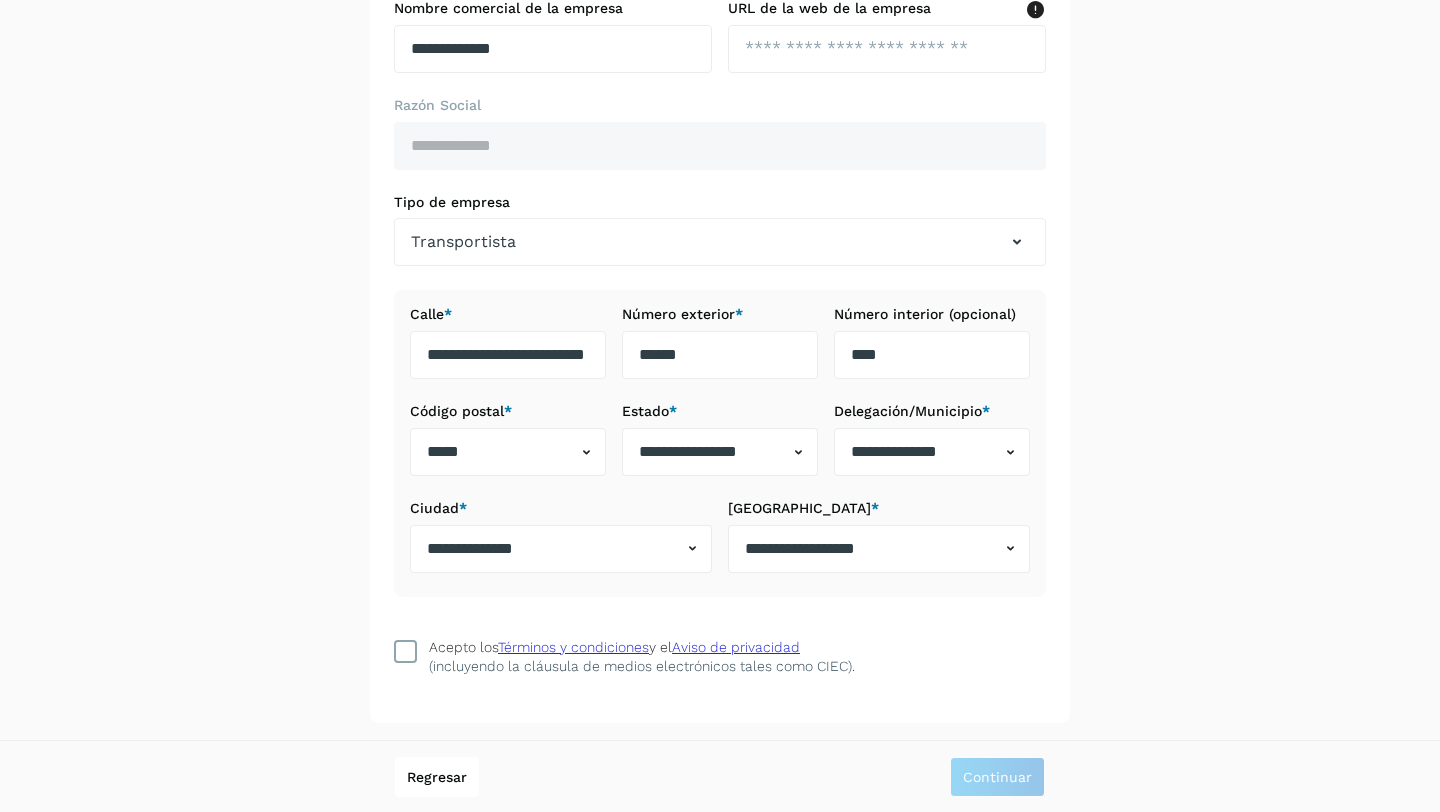 click at bounding box center [406, 651] 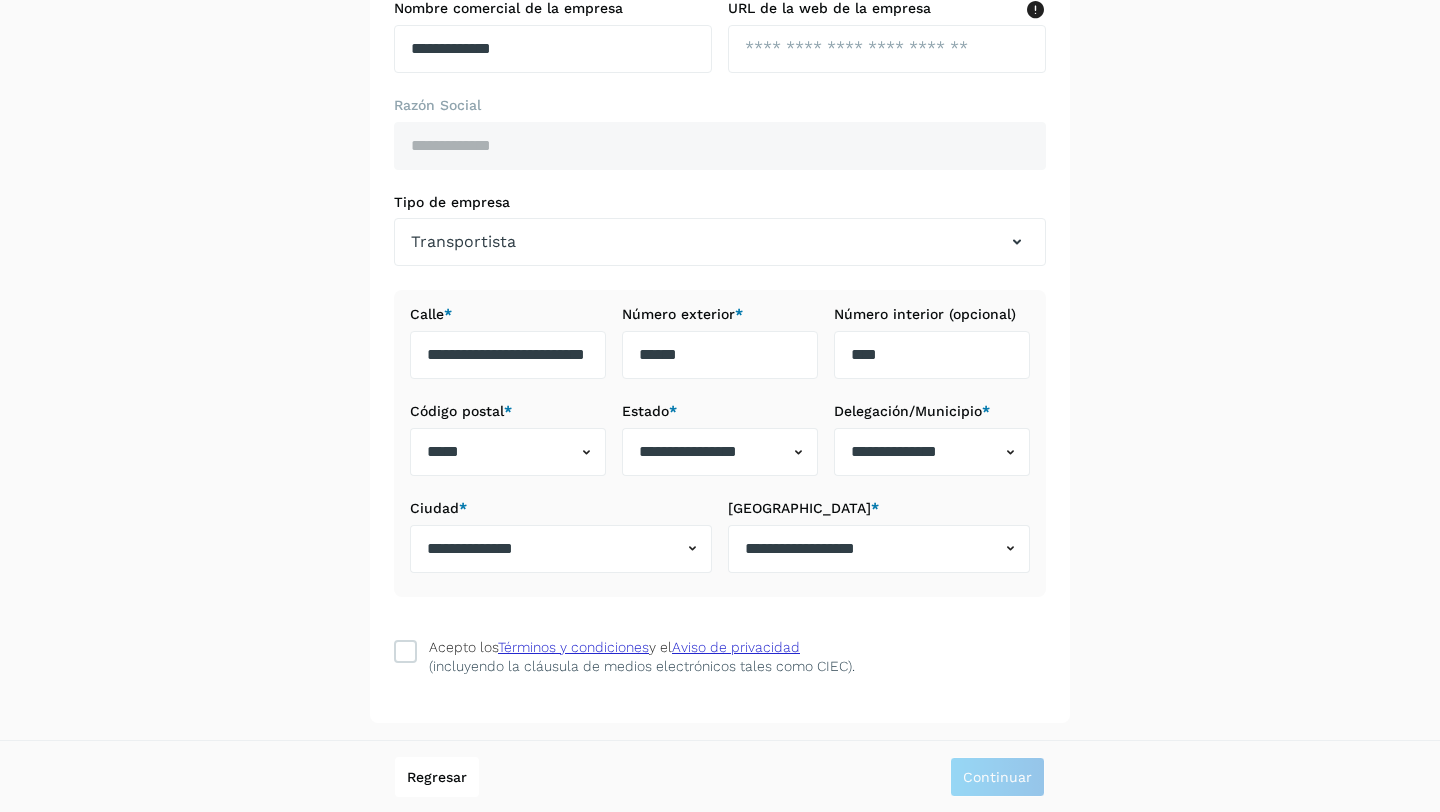 scroll, scrollTop: 0, scrollLeft: 0, axis: both 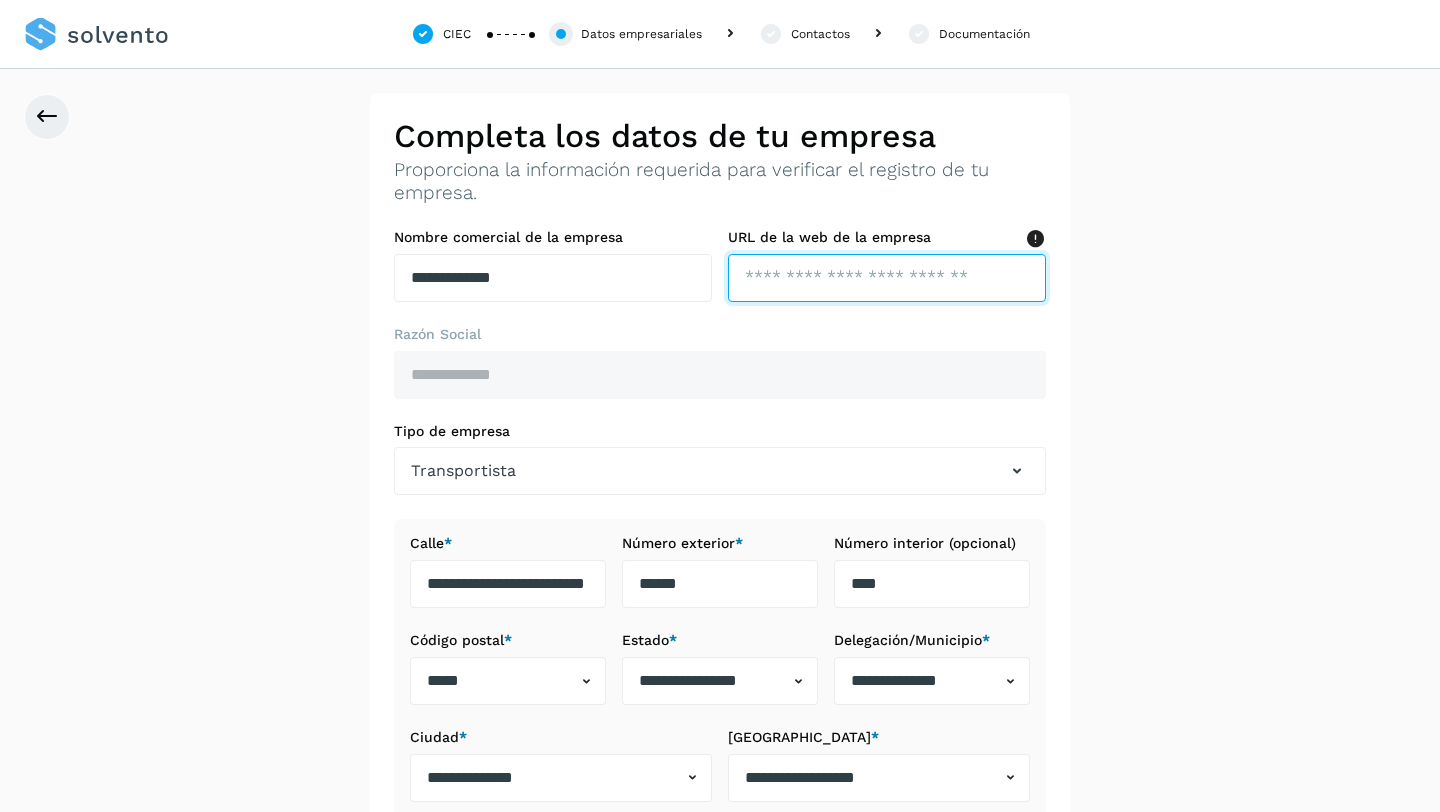 click at bounding box center [887, 278] 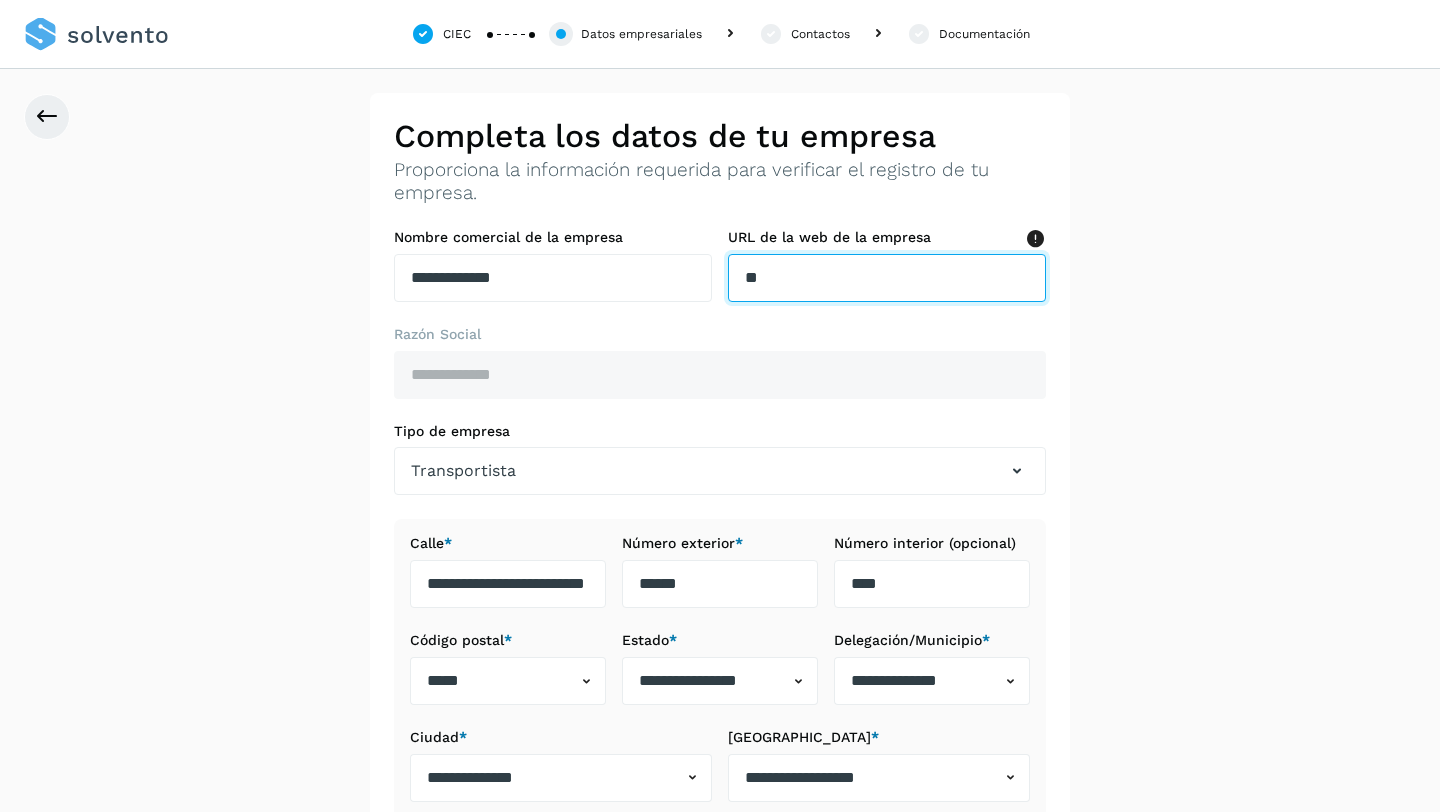 type on "*" 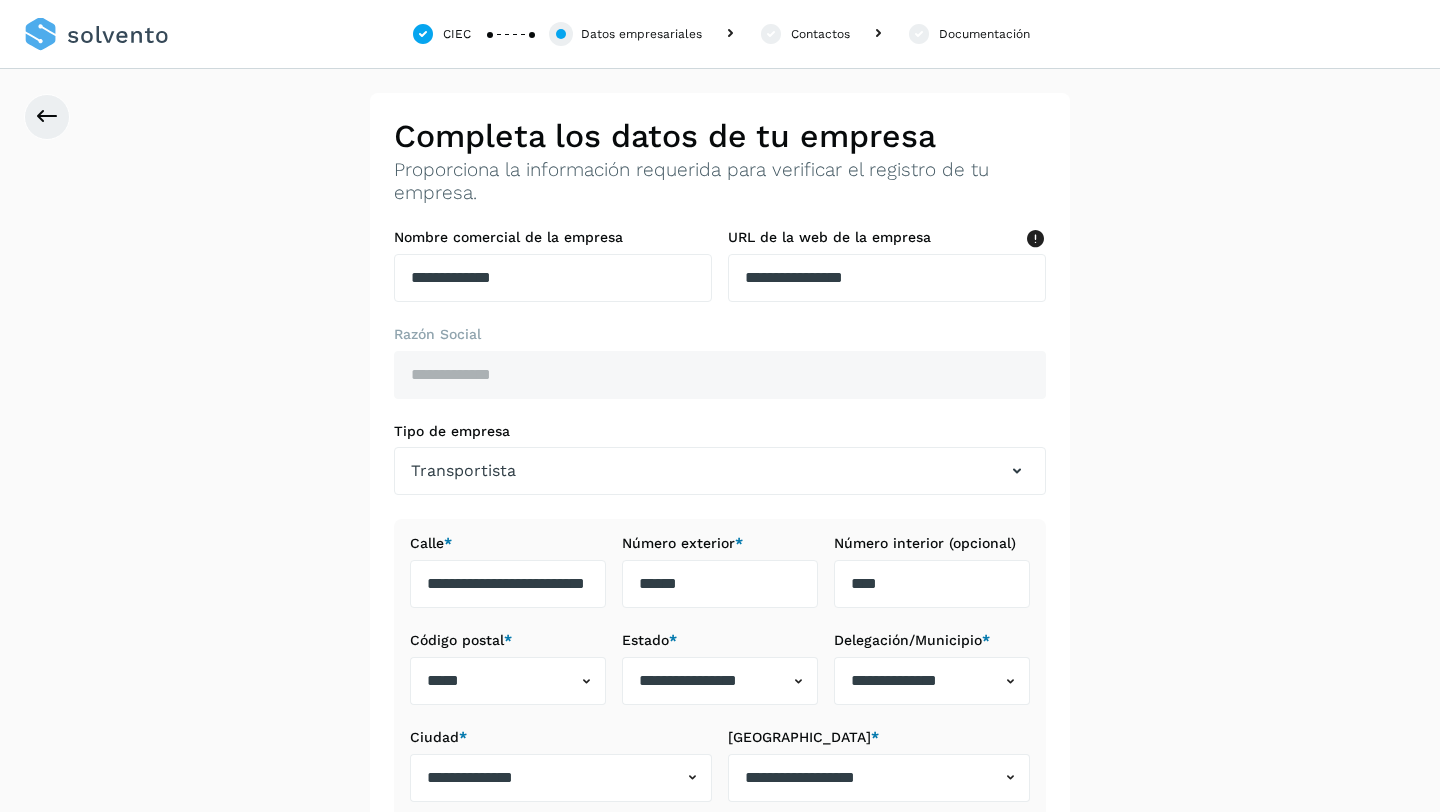 click on "Número interior (opcional)  ****" at bounding box center (932, 571) 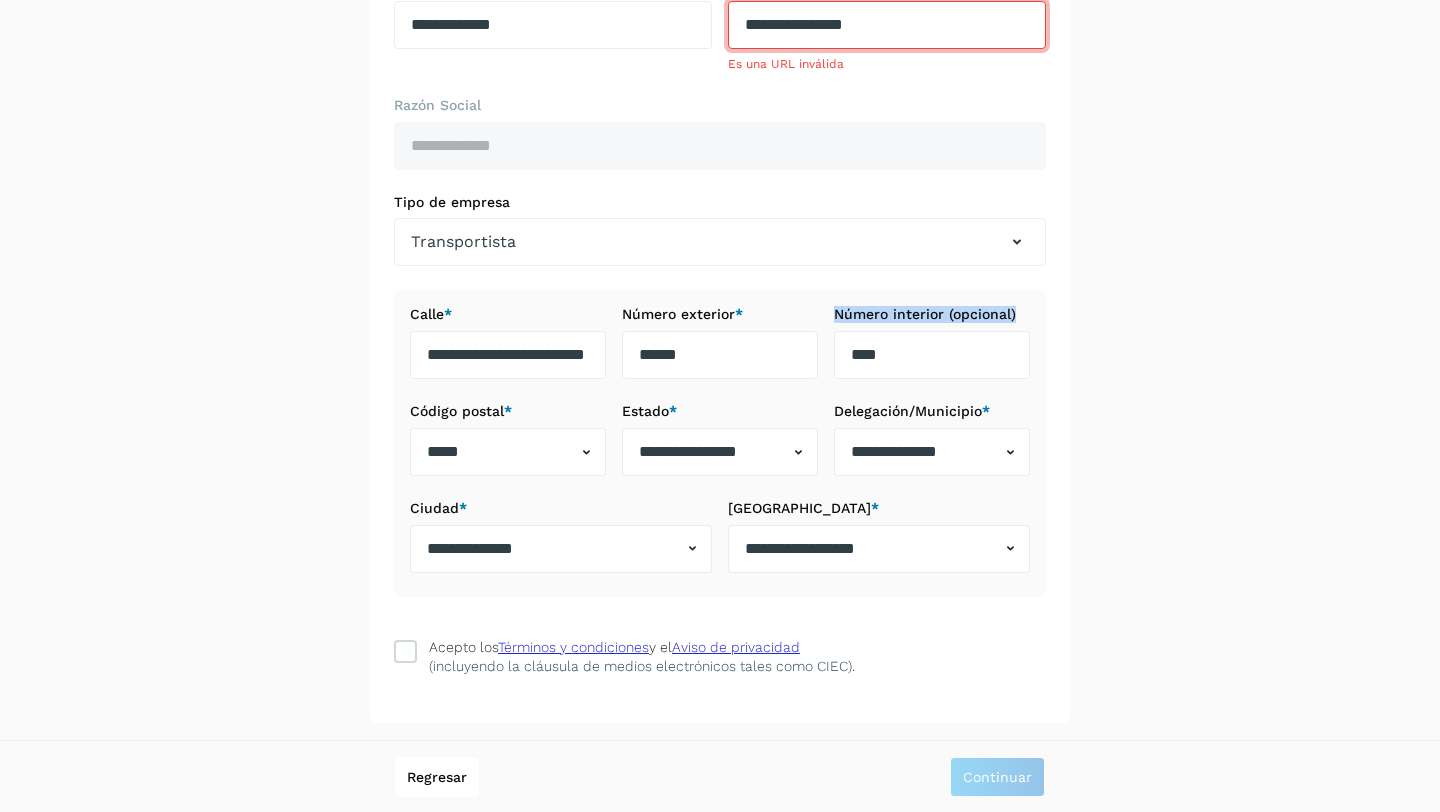 scroll, scrollTop: 0, scrollLeft: 0, axis: both 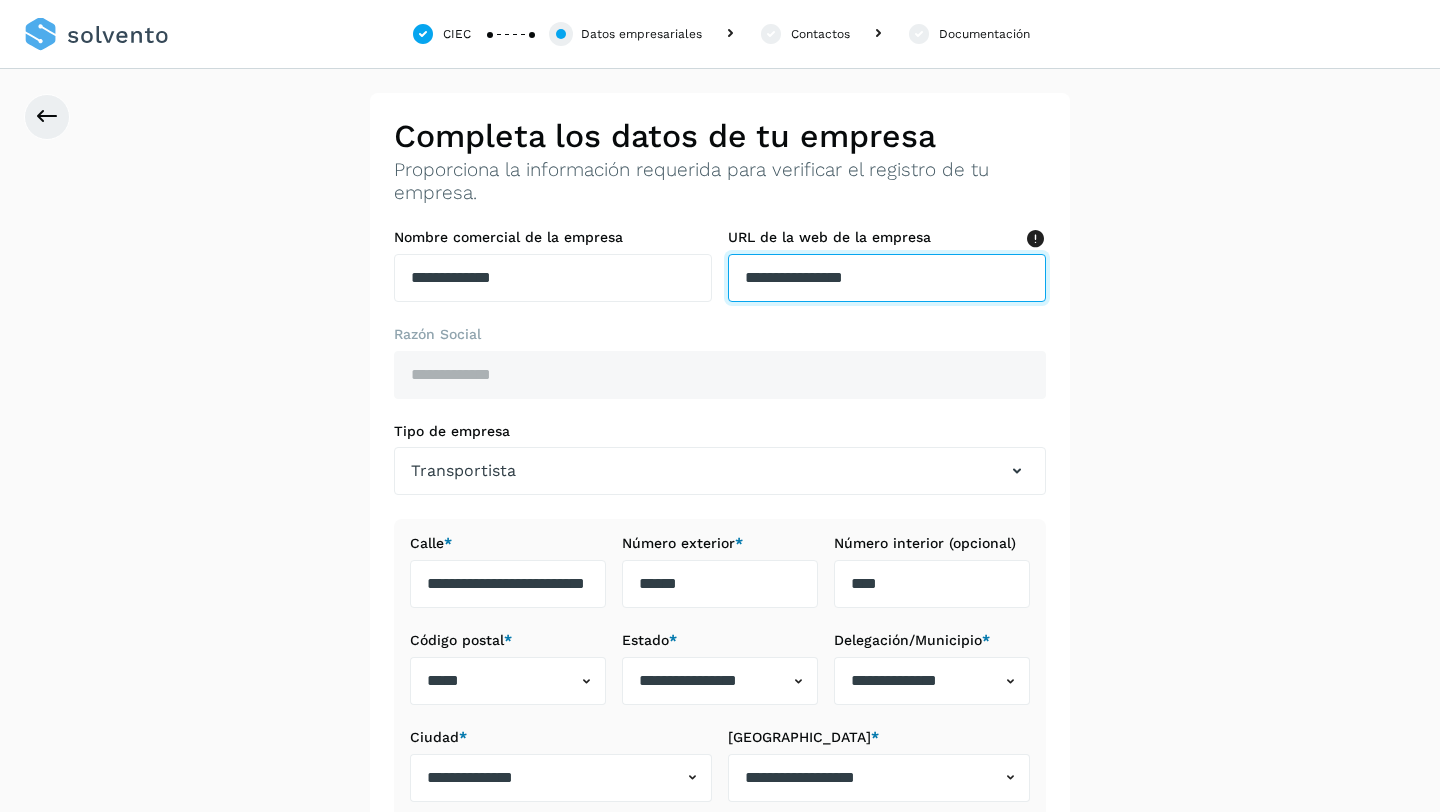drag, startPoint x: 900, startPoint y: 279, endPoint x: 575, endPoint y: 278, distance: 325.00153 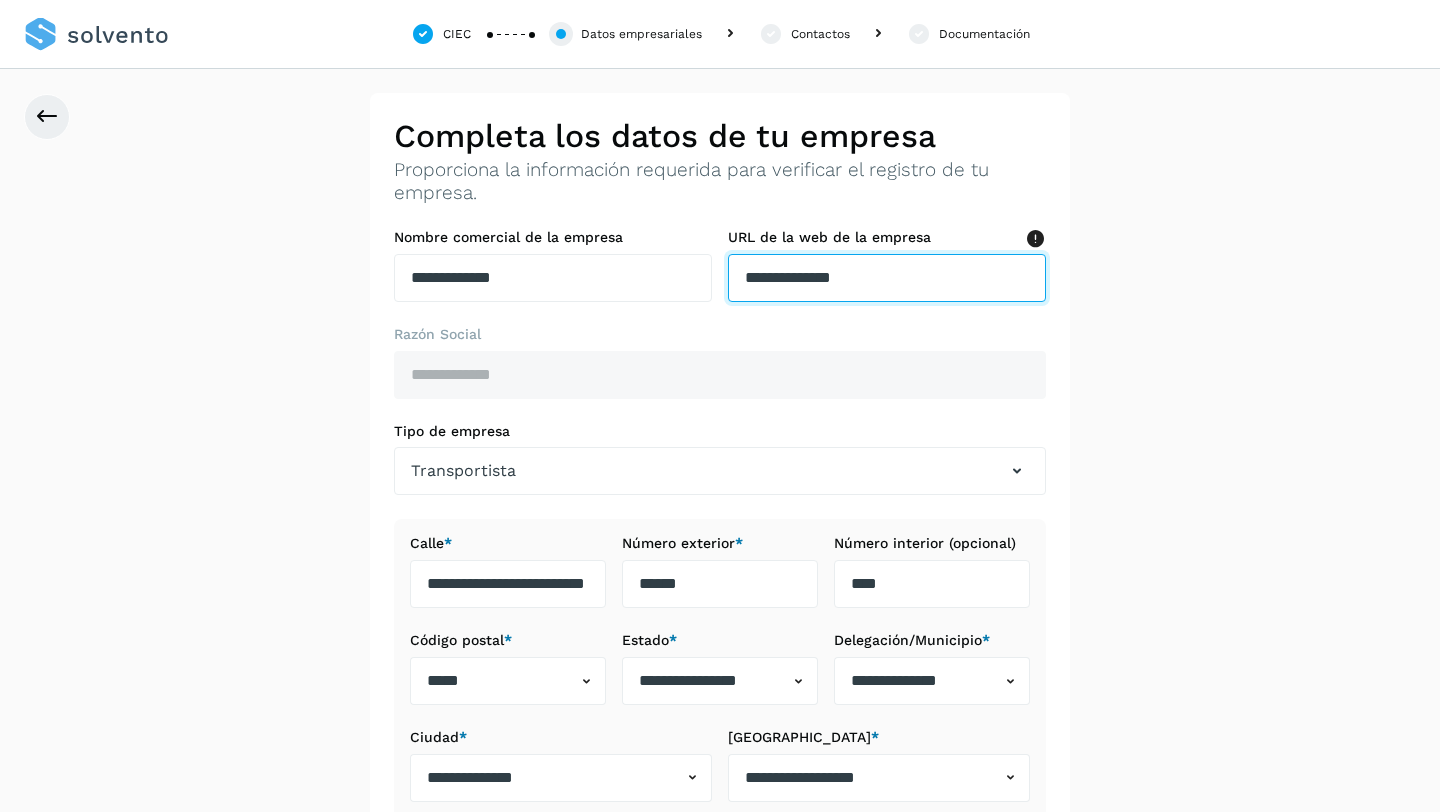 scroll, scrollTop: 229, scrollLeft: 0, axis: vertical 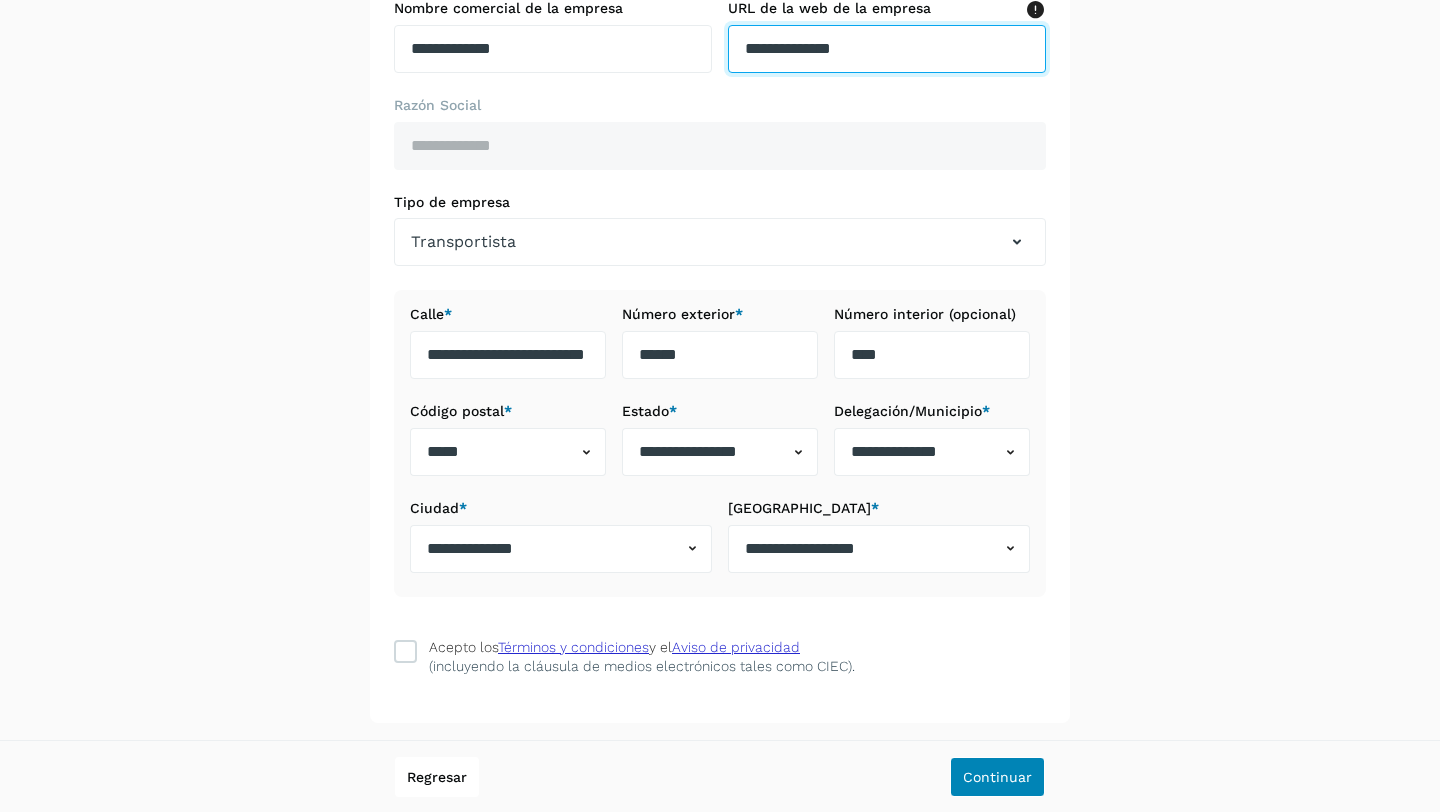 type on "**********" 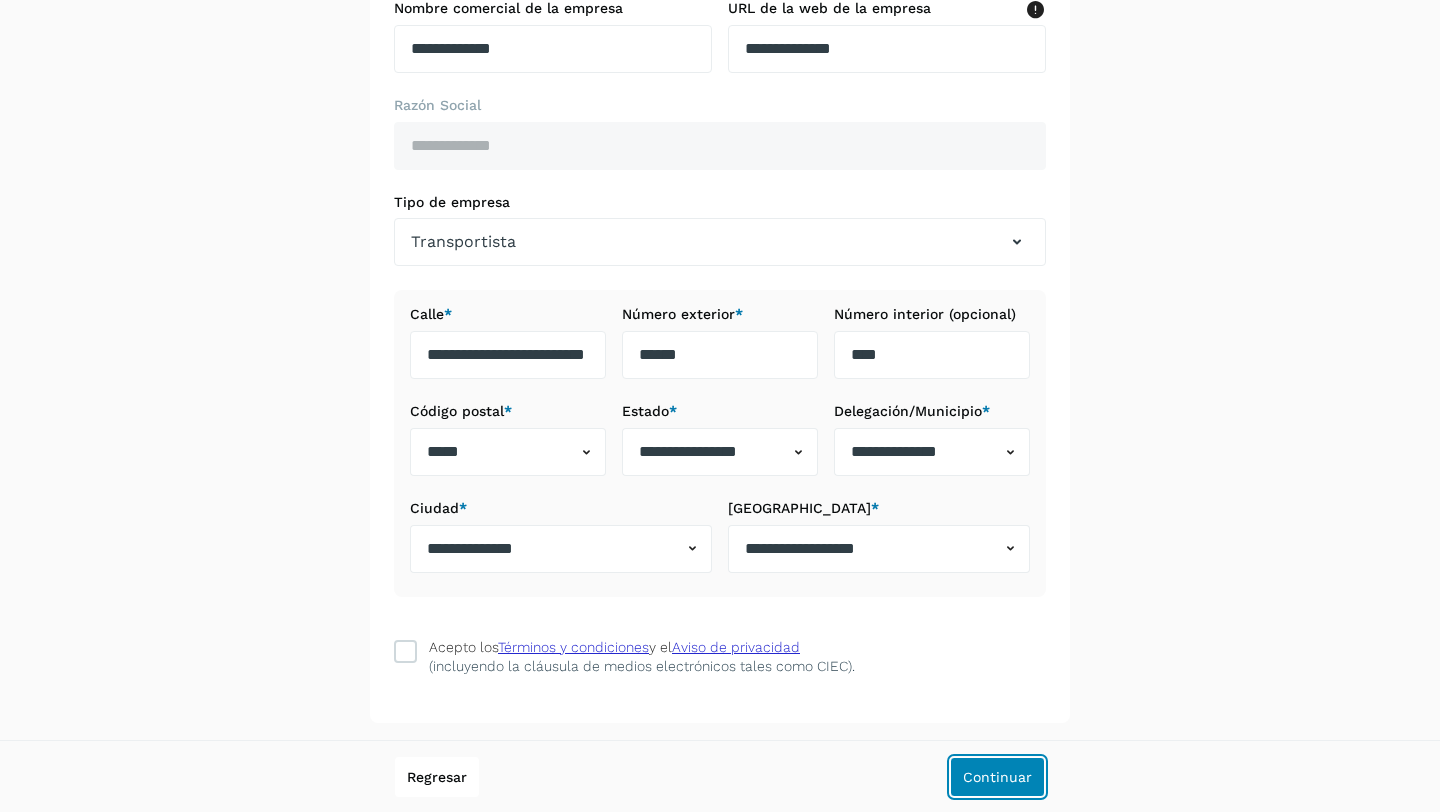 click on "Continuar" 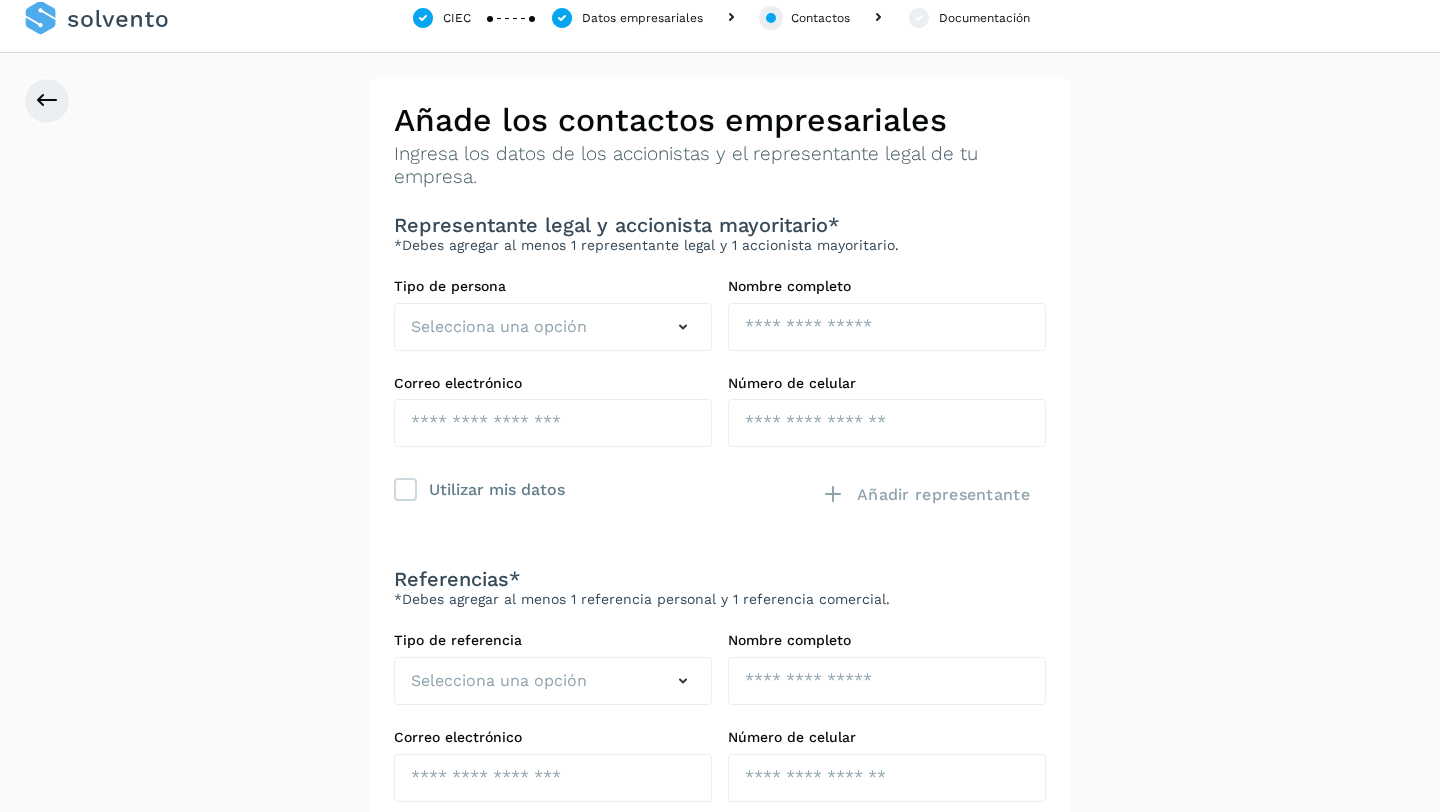 scroll, scrollTop: 0, scrollLeft: 0, axis: both 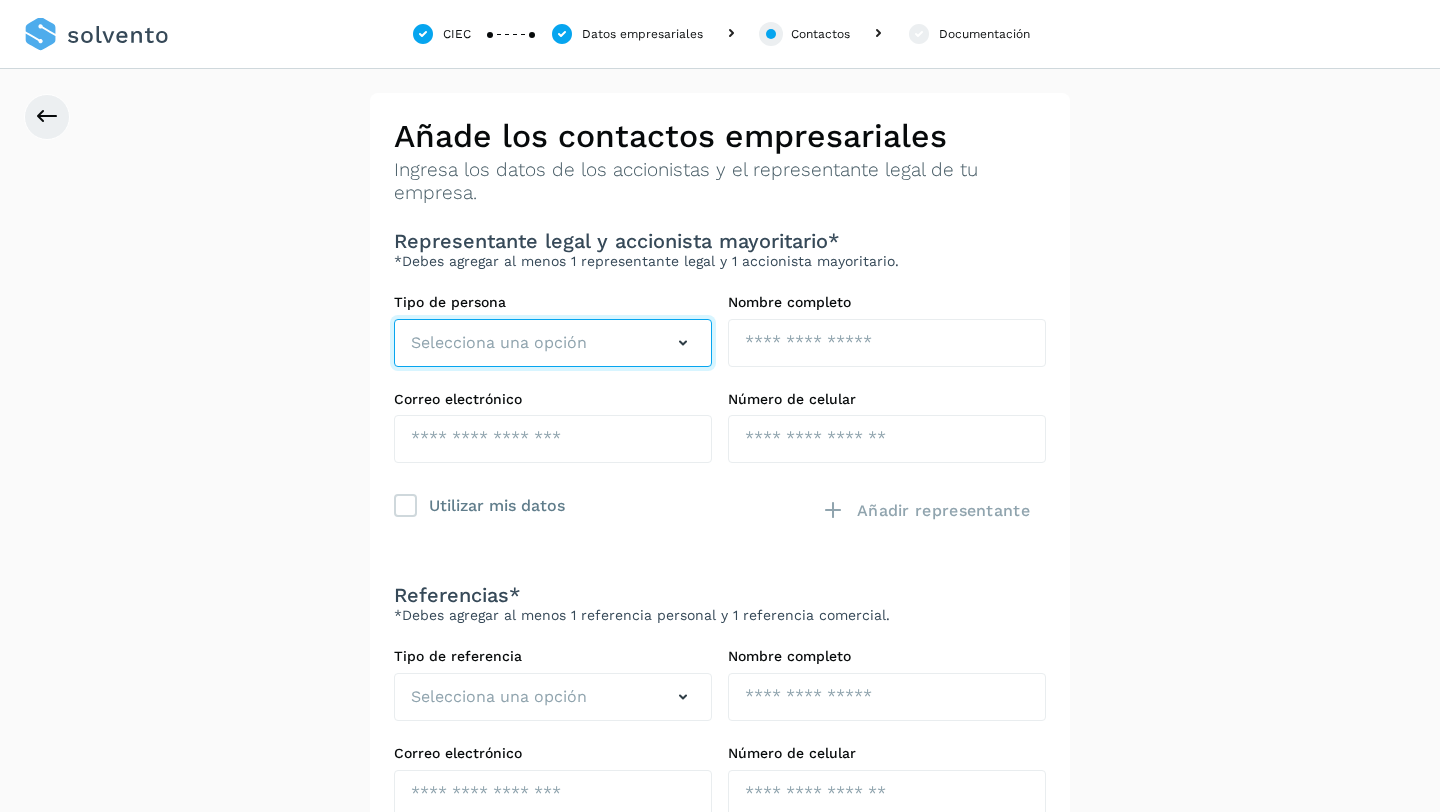 click on "Selecciona una opción" at bounding box center (553, 343) 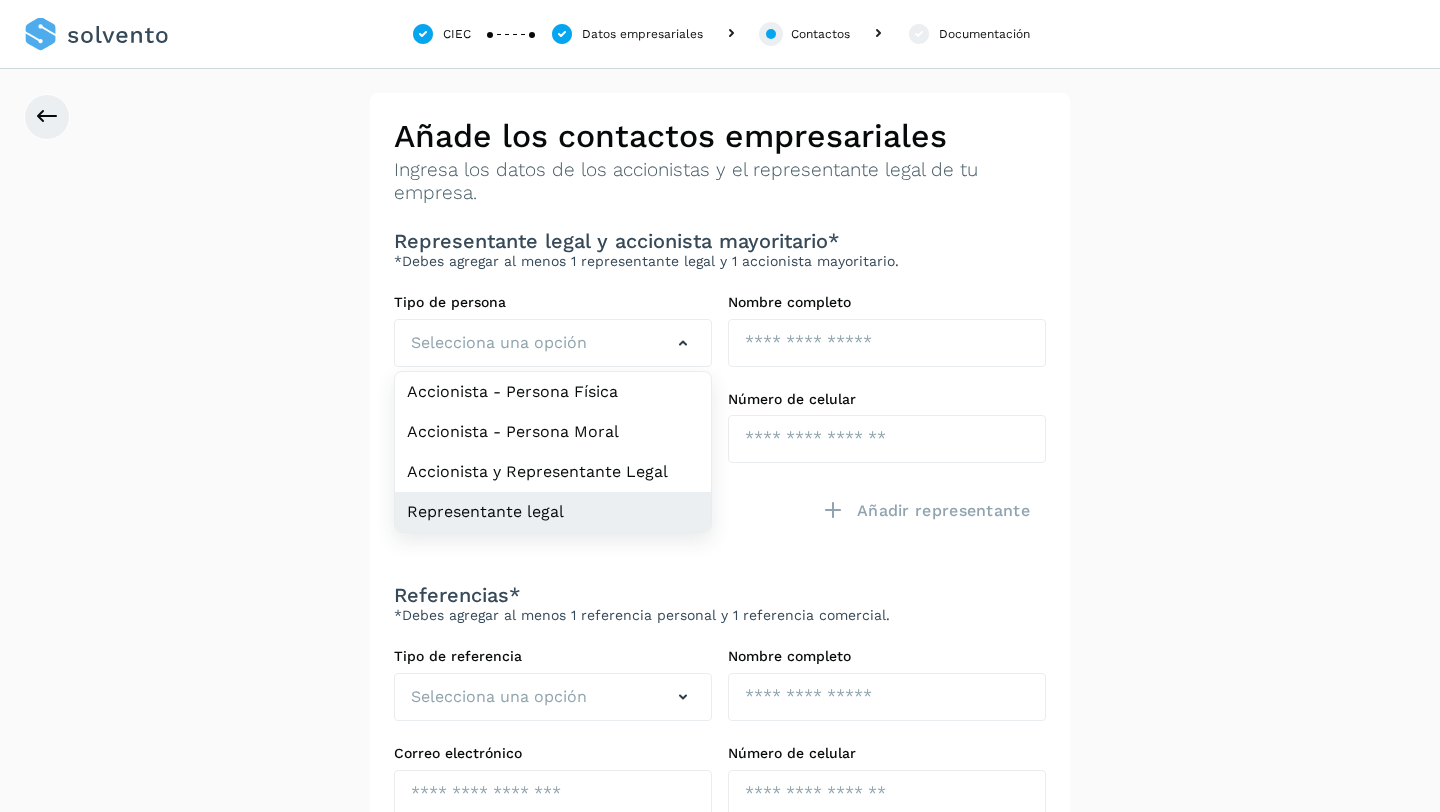 click on "Representante legal" 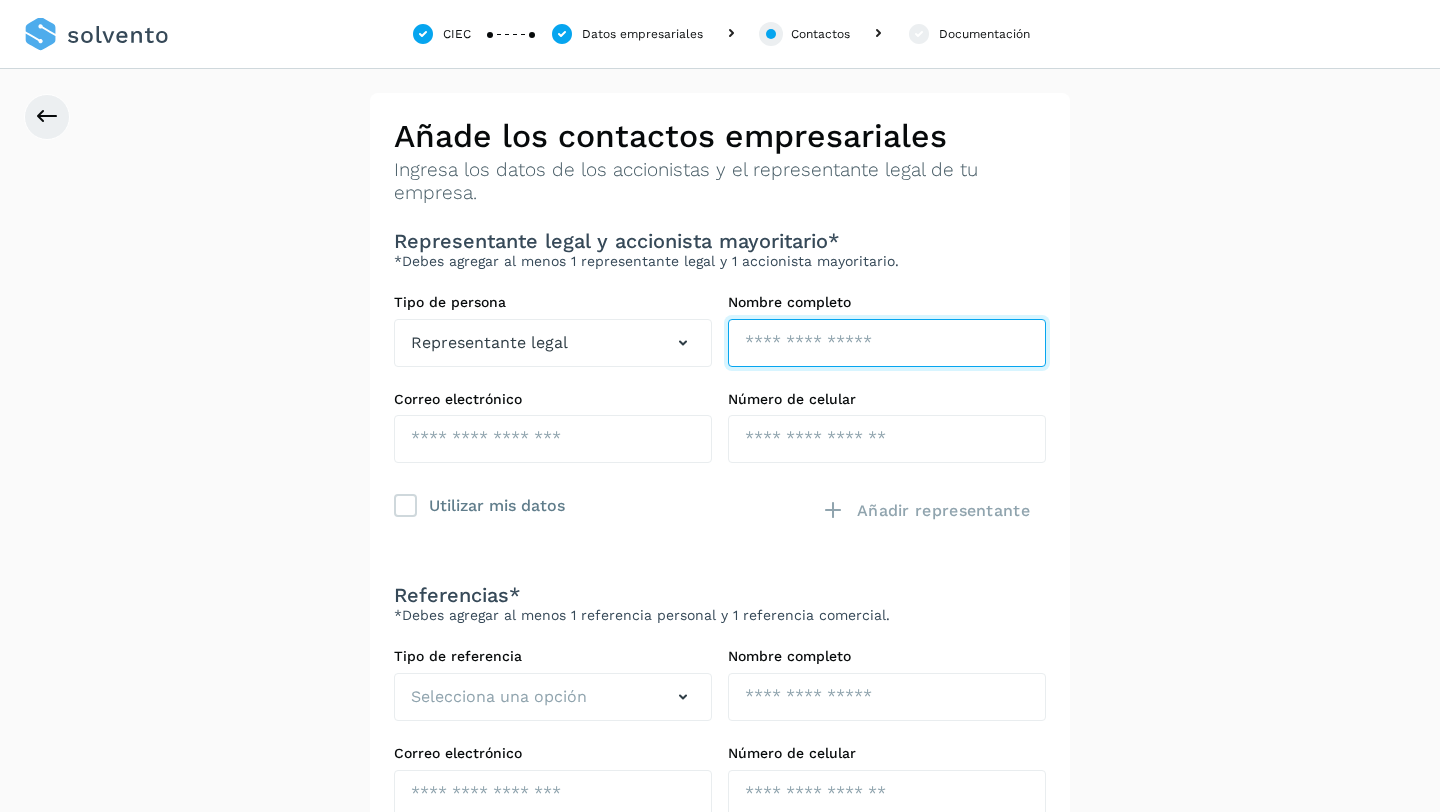 click at bounding box center (887, 343) 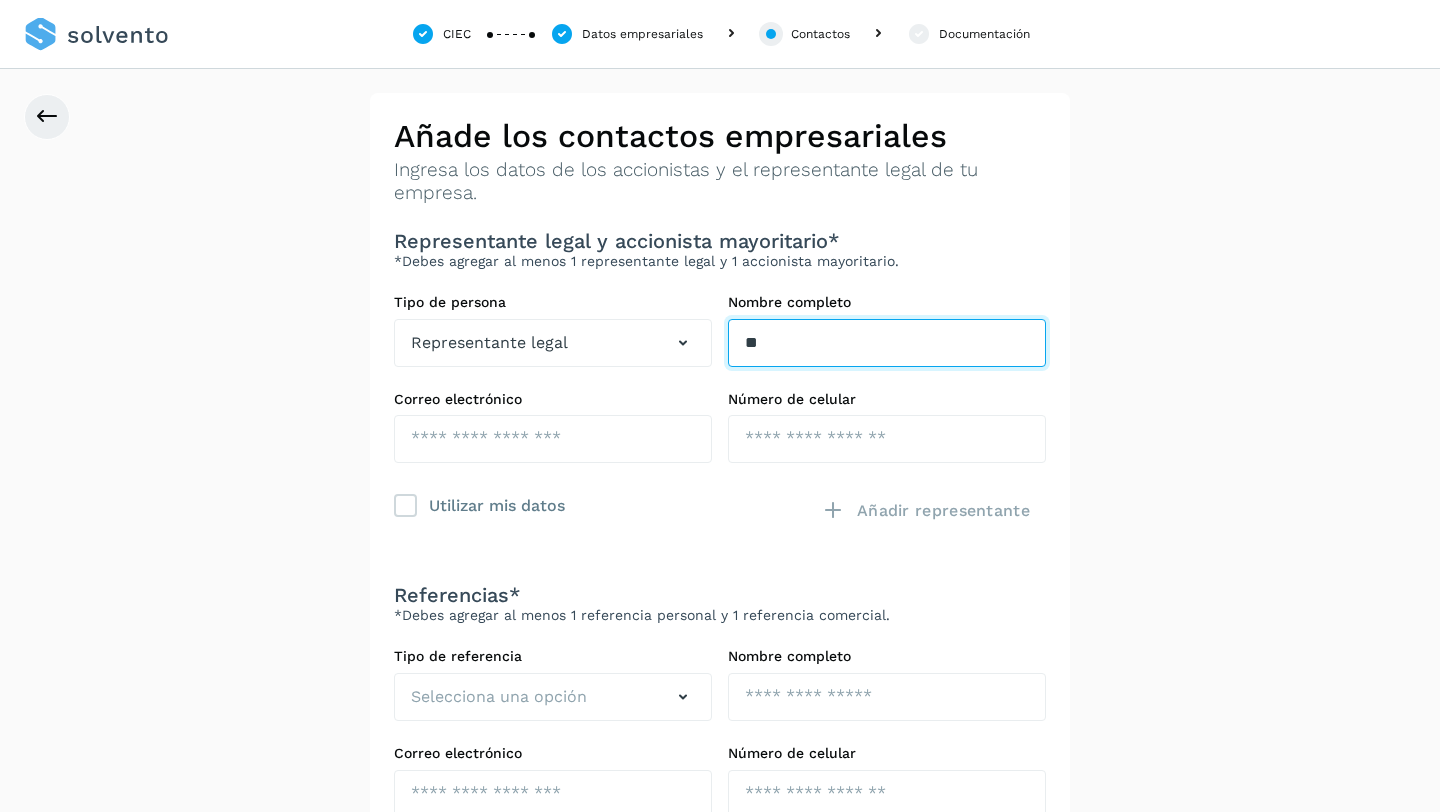 type on "*" 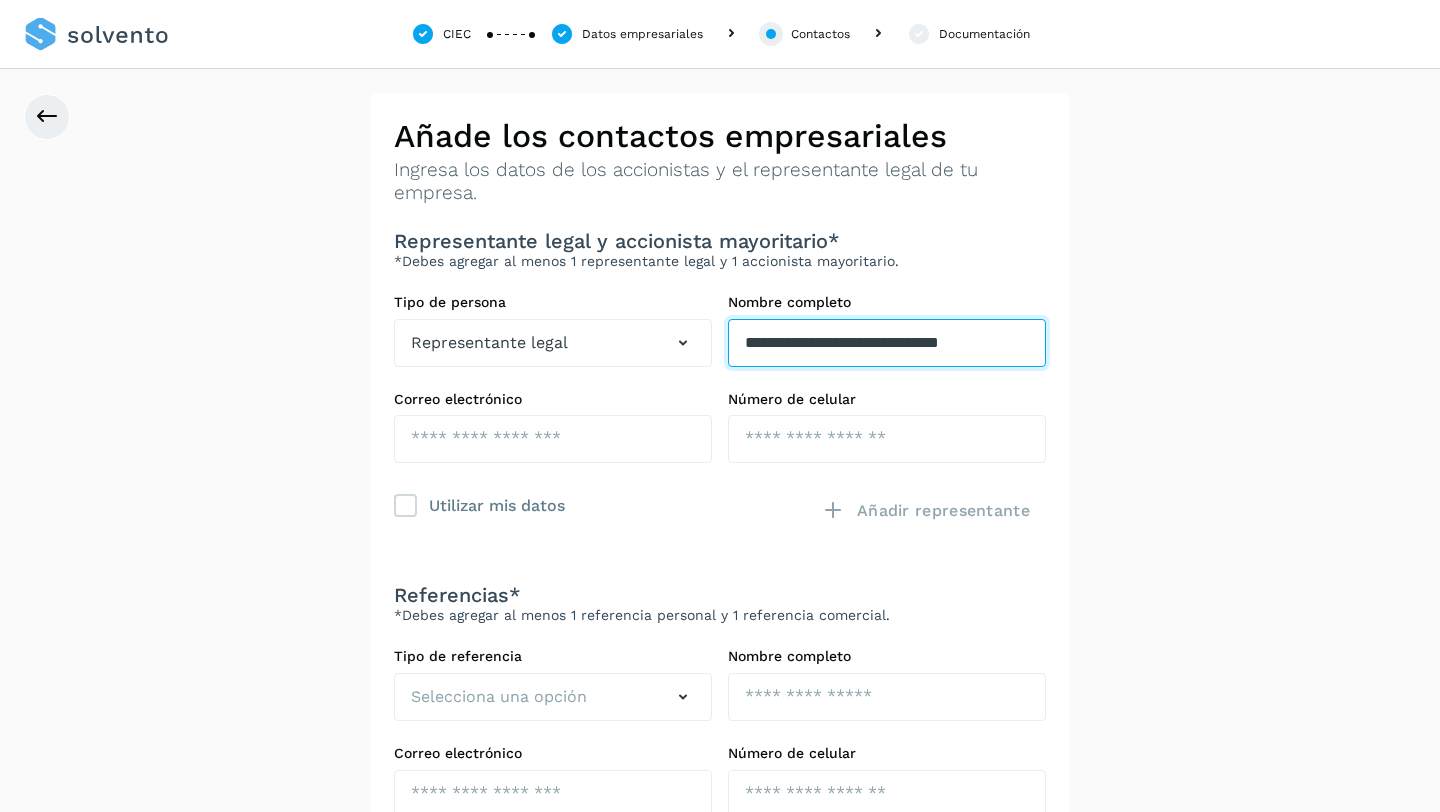 scroll, scrollTop: 0, scrollLeft: 38, axis: horizontal 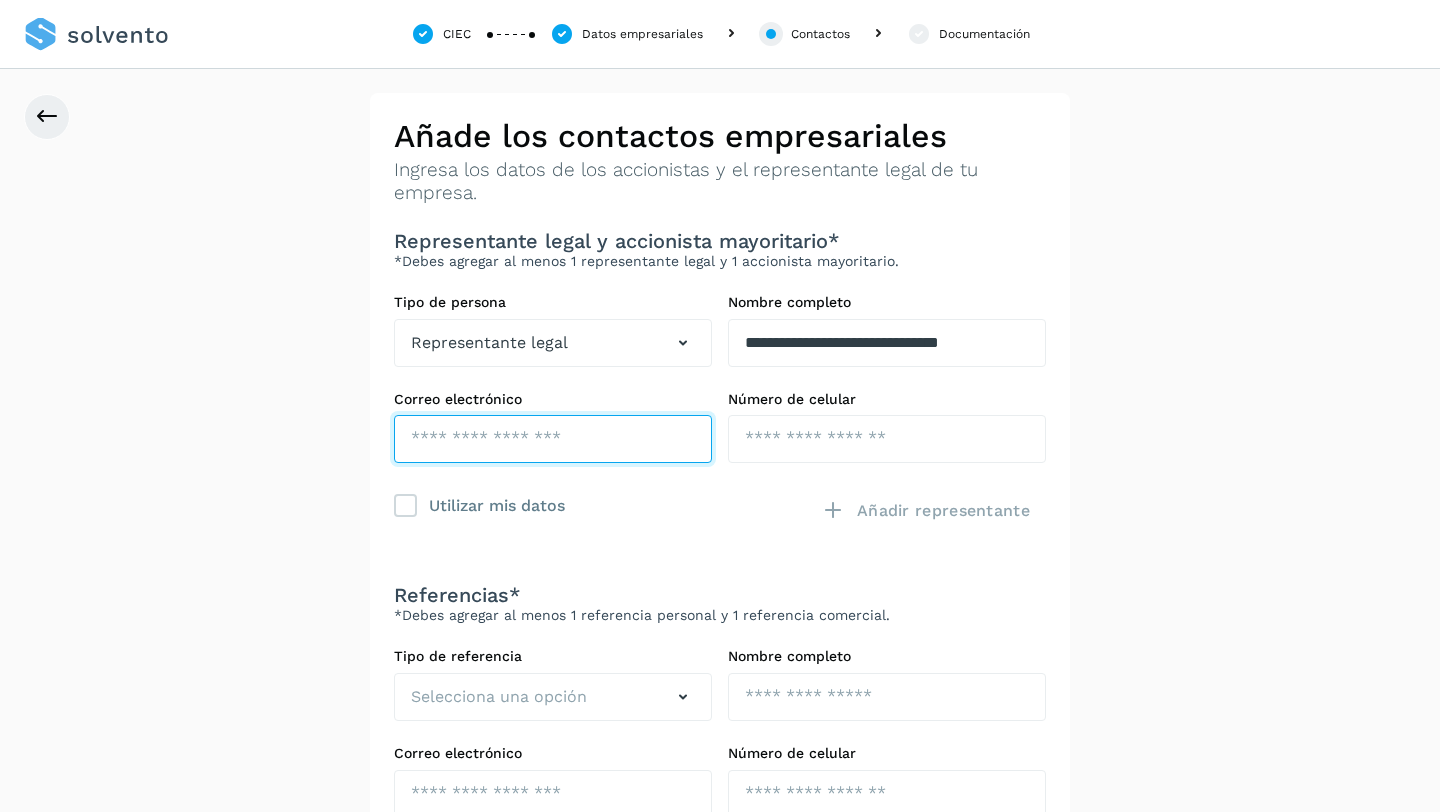 click at bounding box center (553, 439) 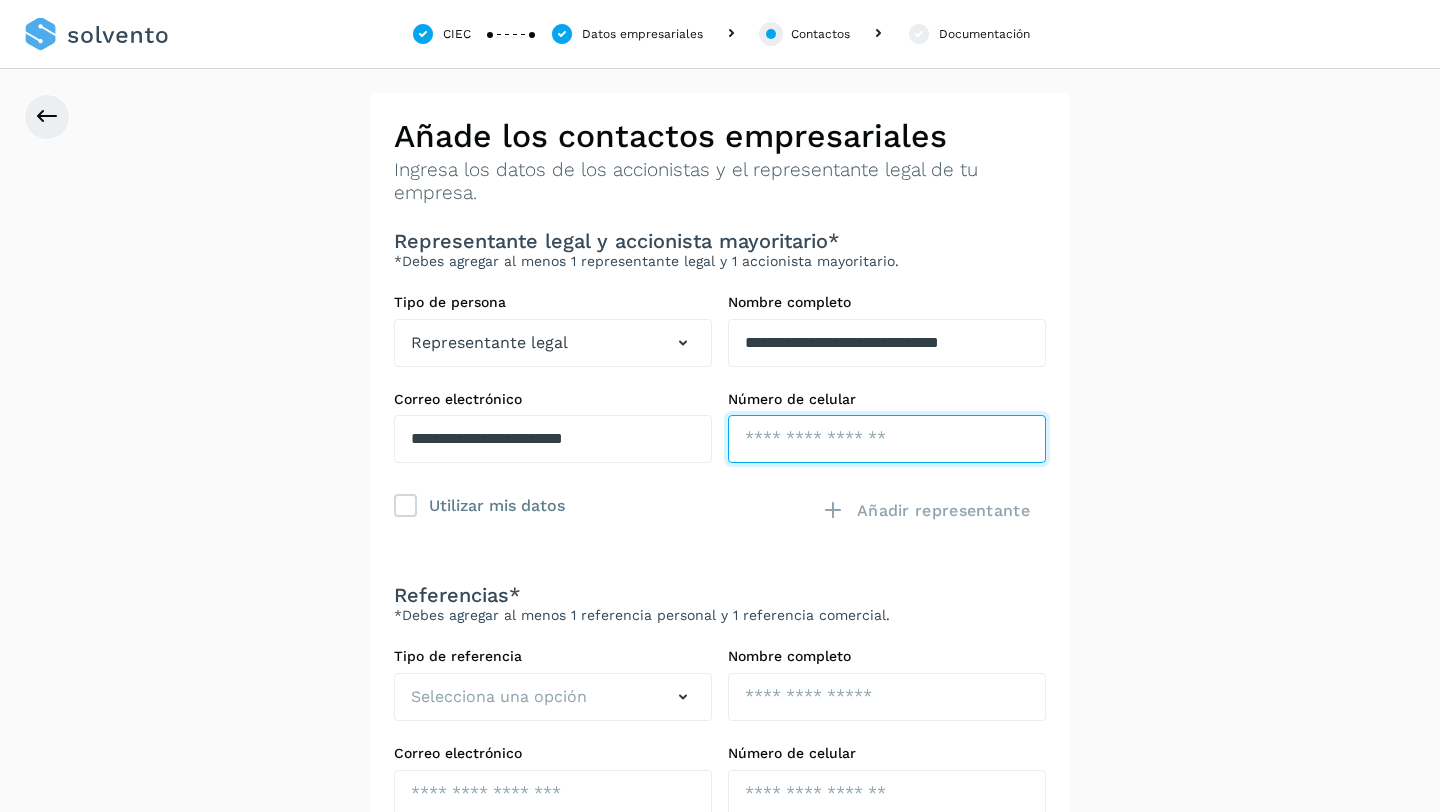click at bounding box center (887, 439) 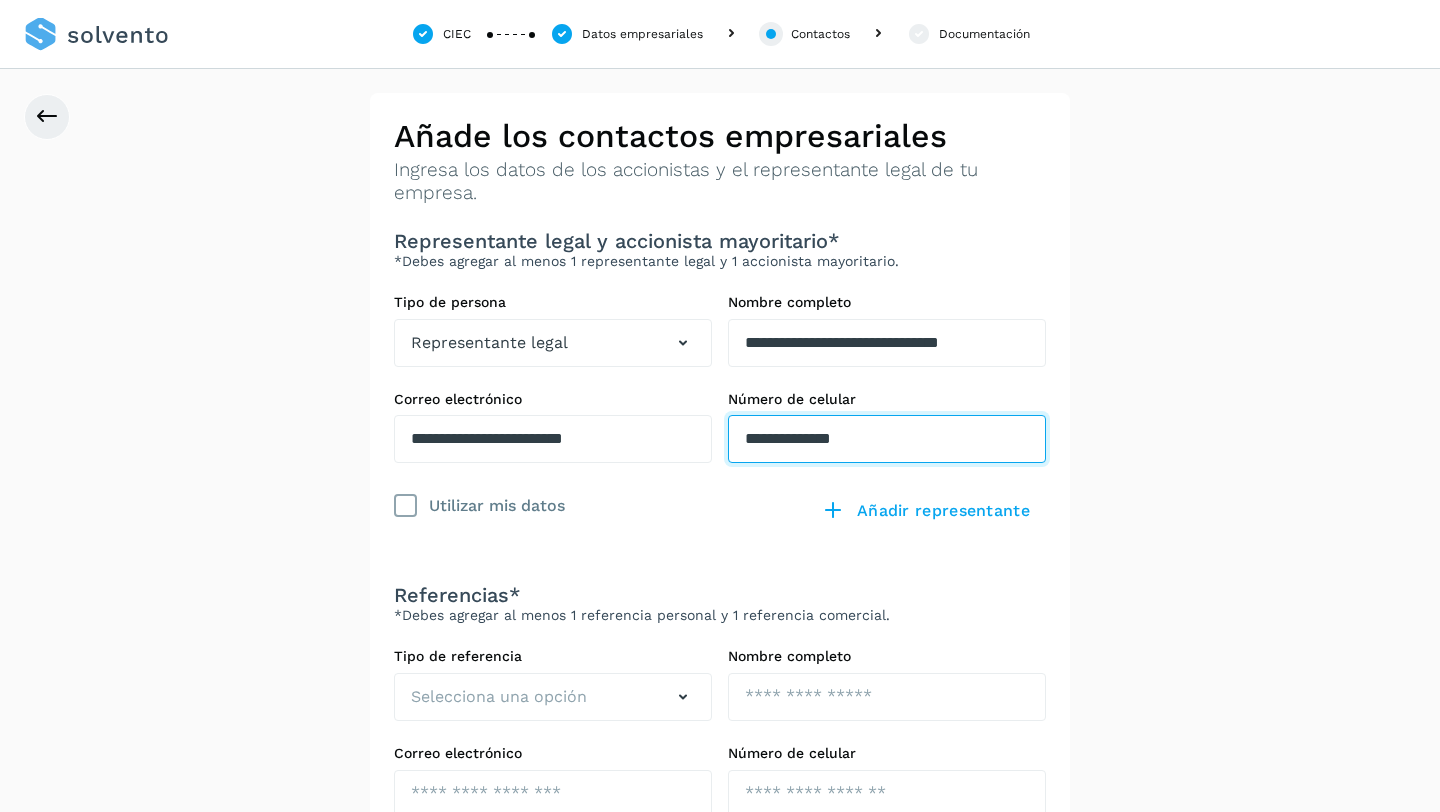type on "**********" 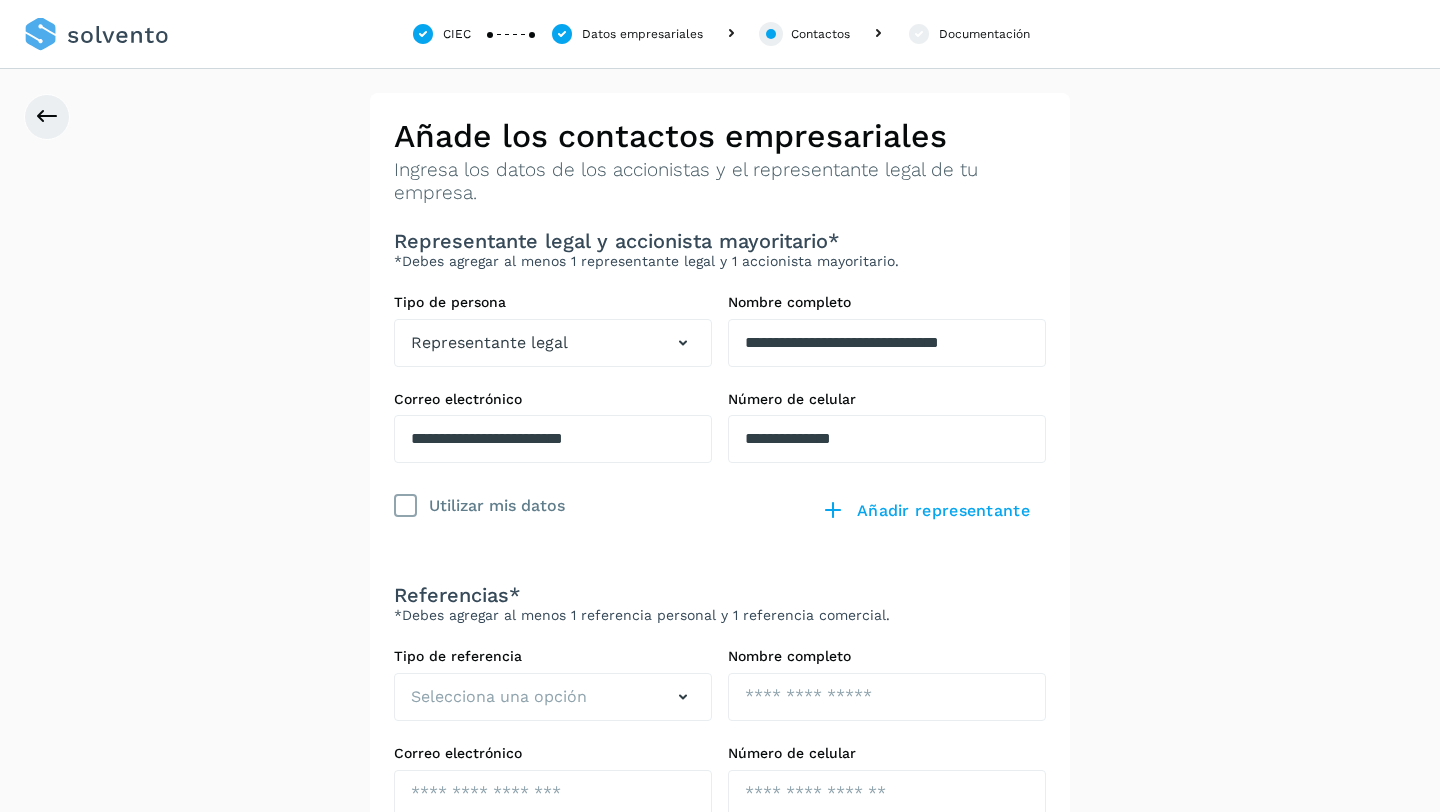 click at bounding box center (406, 506) 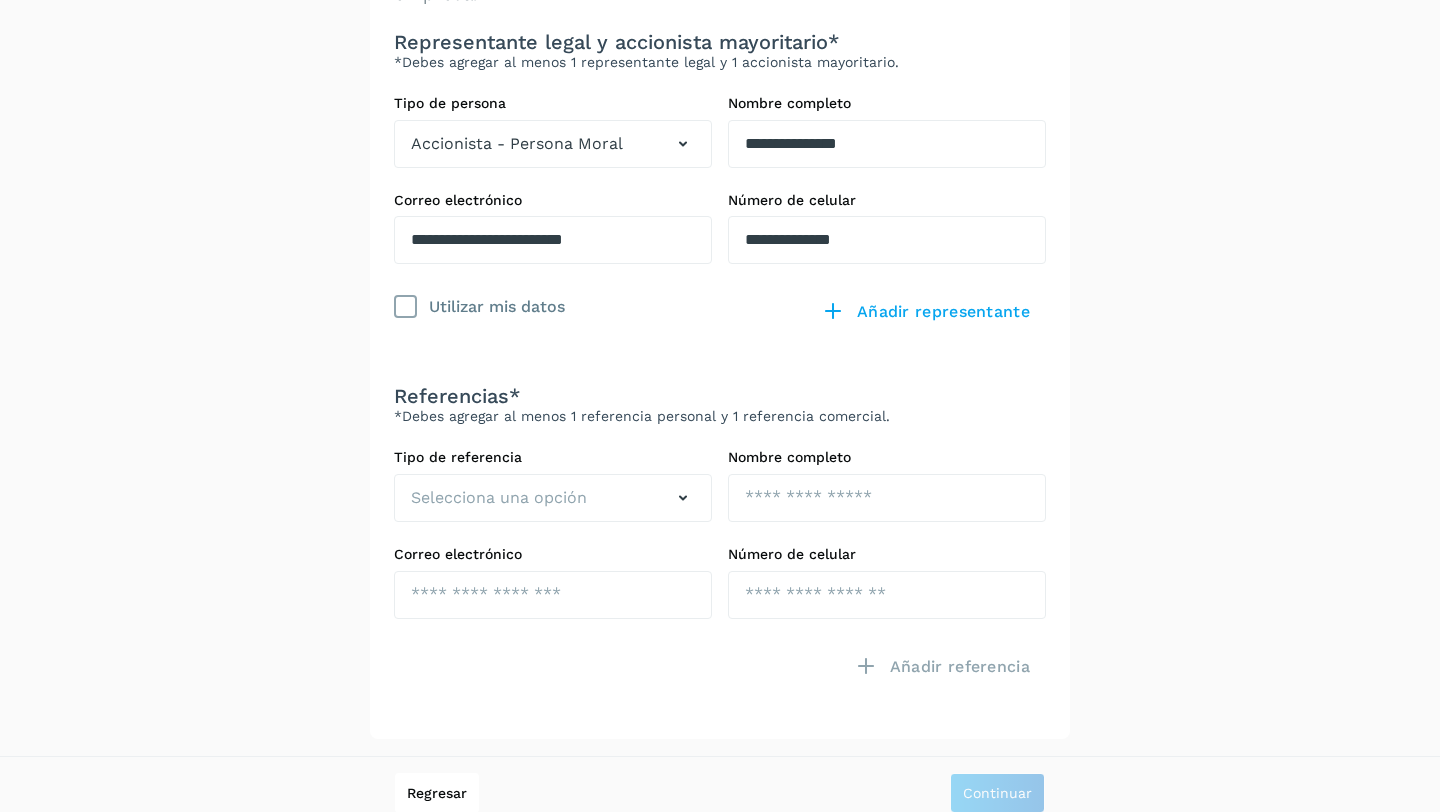 scroll, scrollTop: 216, scrollLeft: 0, axis: vertical 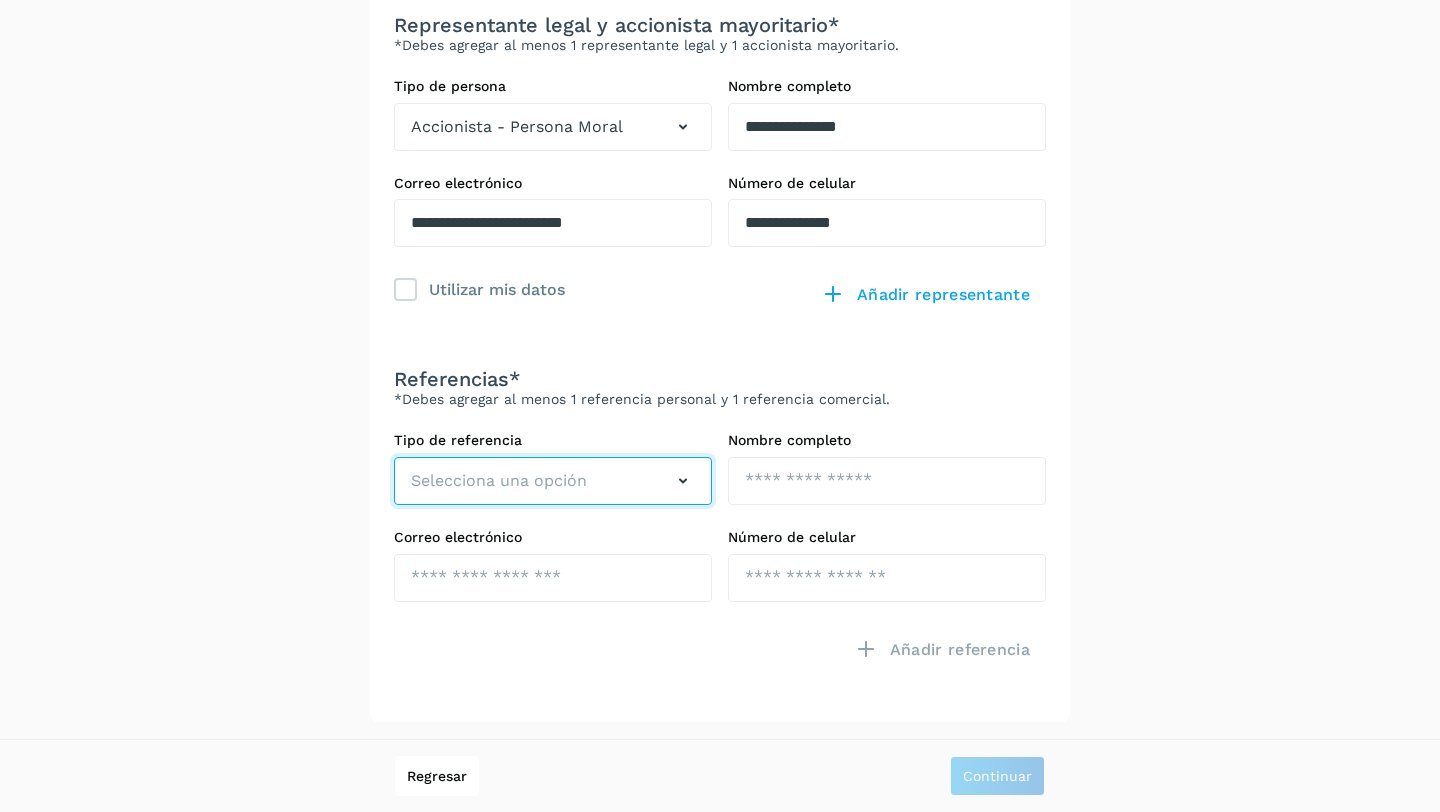 click on "Selecciona una opción" at bounding box center (553, 481) 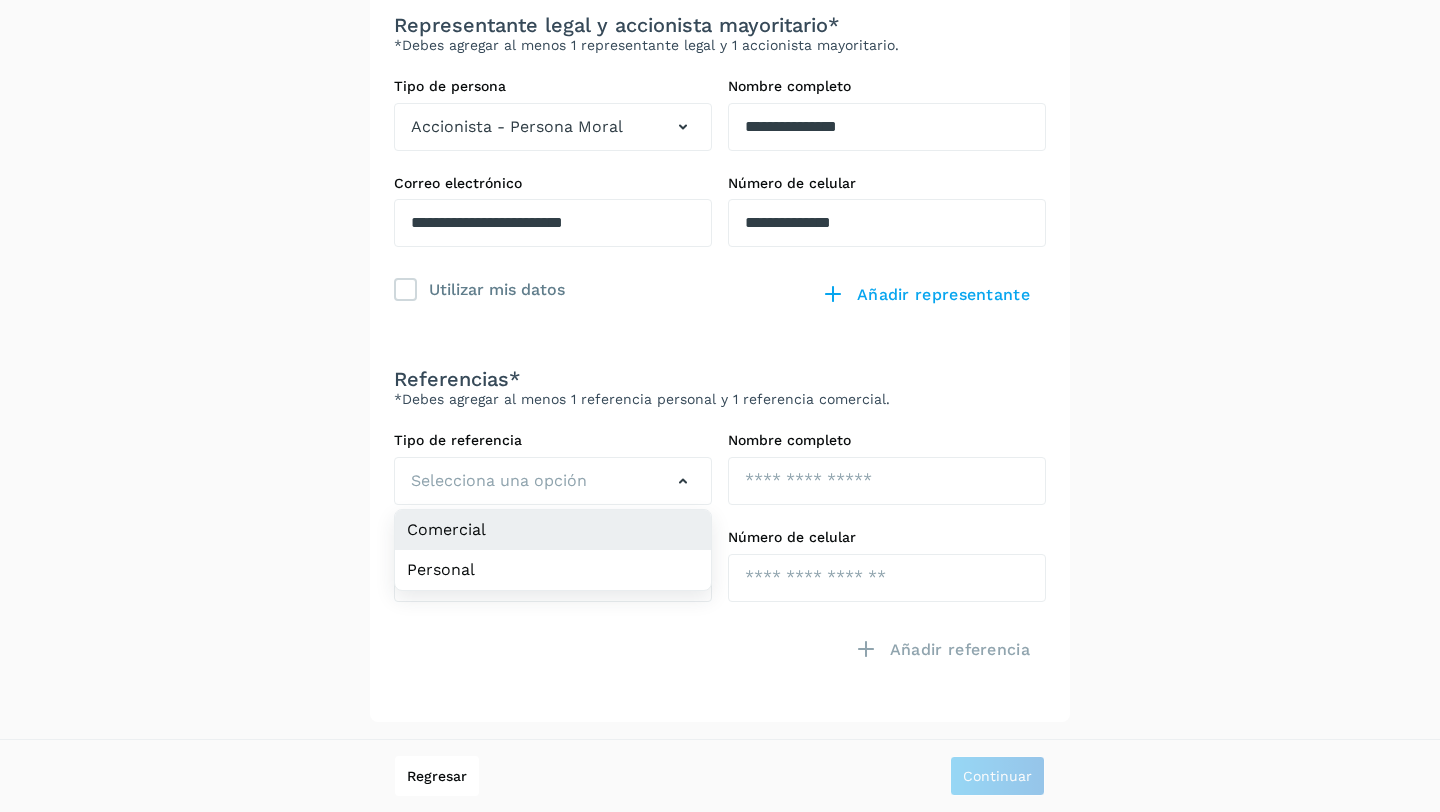 click on "Comercial" 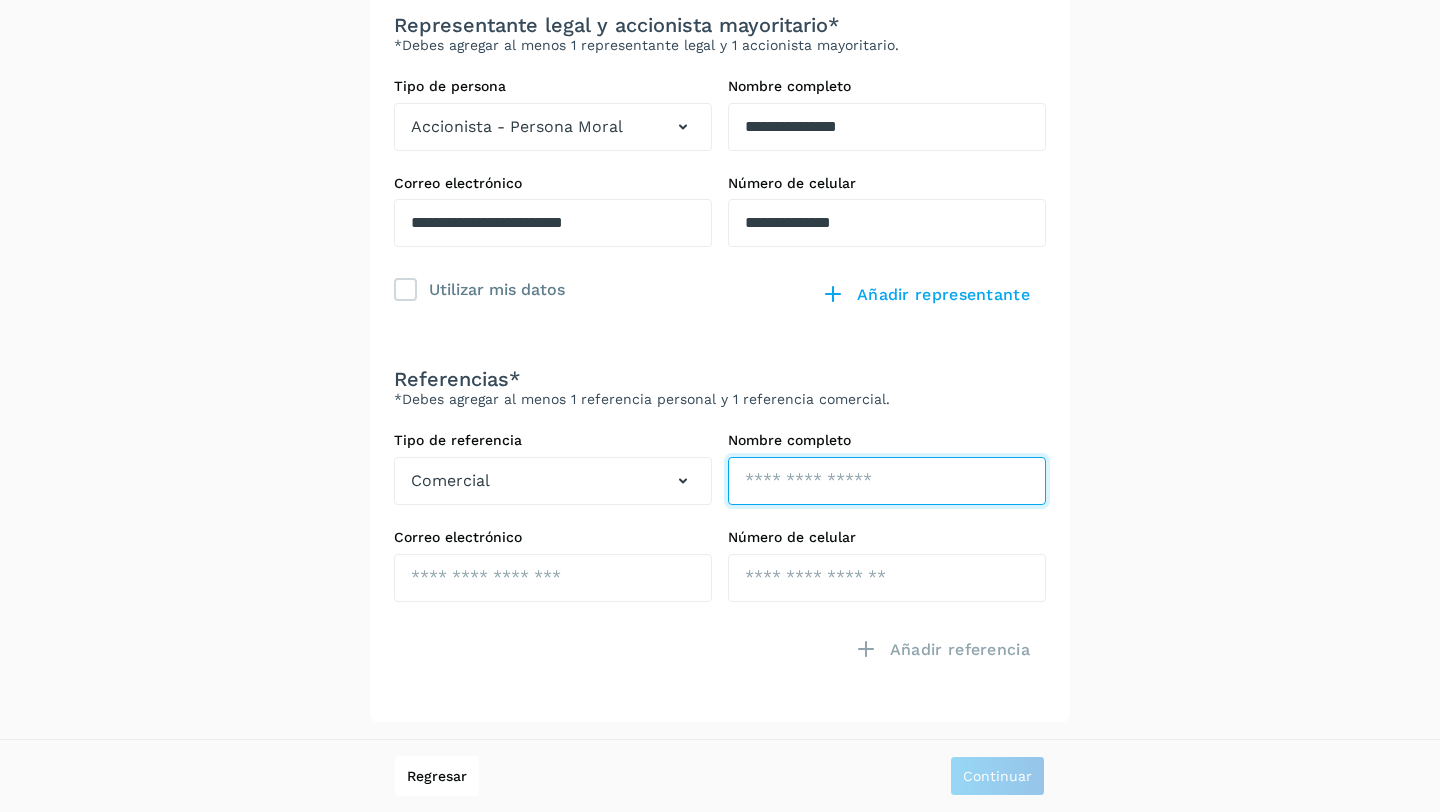 click at bounding box center [887, 127] 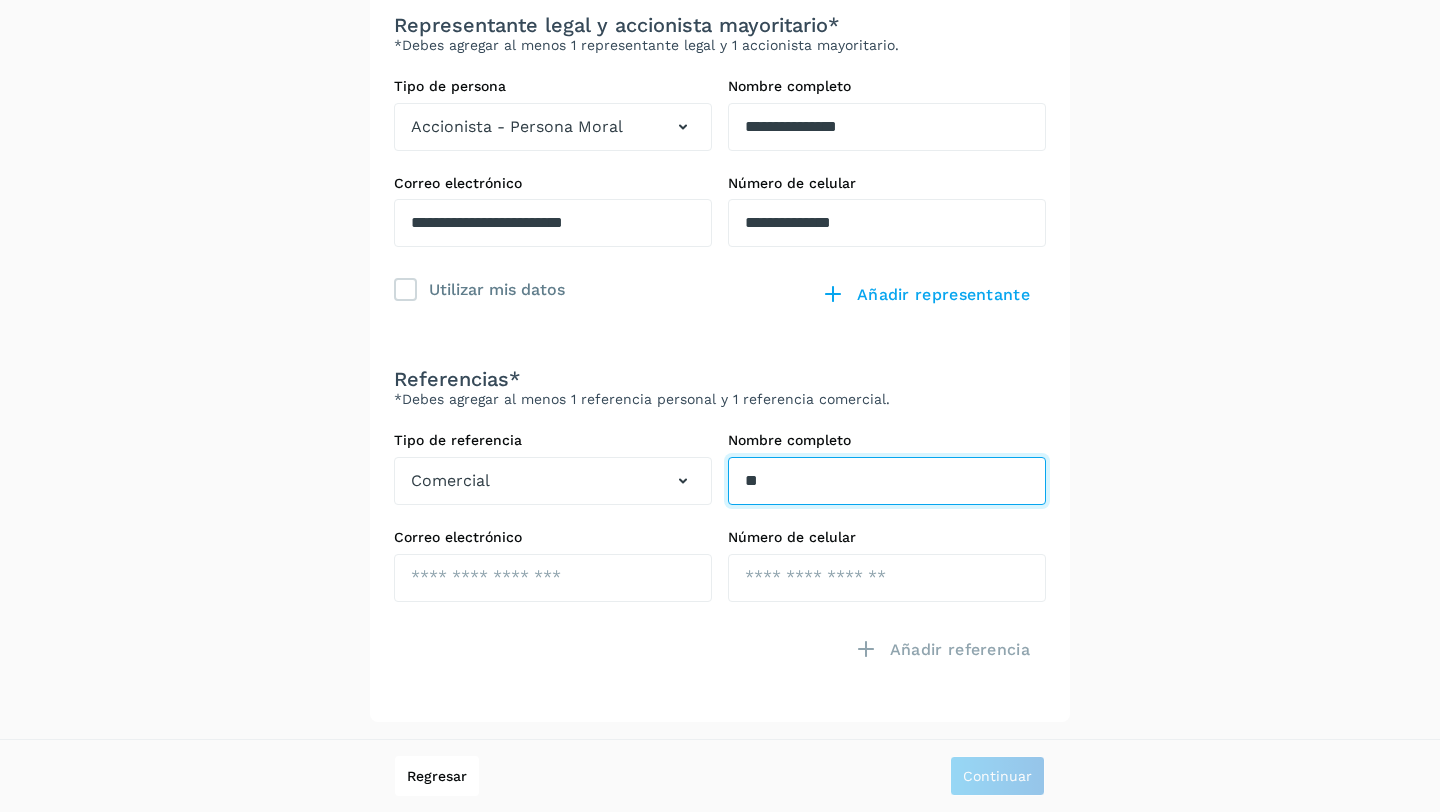 type on "*" 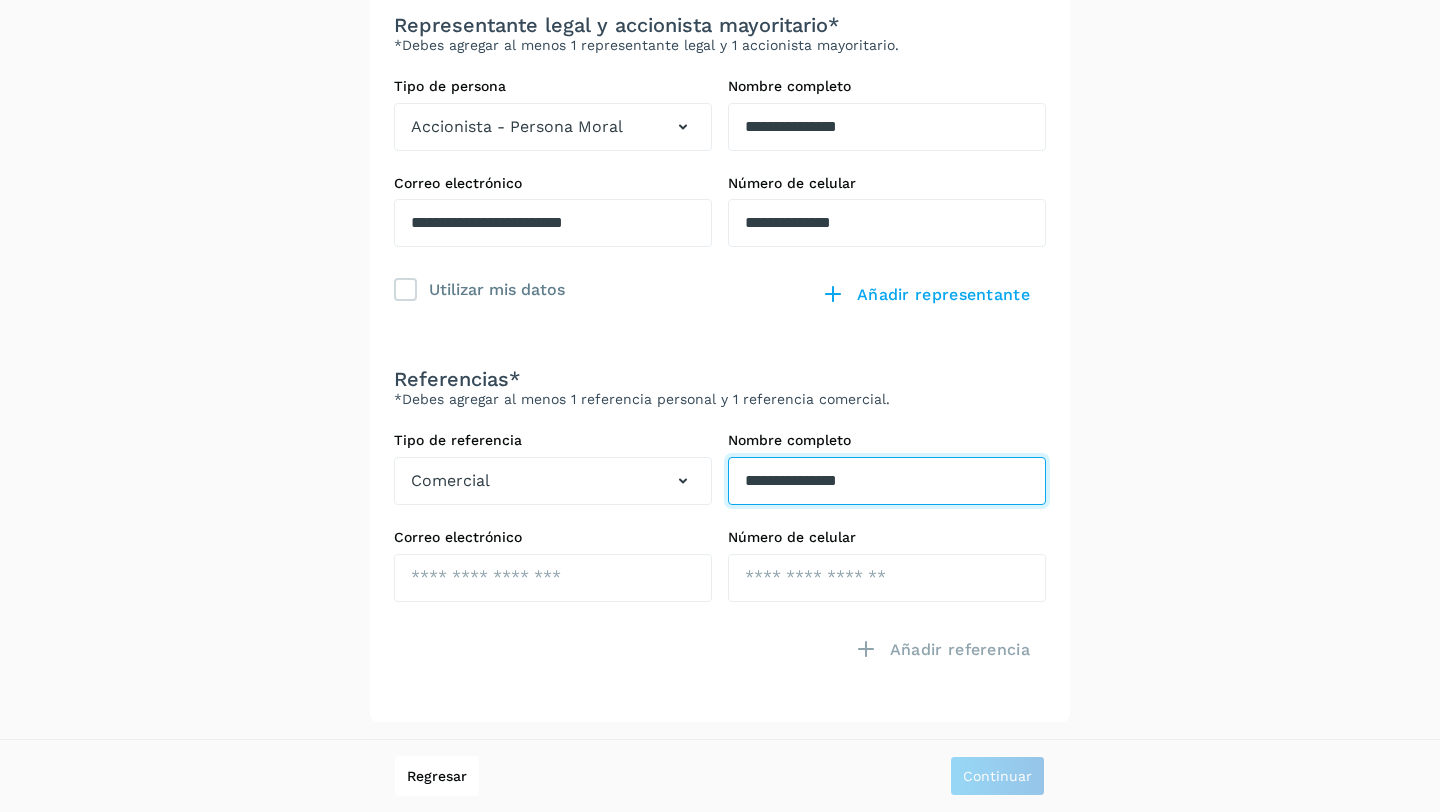type on "**********" 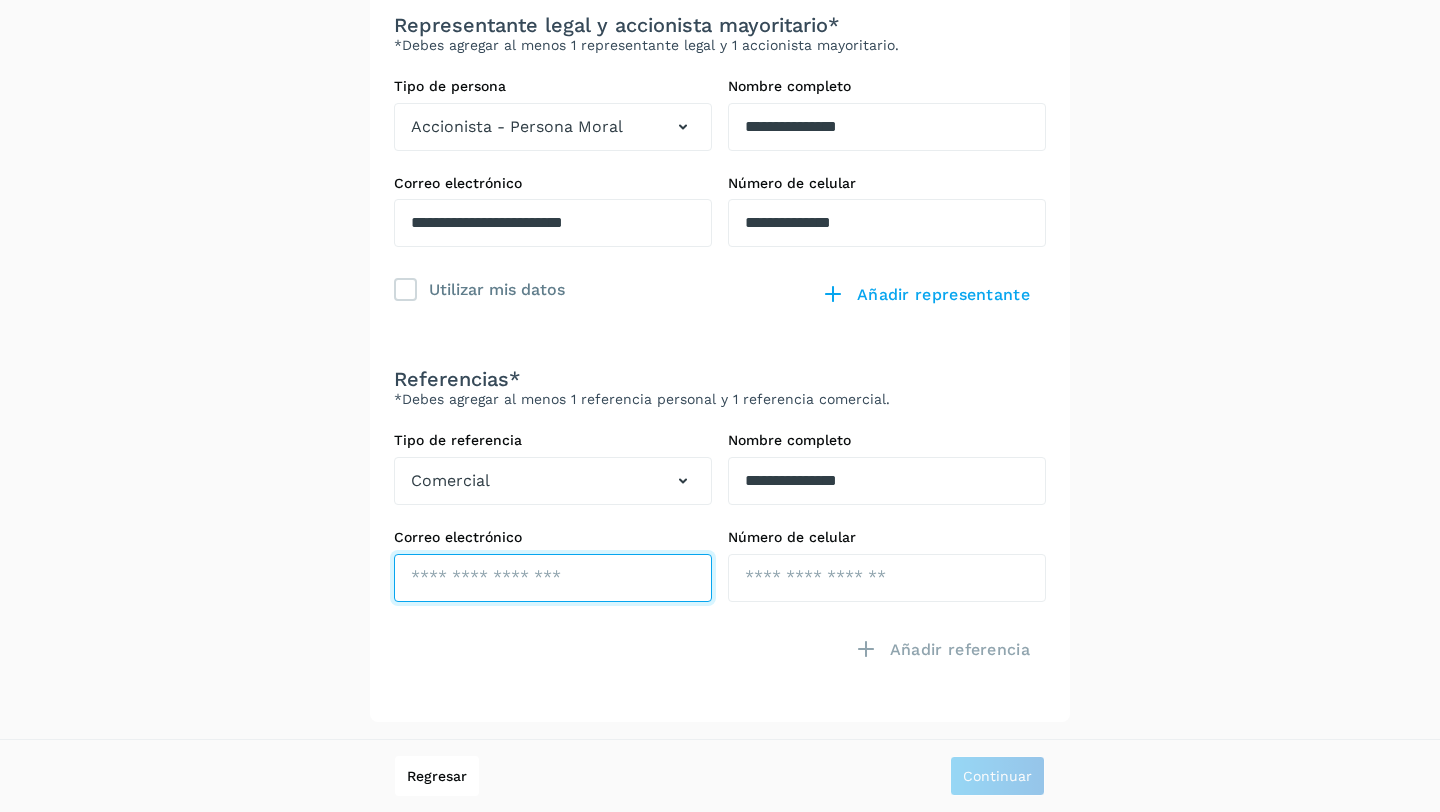 click at bounding box center (553, 223) 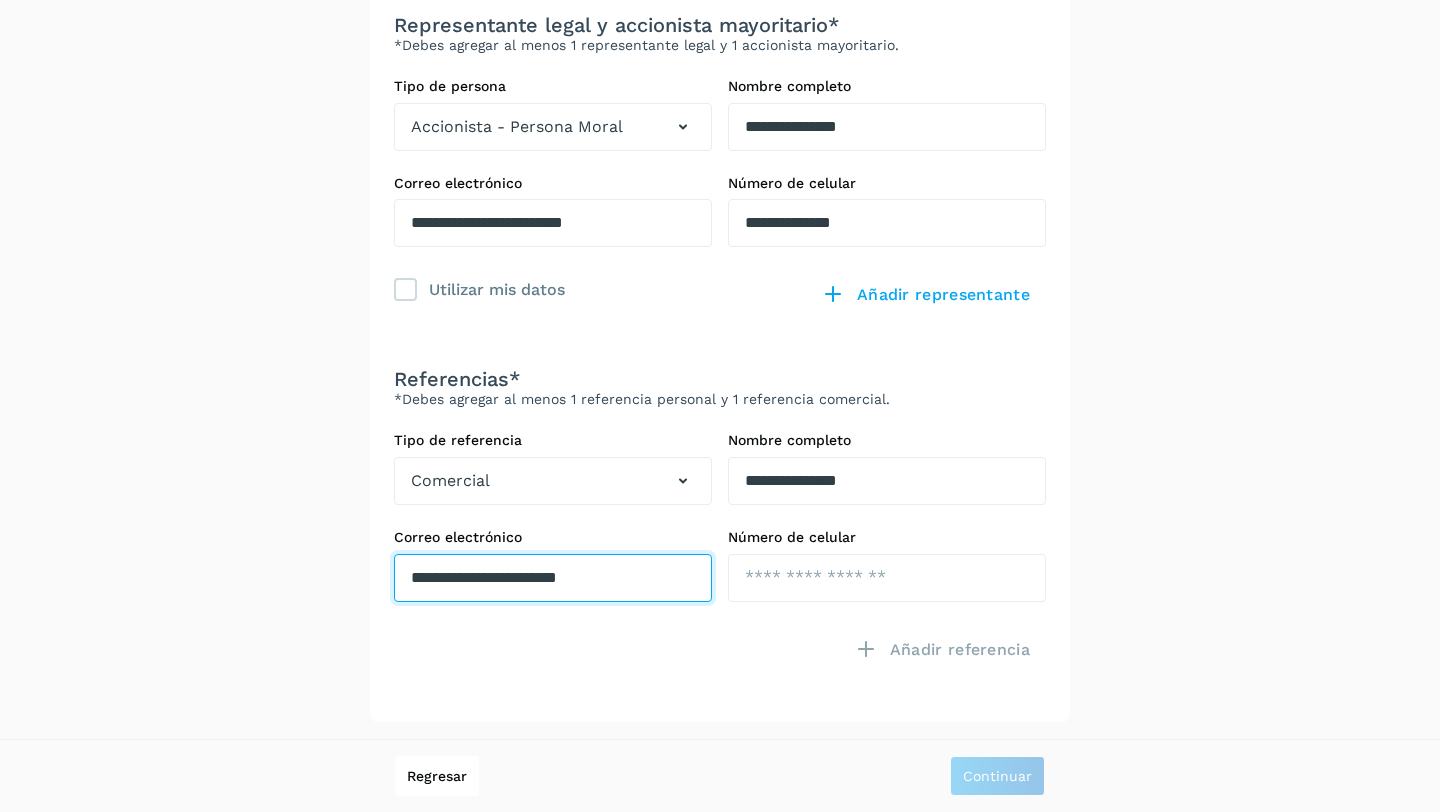 type on "**********" 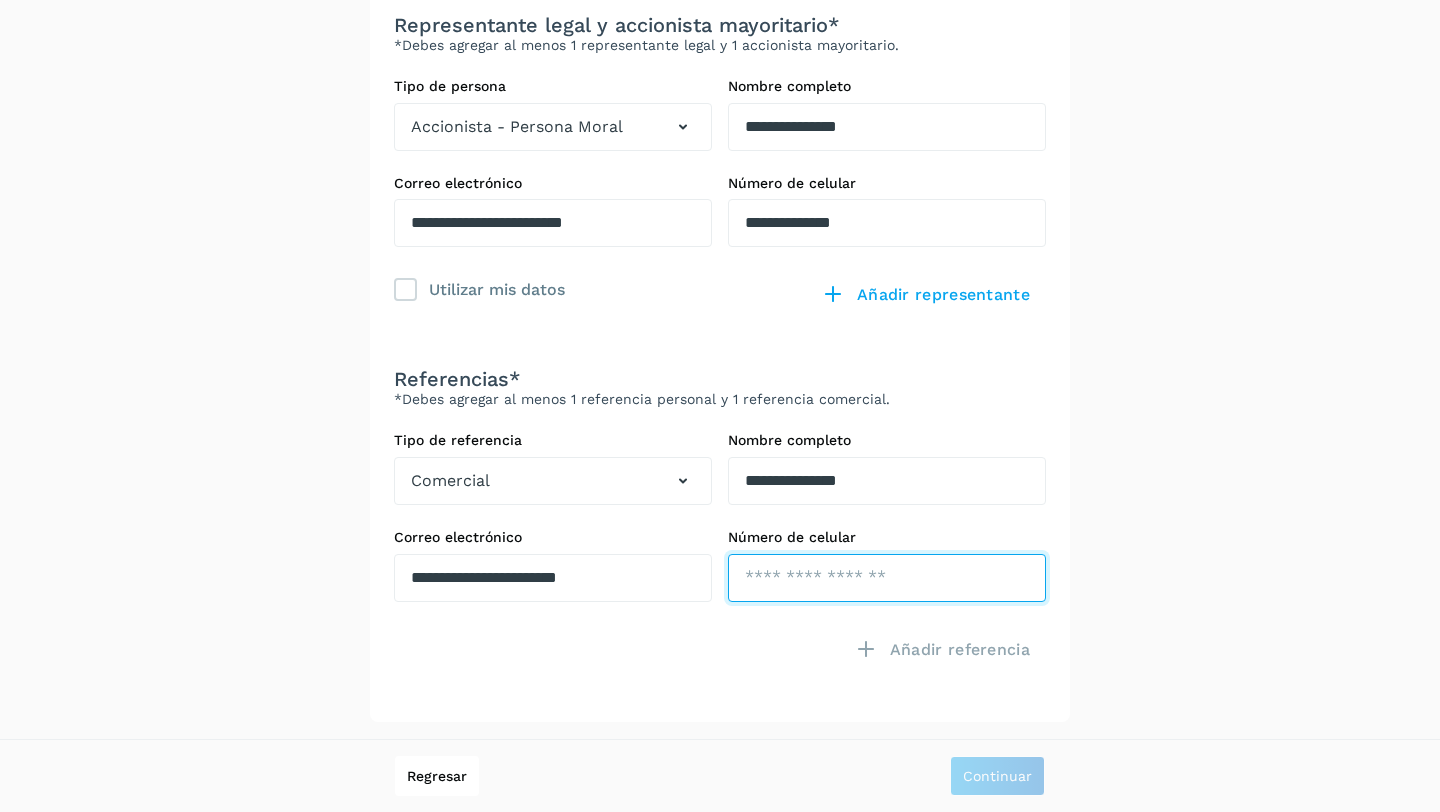 click at bounding box center (887, 223) 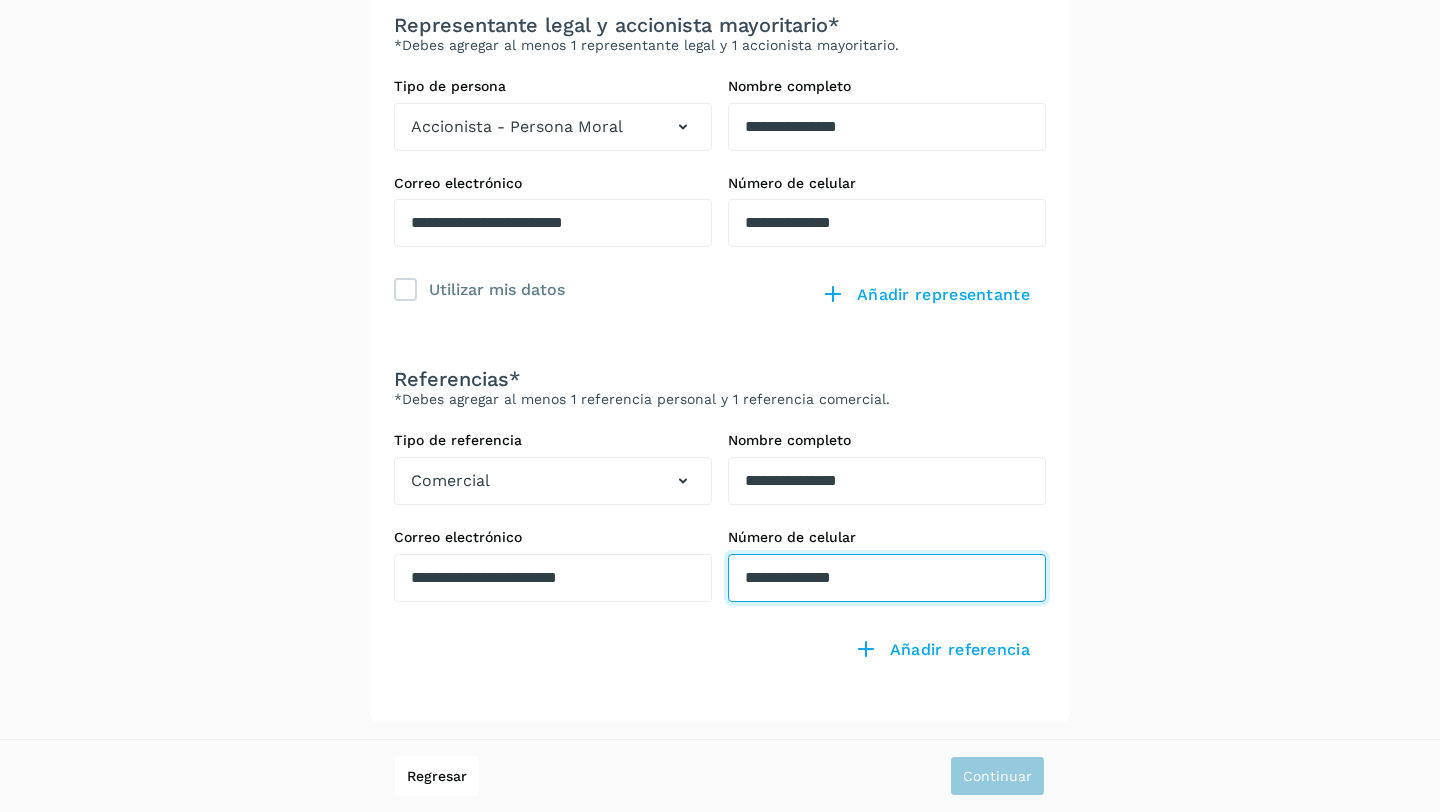 type on "**********" 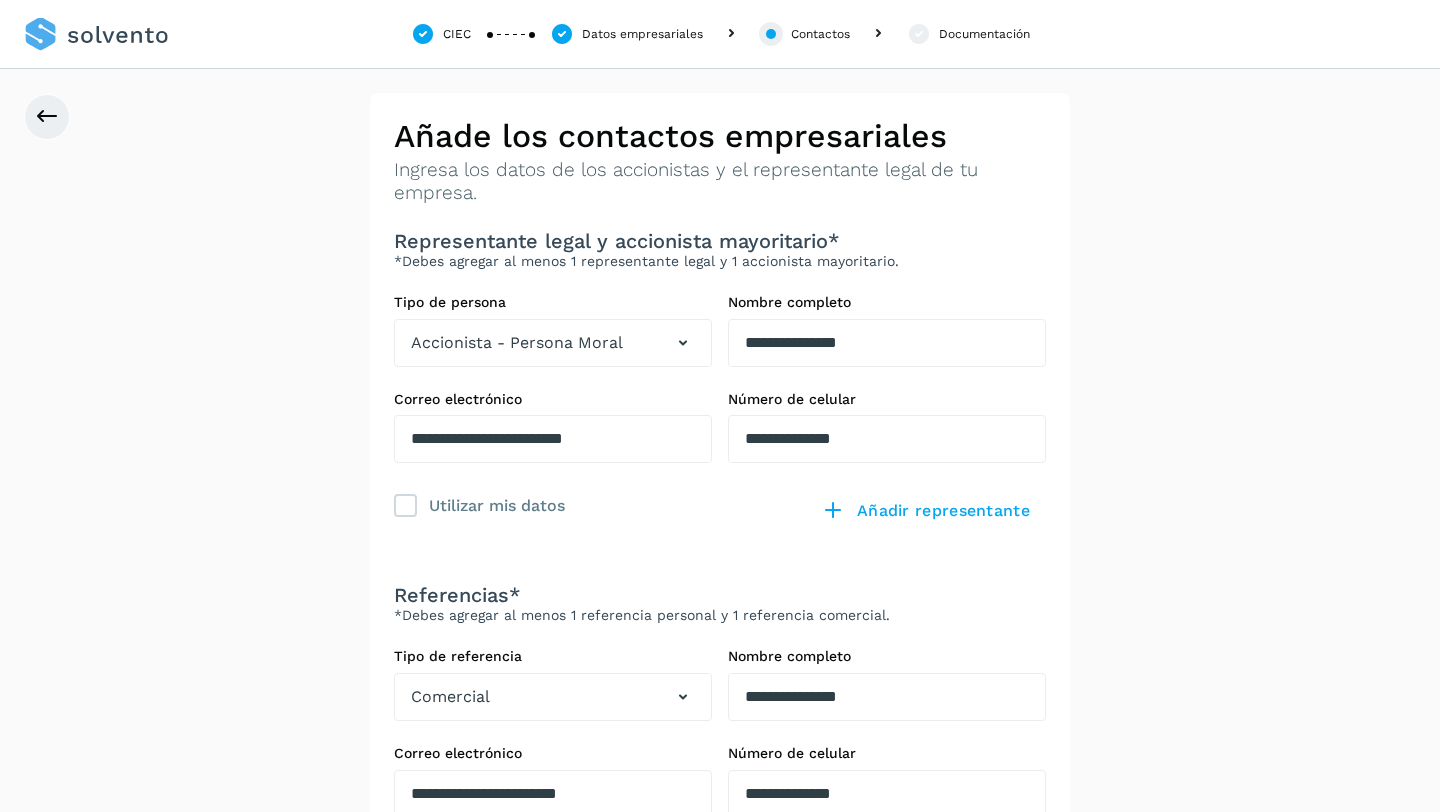 scroll, scrollTop: 216, scrollLeft: 0, axis: vertical 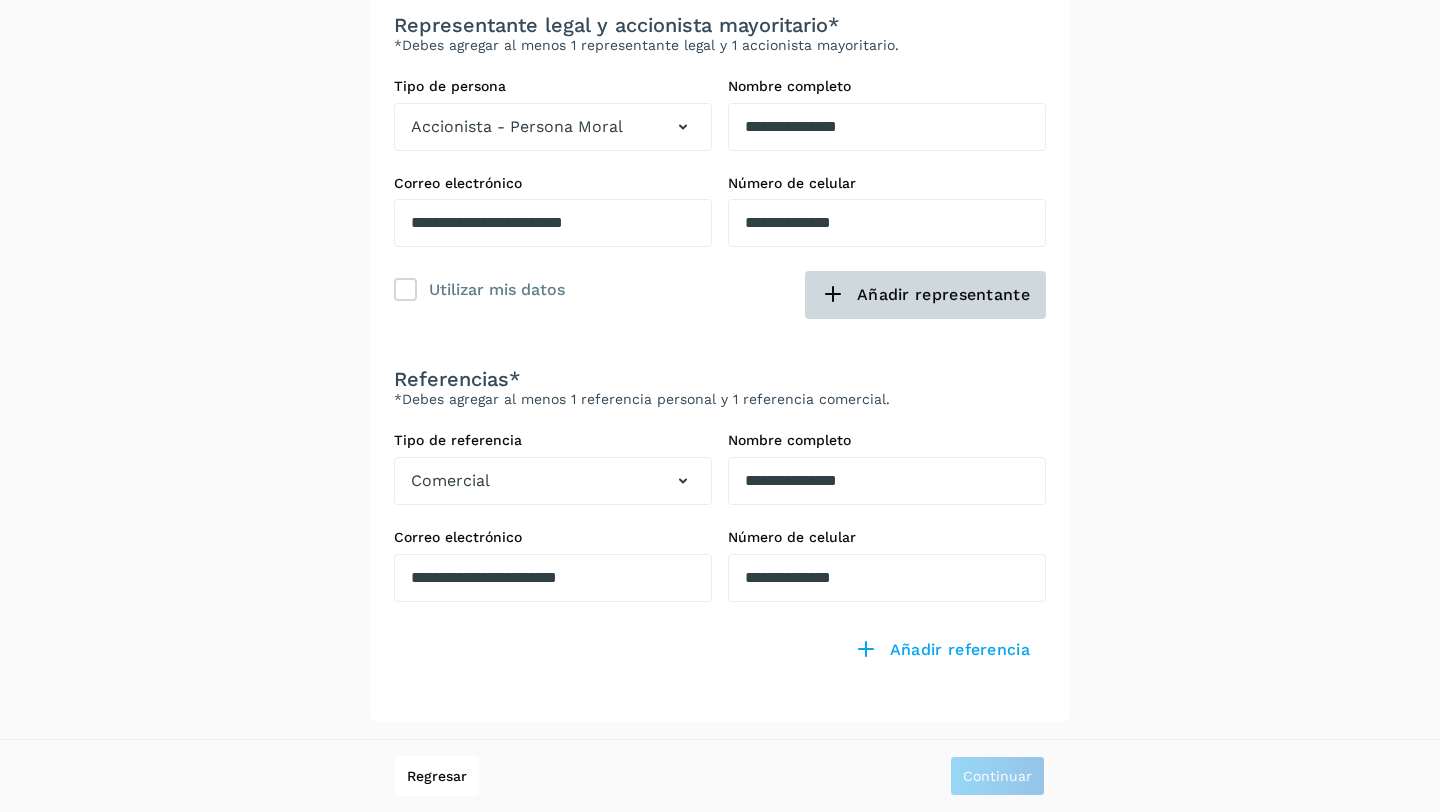 click on "Añadir representante" 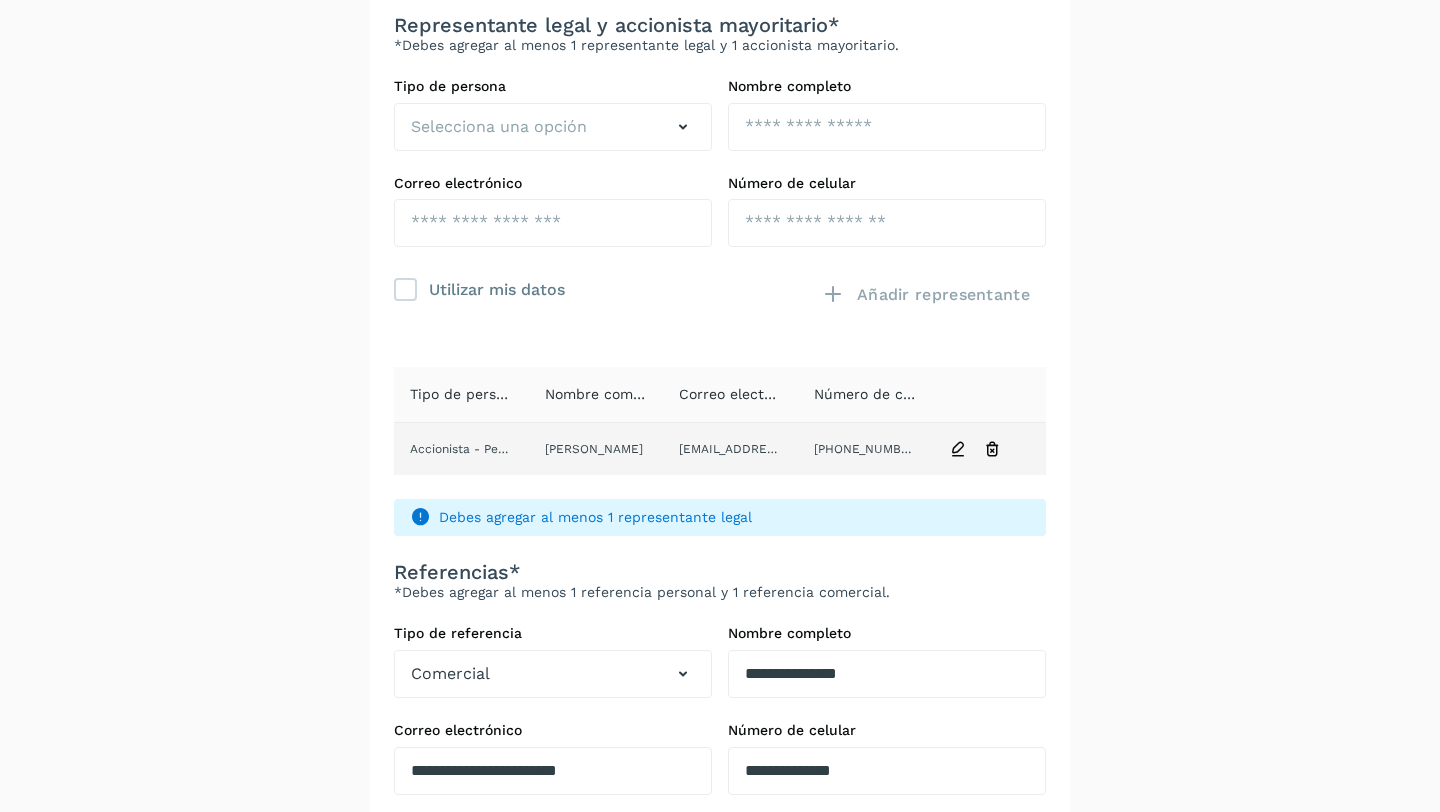 click on "(56) 1109-0488" 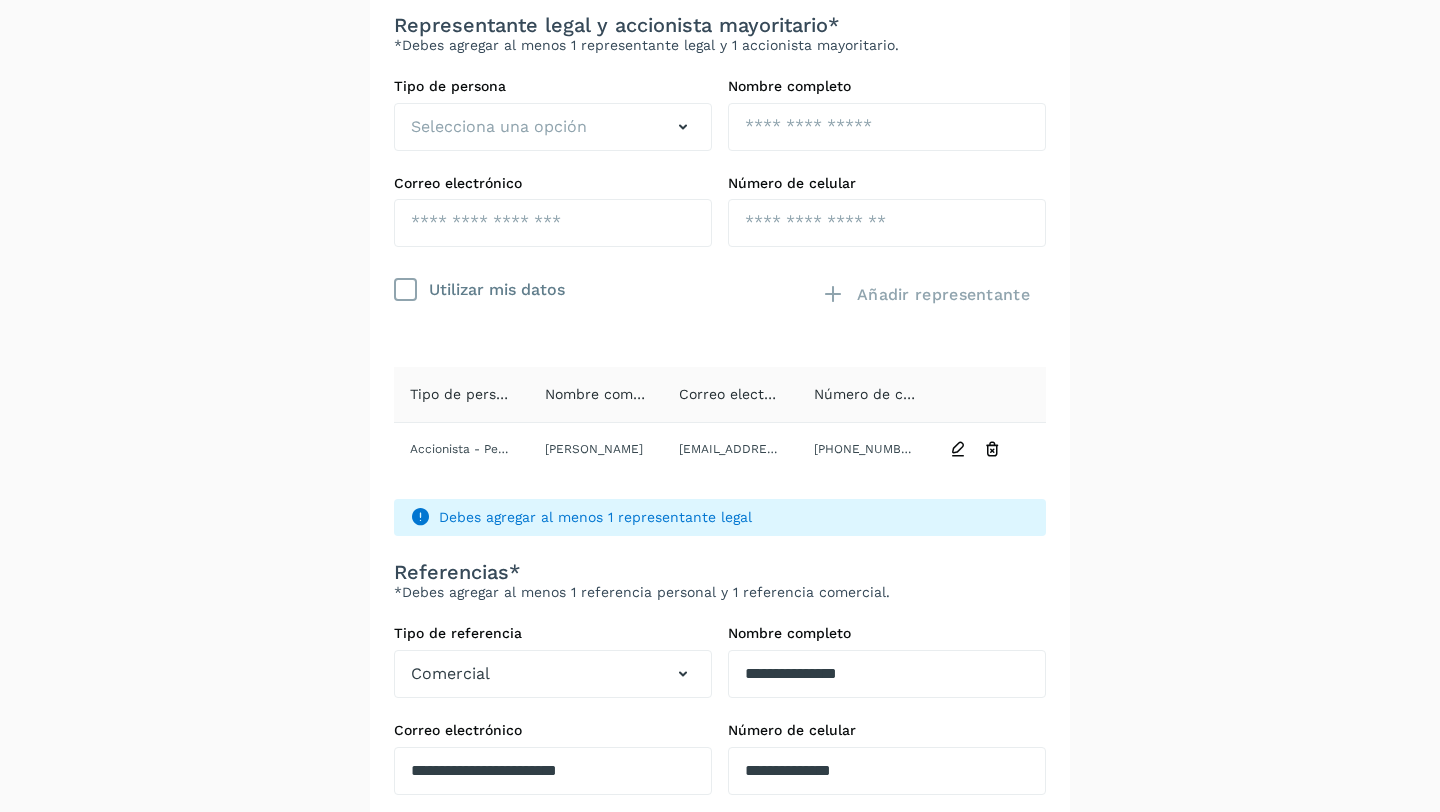 click at bounding box center (406, 290) 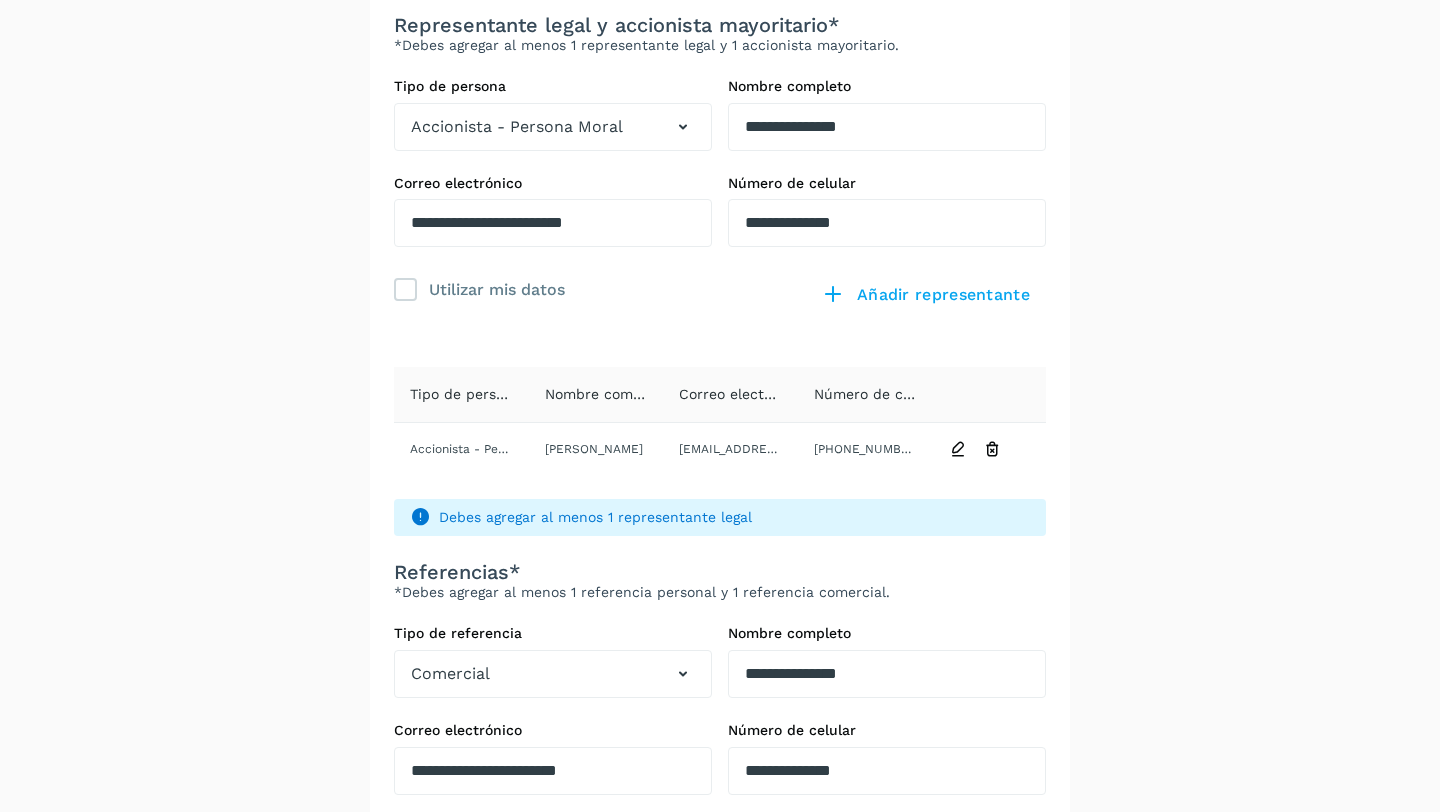scroll, scrollTop: 409, scrollLeft: 0, axis: vertical 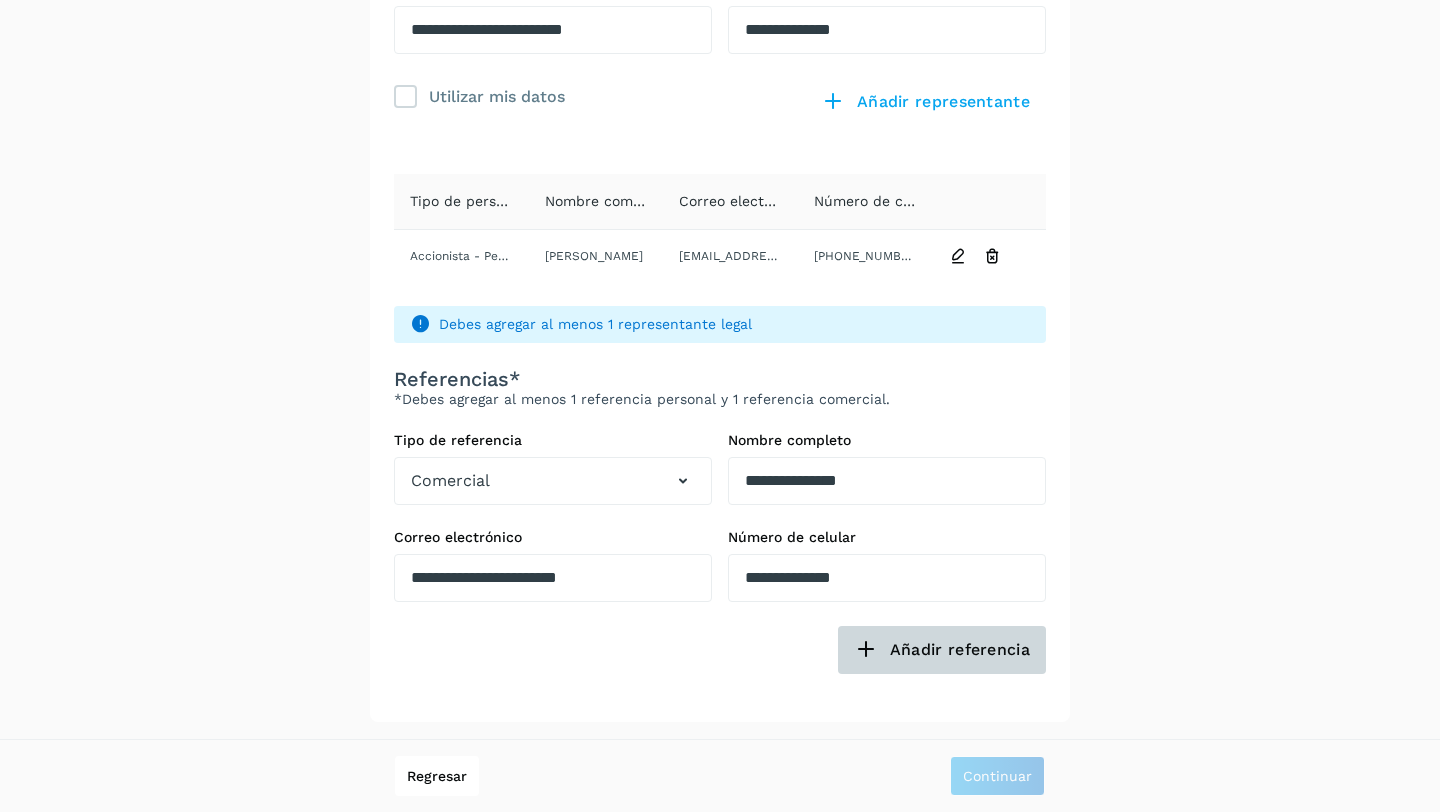 click on "Añadir referencia" 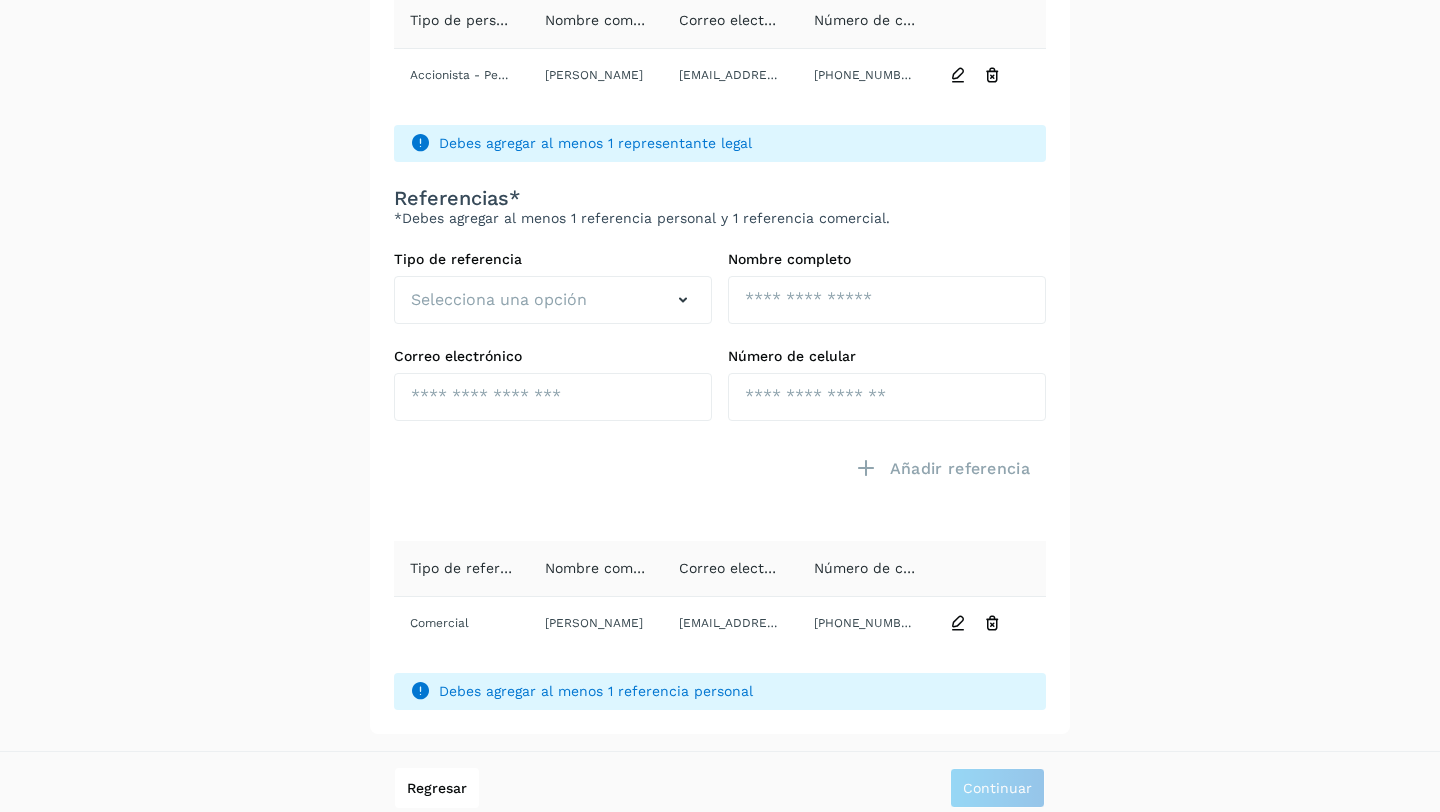 scroll, scrollTop: 602, scrollLeft: 0, axis: vertical 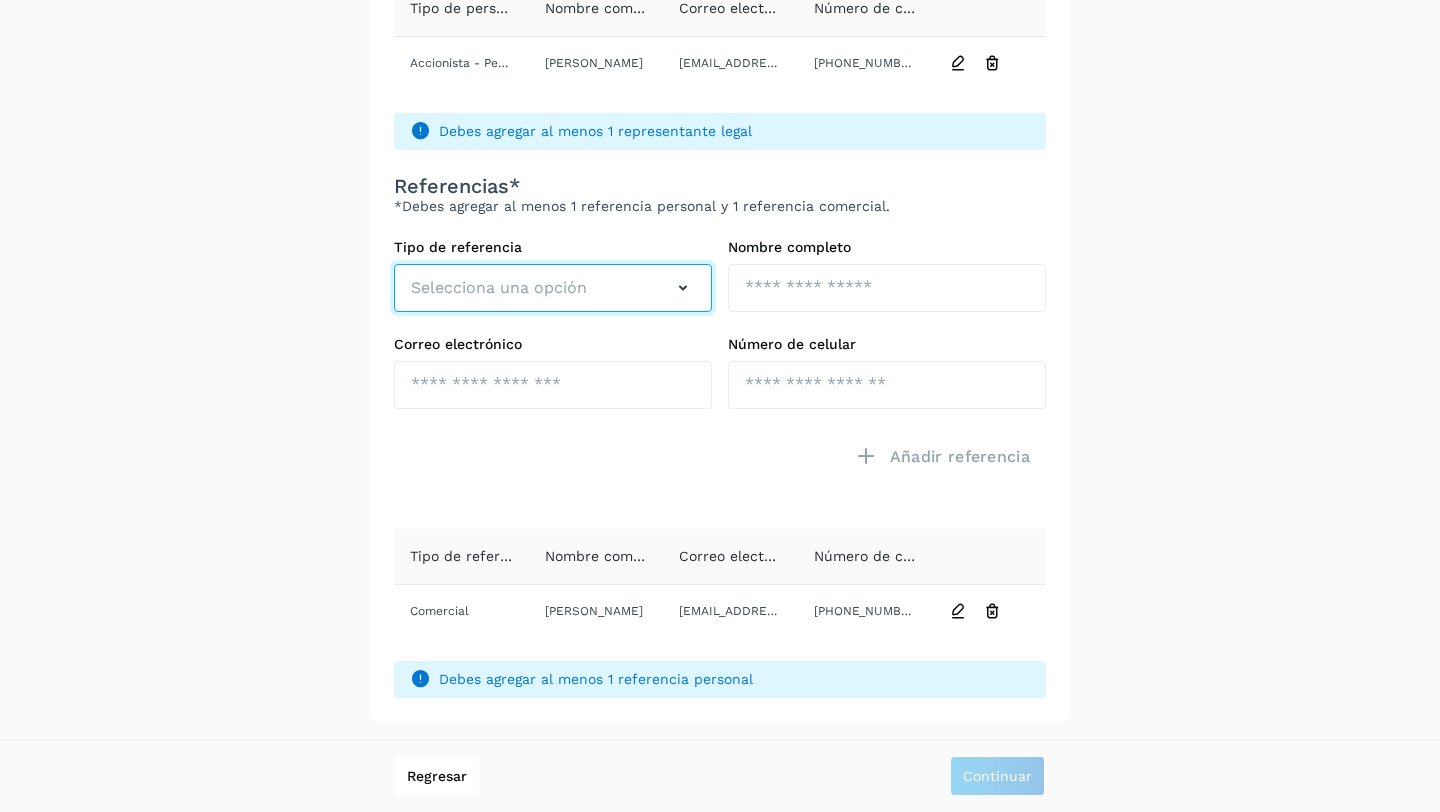 click at bounding box center (683, 288) 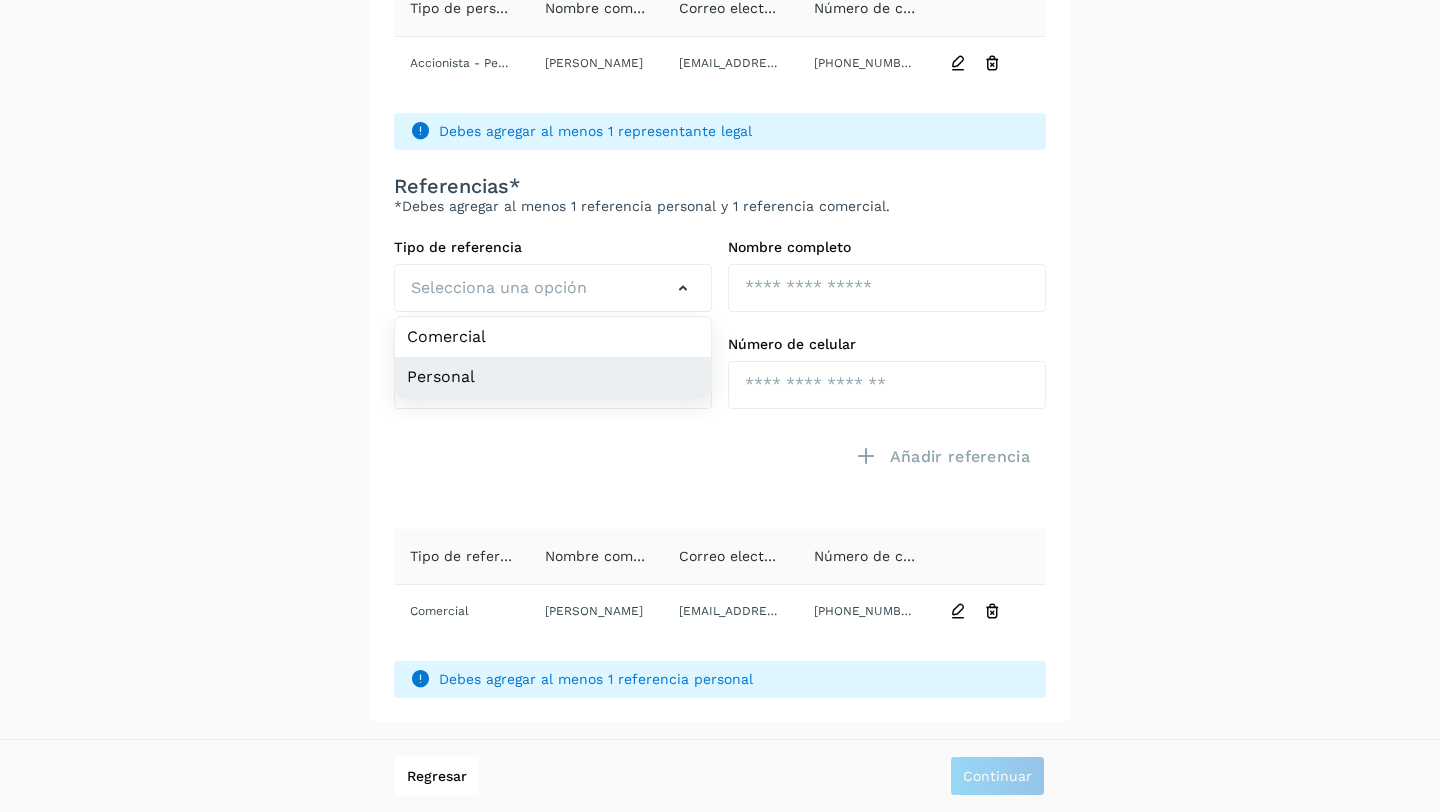 click on "Personal" 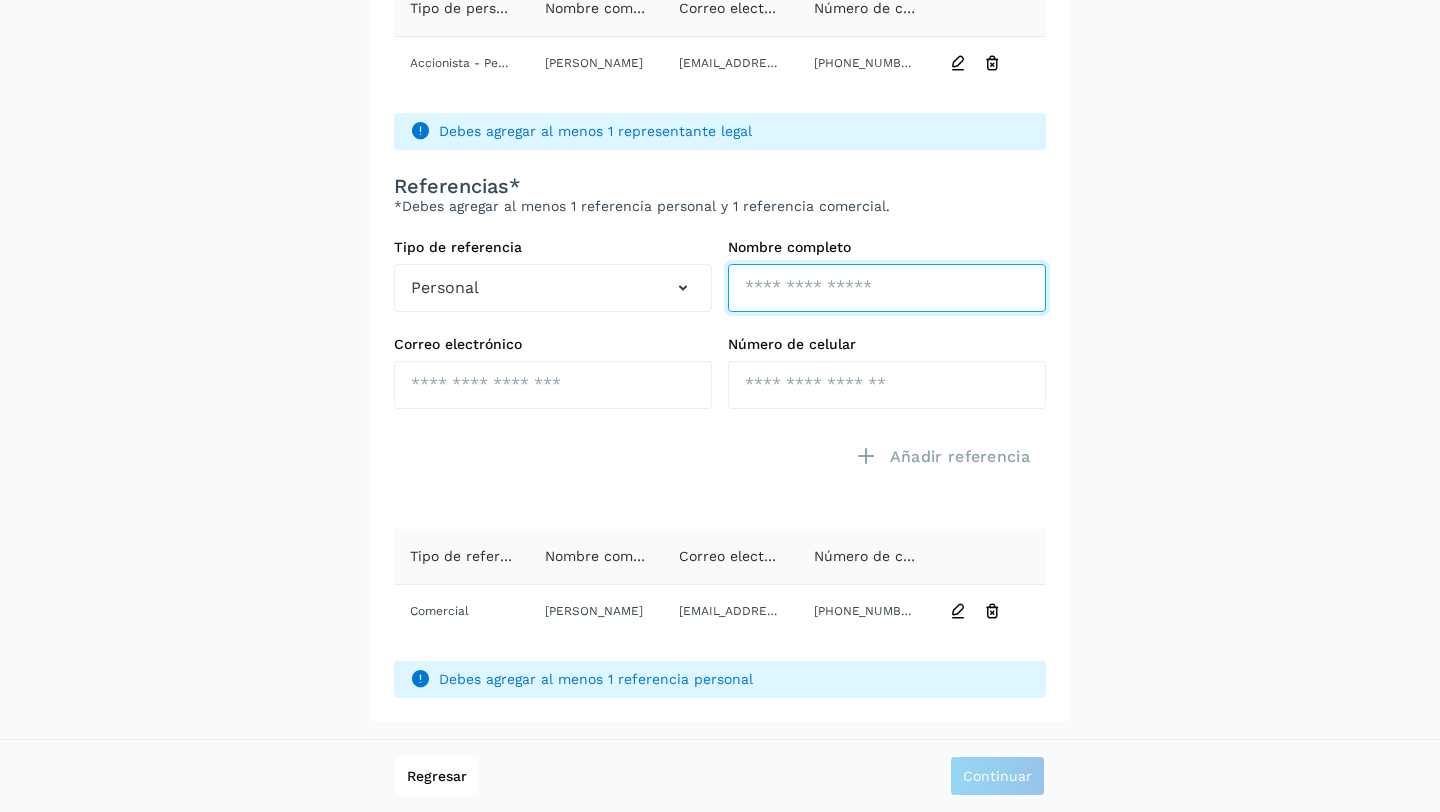 click at bounding box center [887, -259] 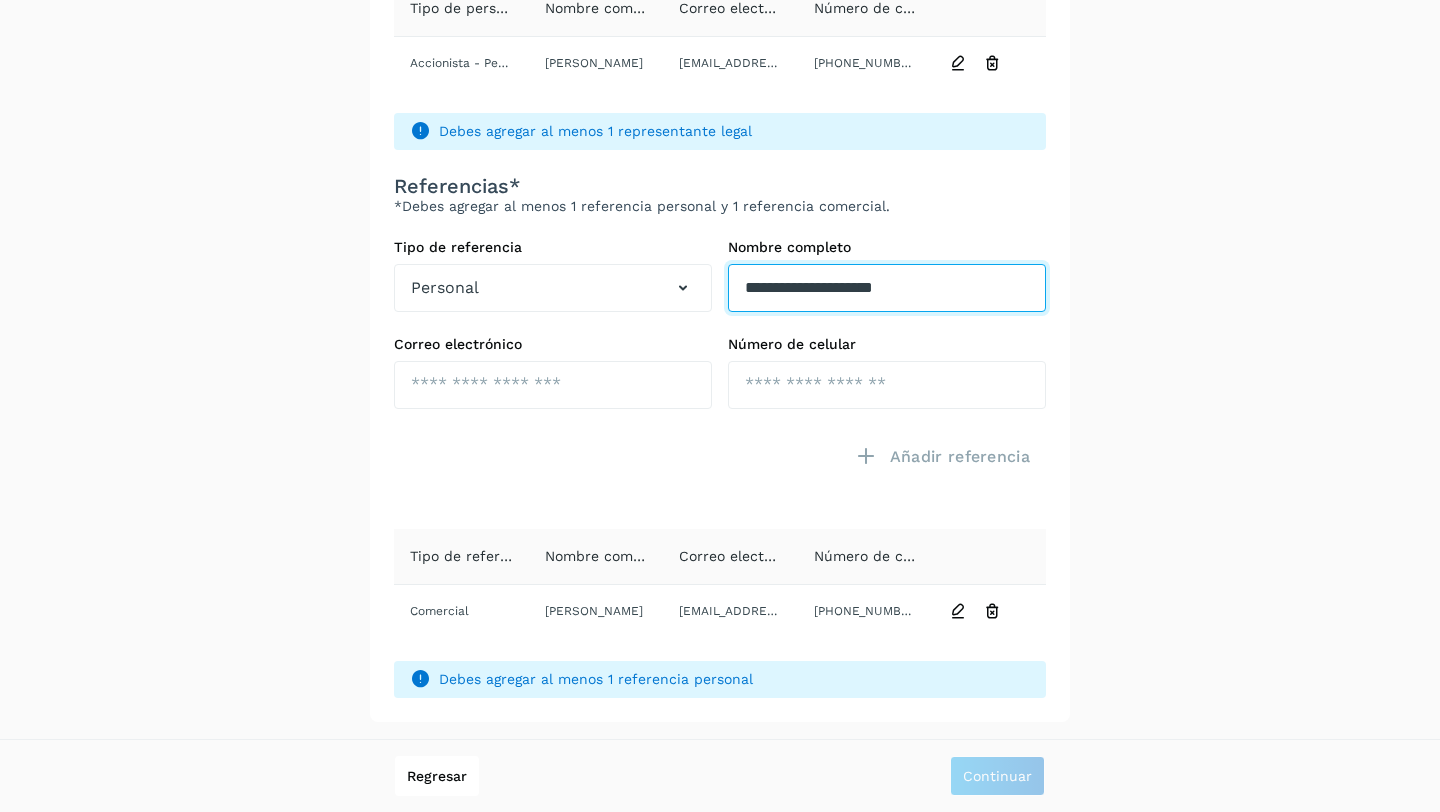 type on "**********" 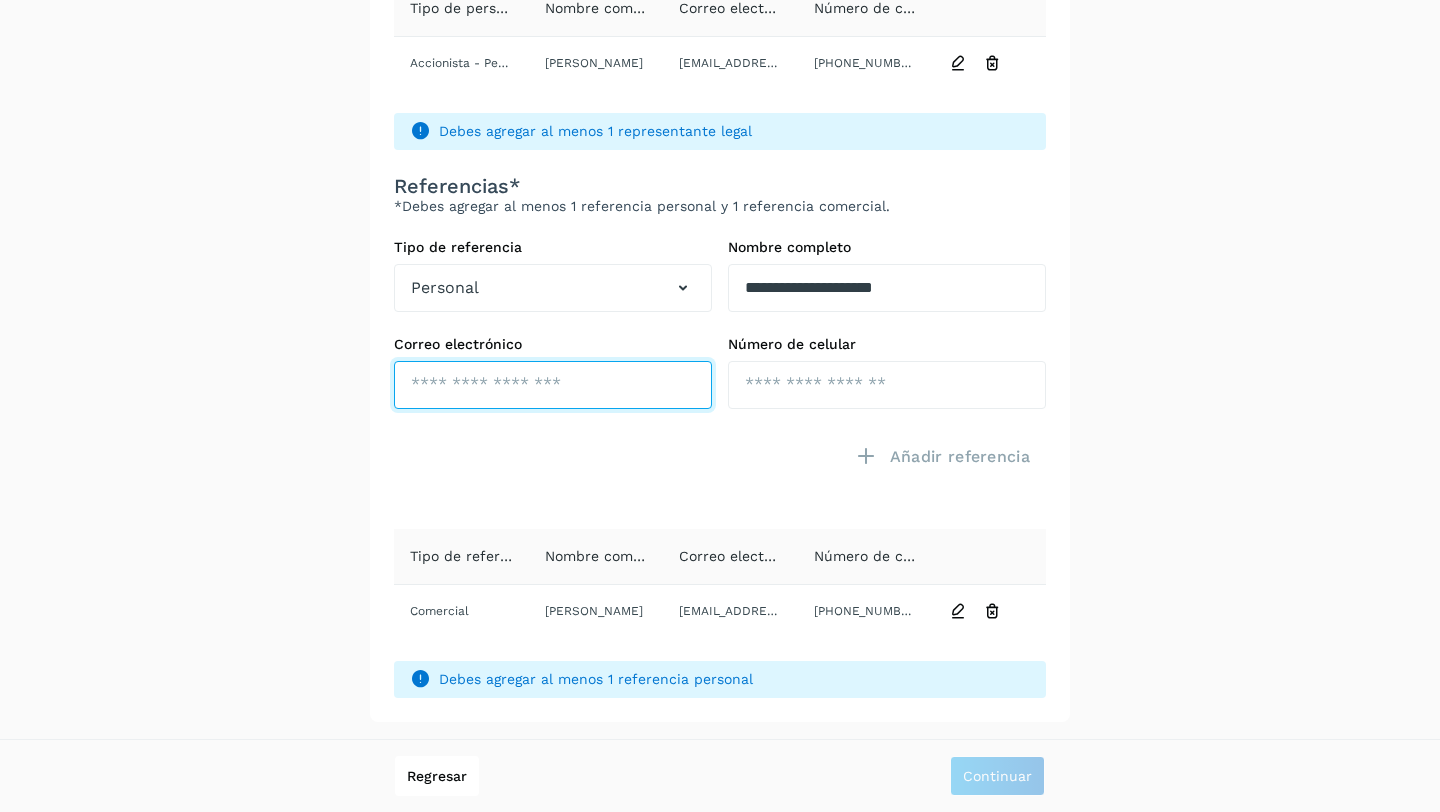 click at bounding box center [553, -163] 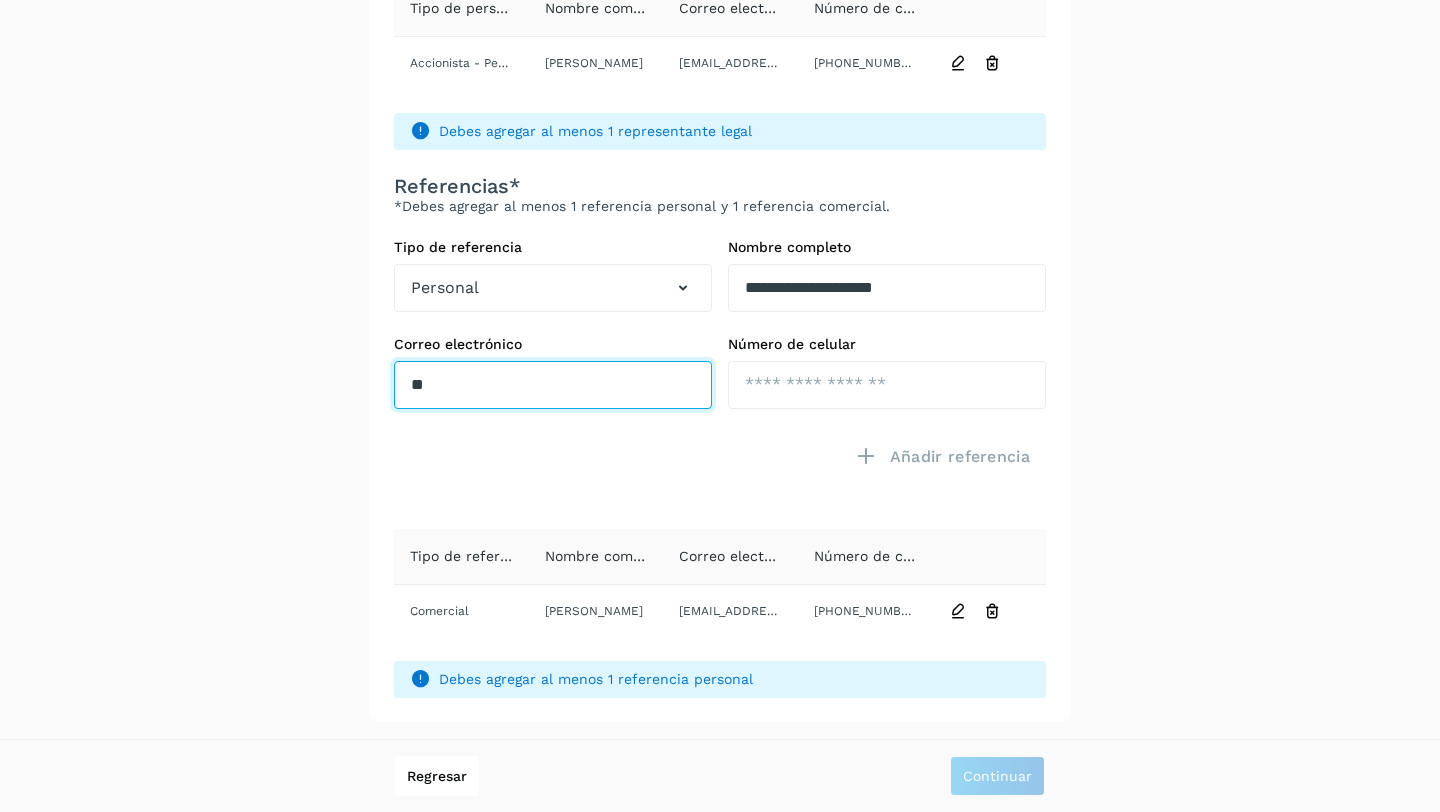 type on "*" 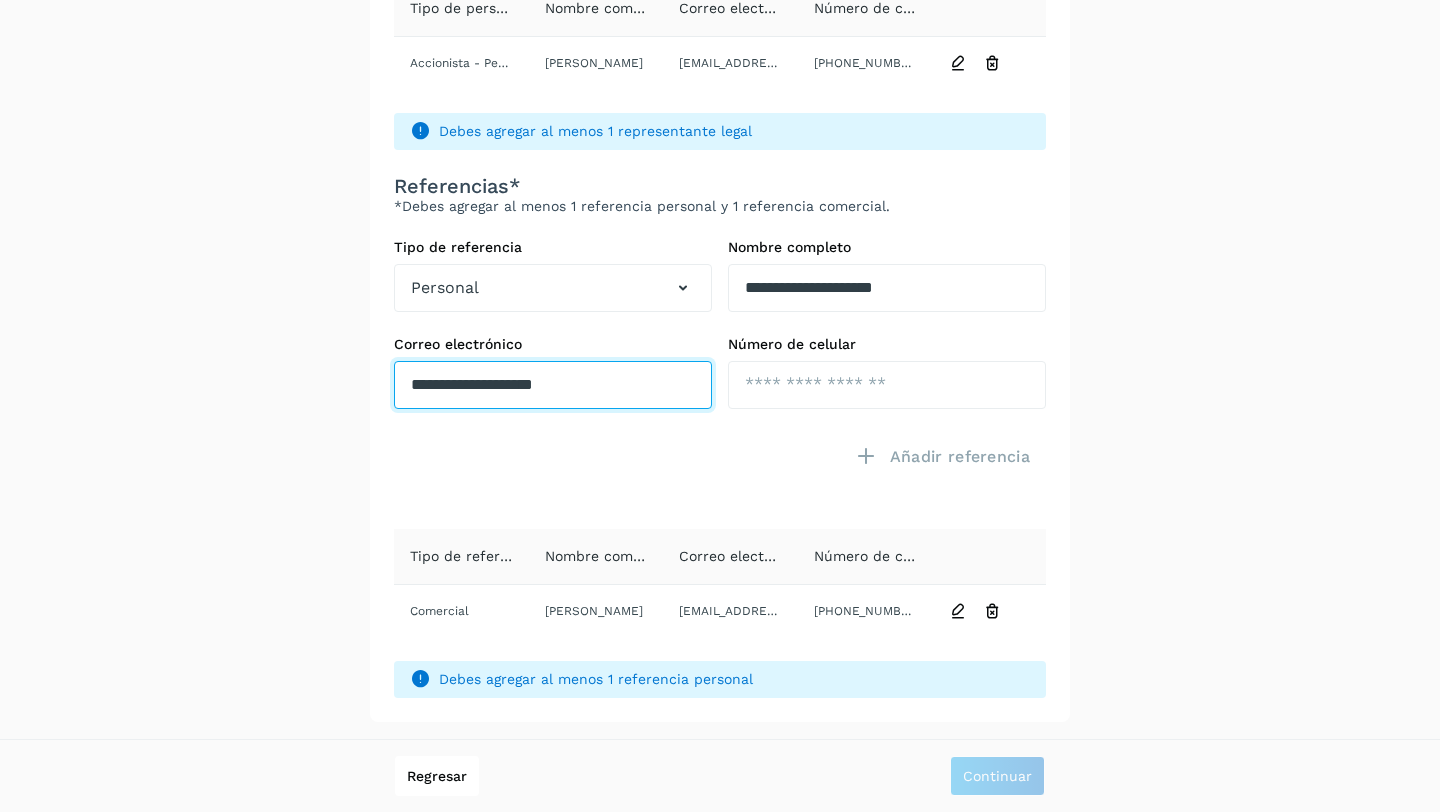 type on "**********" 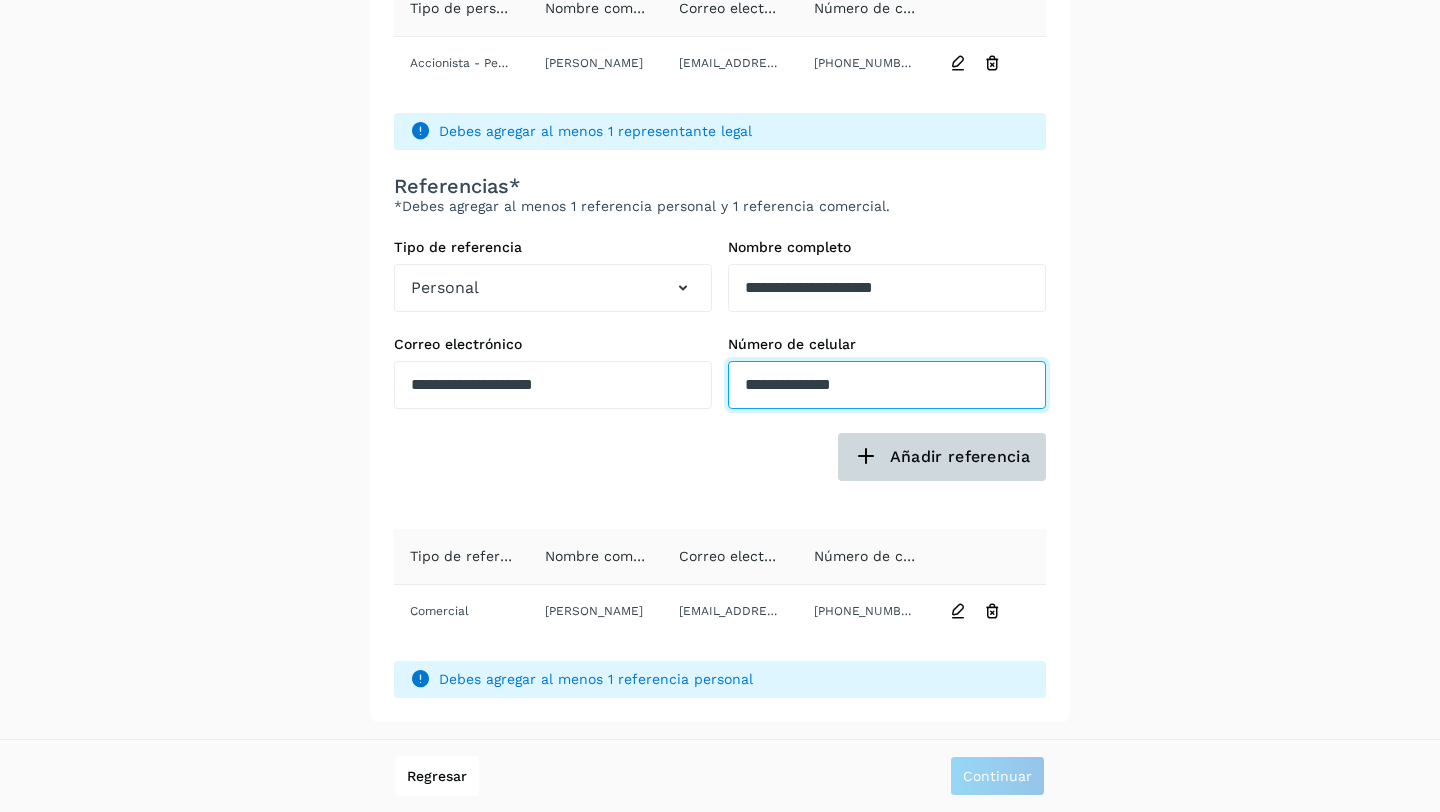 type on "**********" 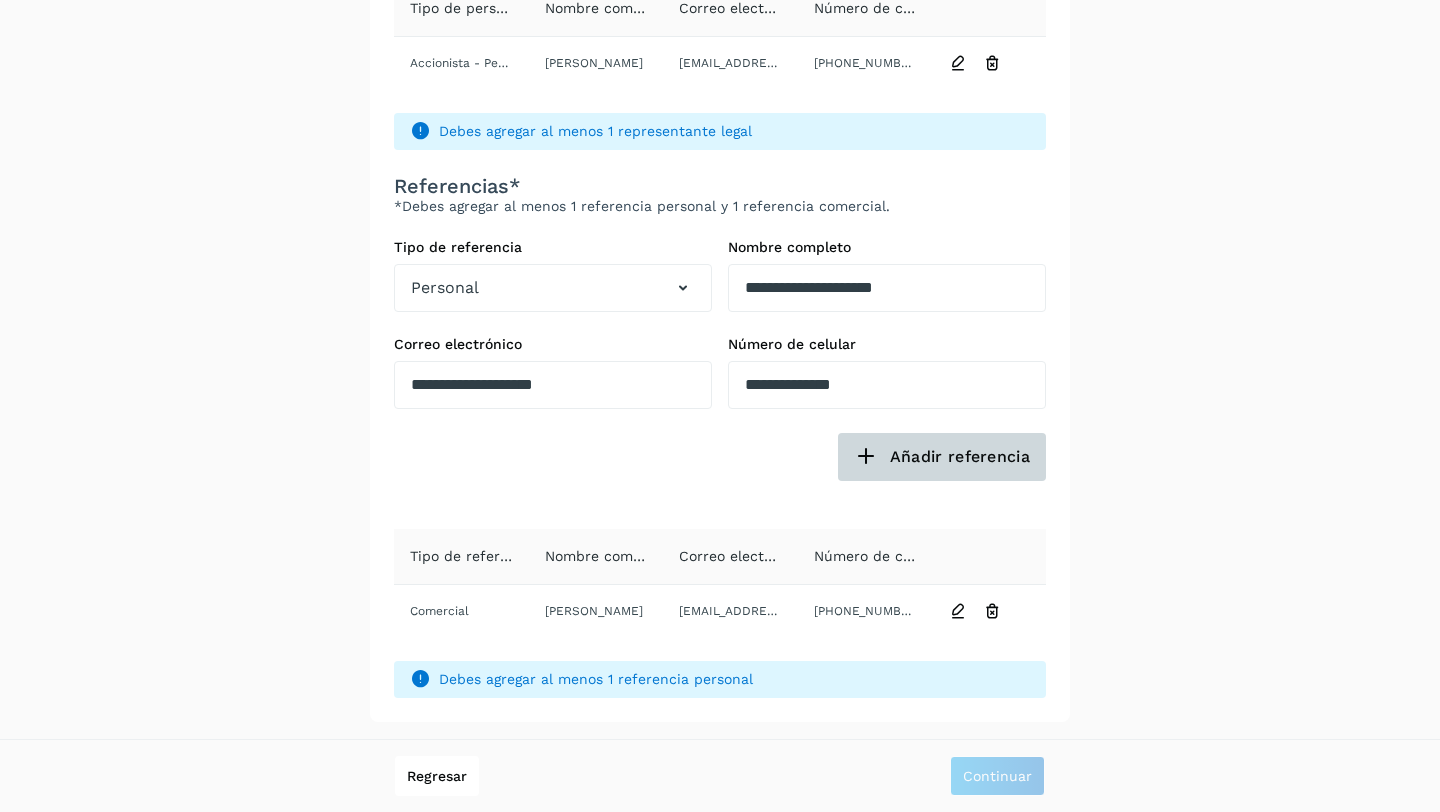 click on "Añadir referencia" 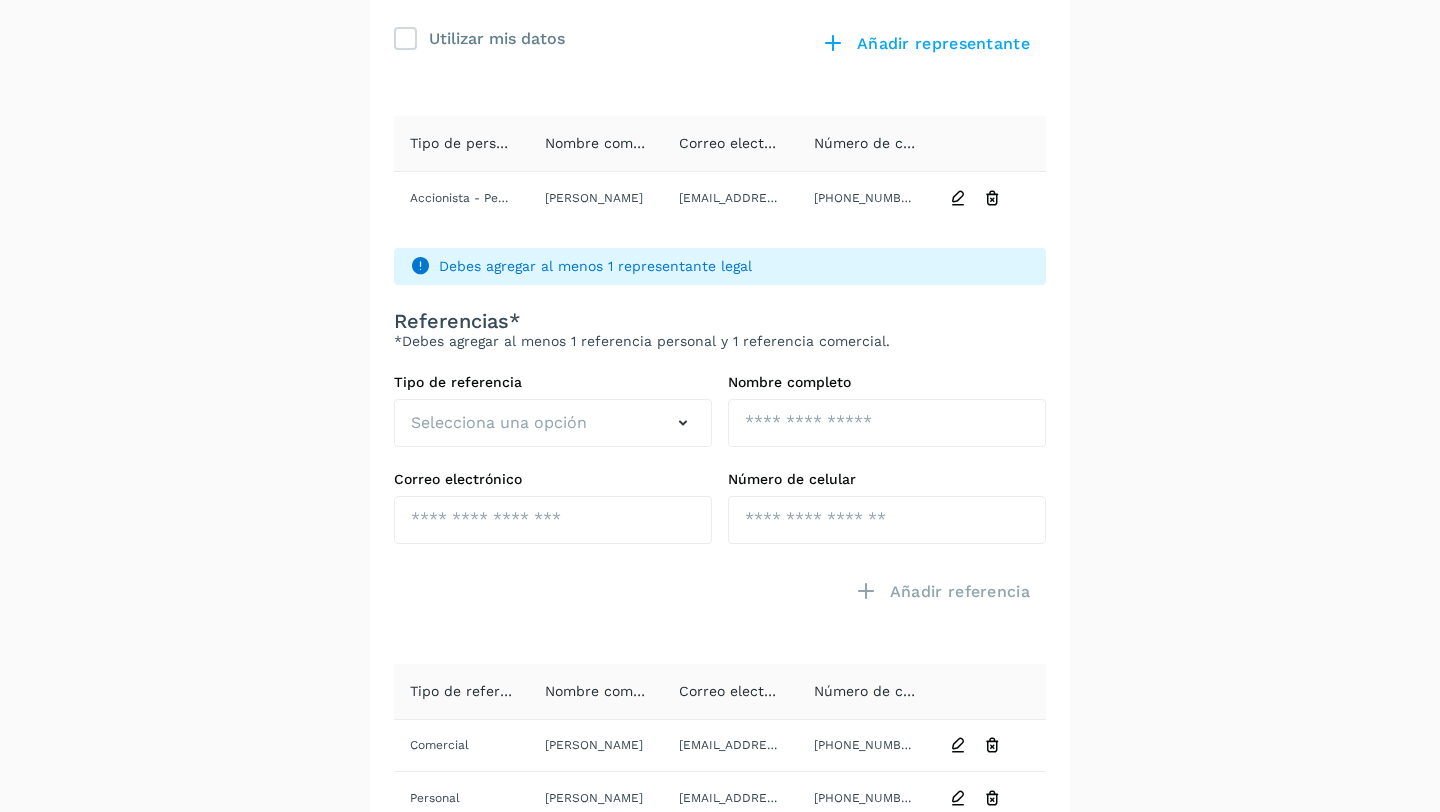 scroll, scrollTop: 348, scrollLeft: 0, axis: vertical 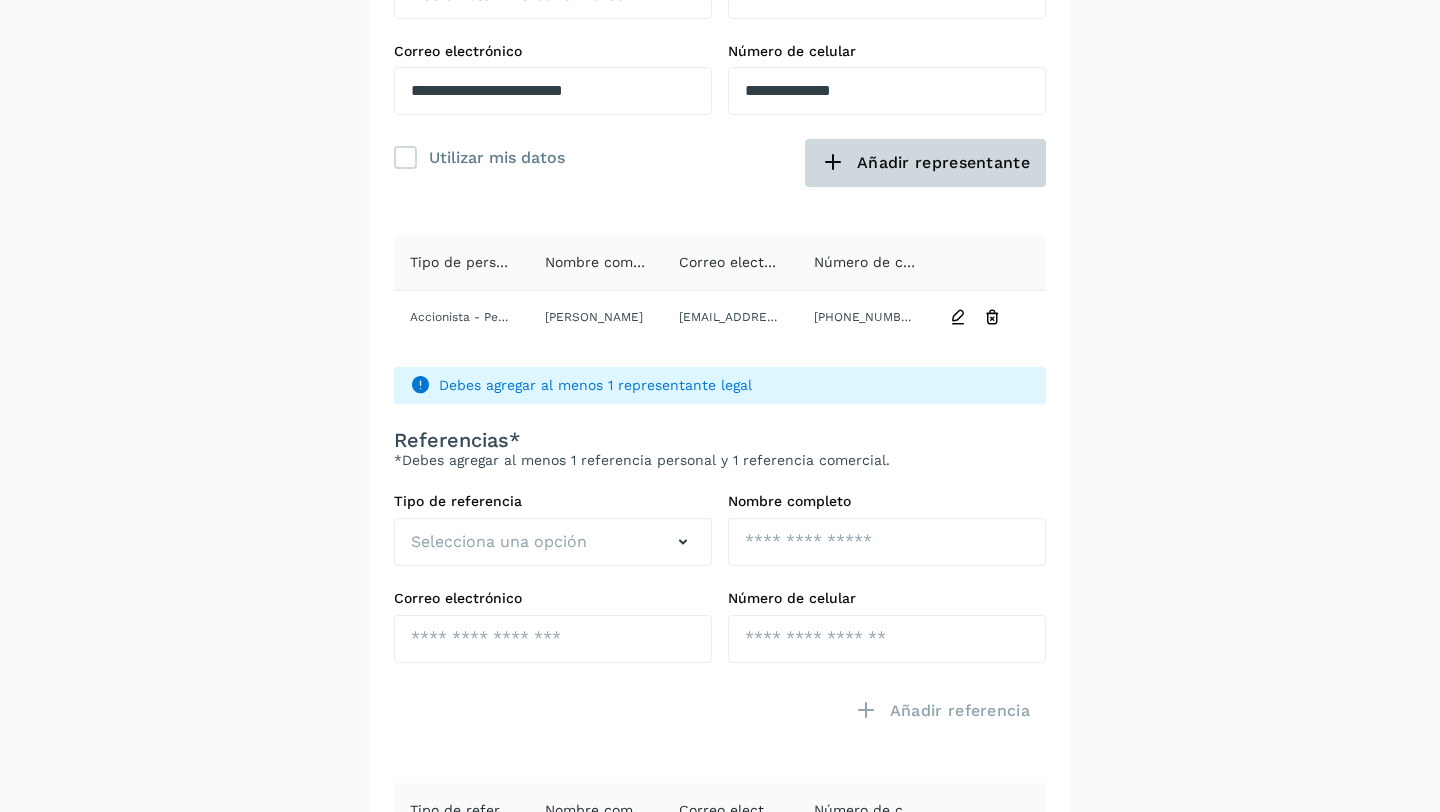 click on "Añadir representante" at bounding box center [925, 163] 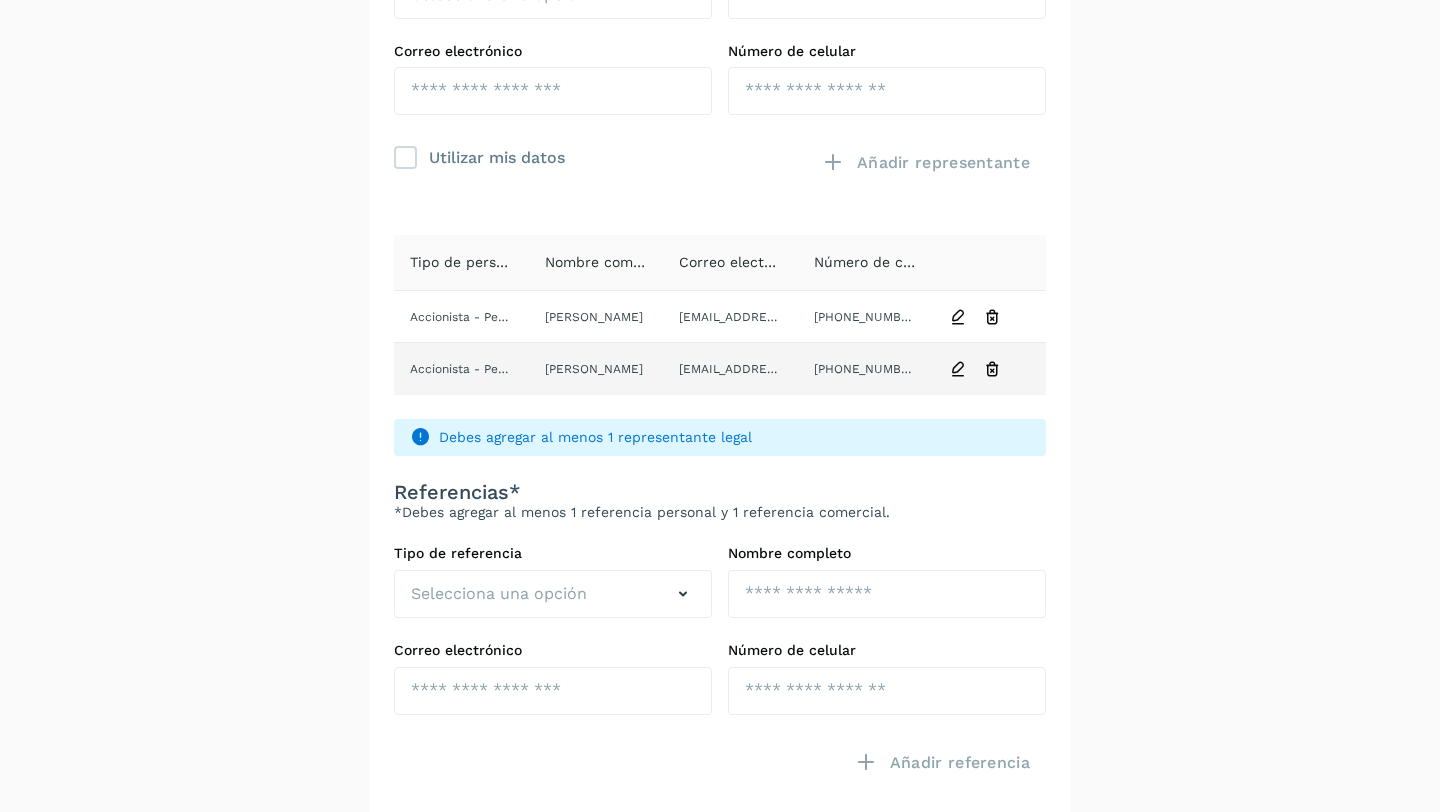 click at bounding box center [992, 369] 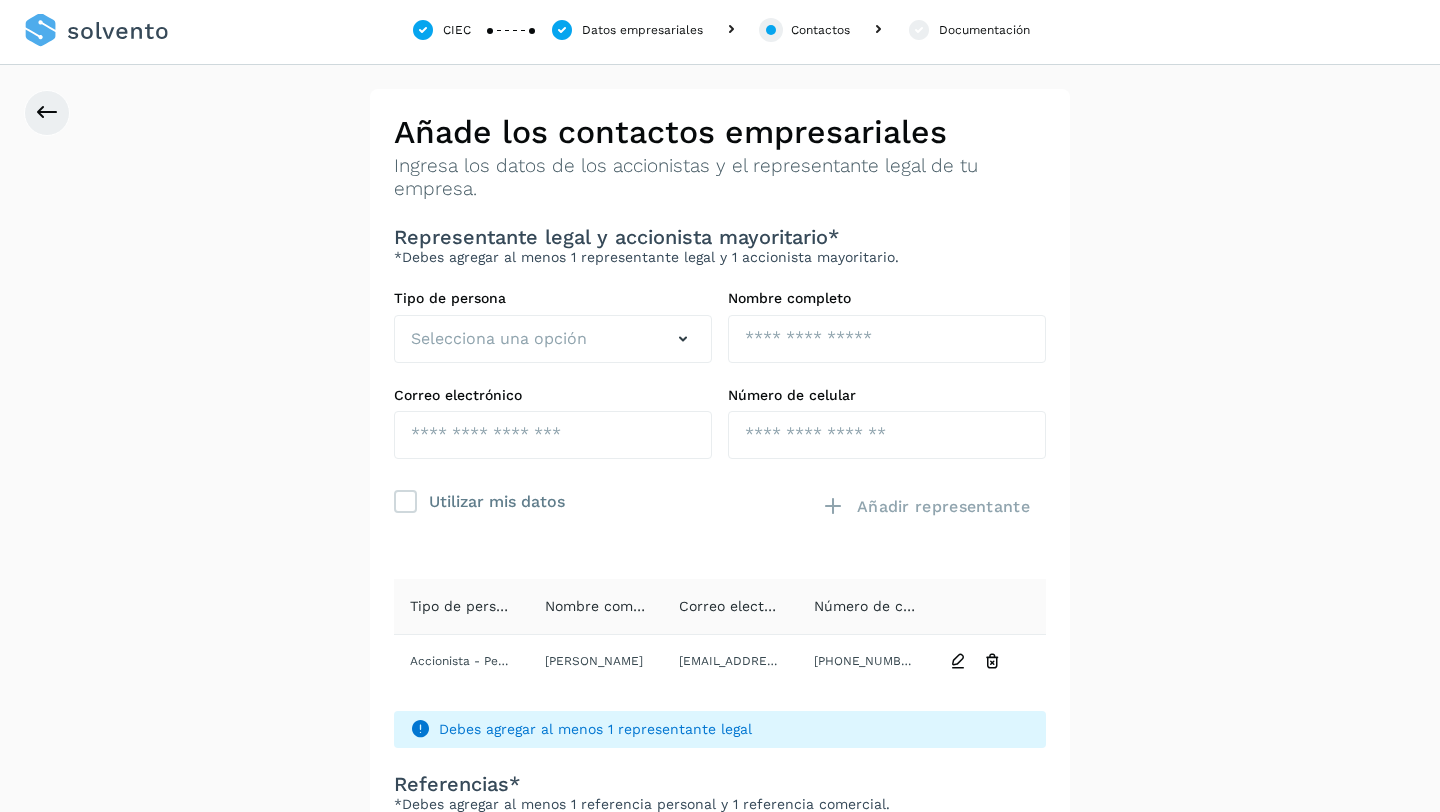 scroll, scrollTop: 0, scrollLeft: 0, axis: both 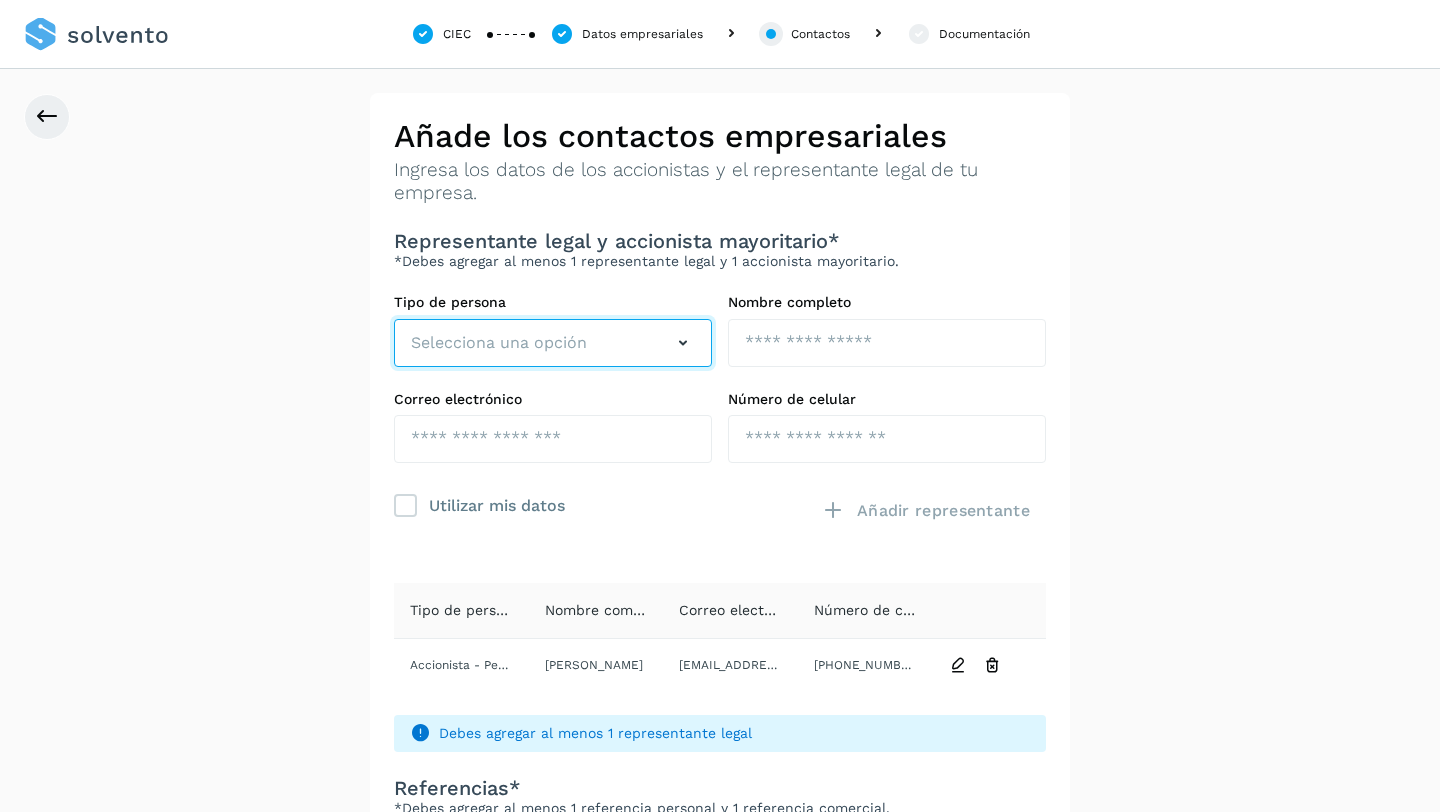 click on "Selecciona una opción" at bounding box center [553, 343] 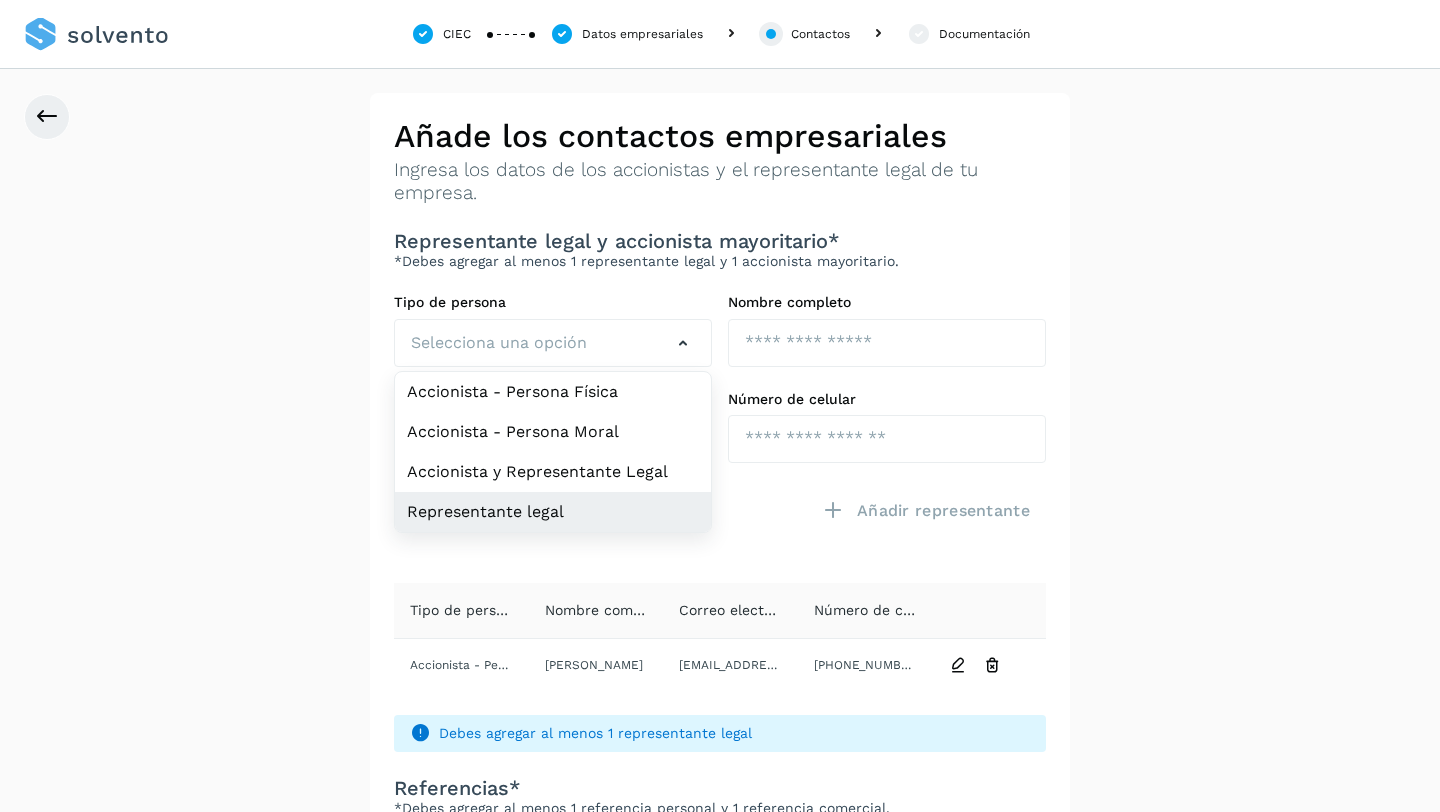click on "Representante legal" 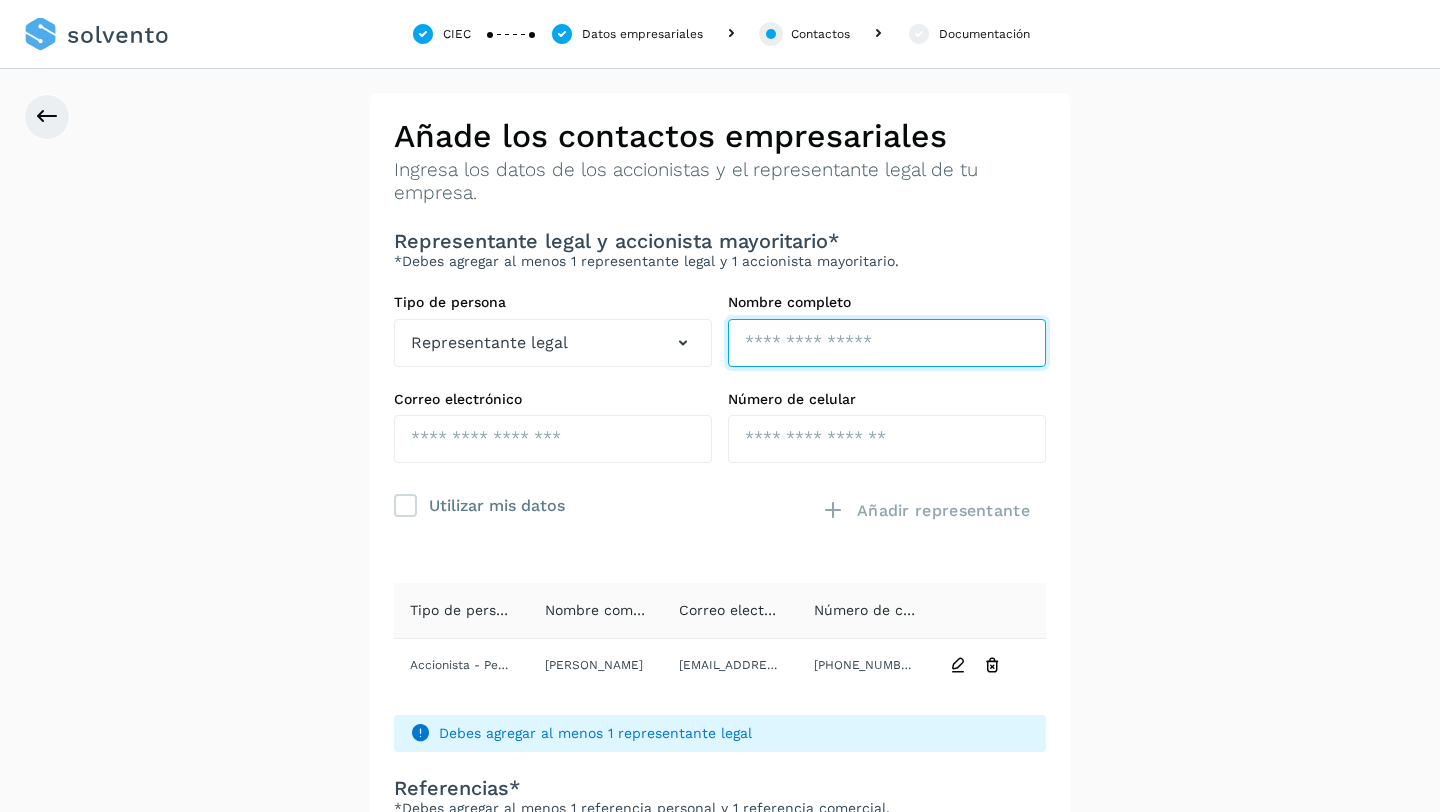 click at bounding box center [887, 343] 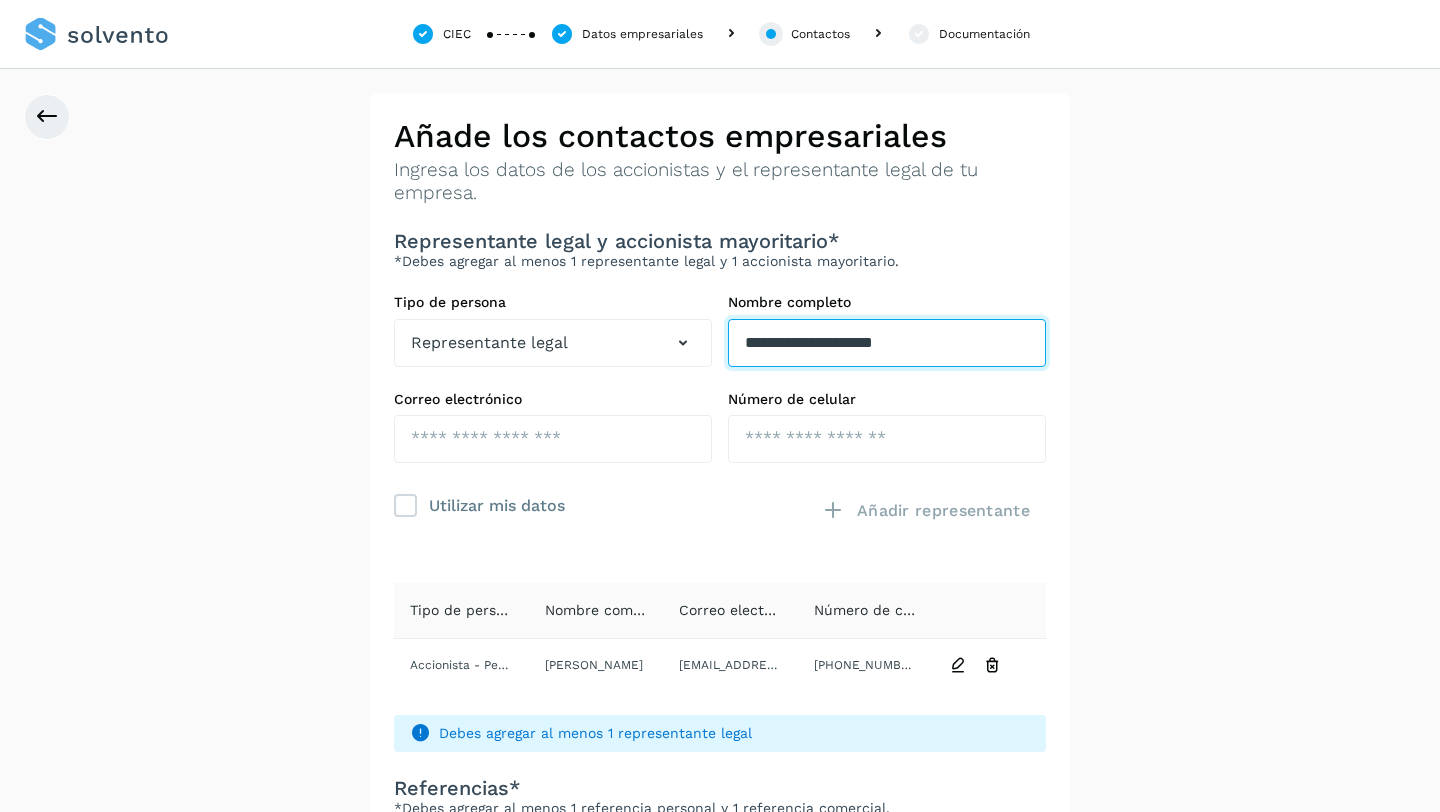 type on "**********" 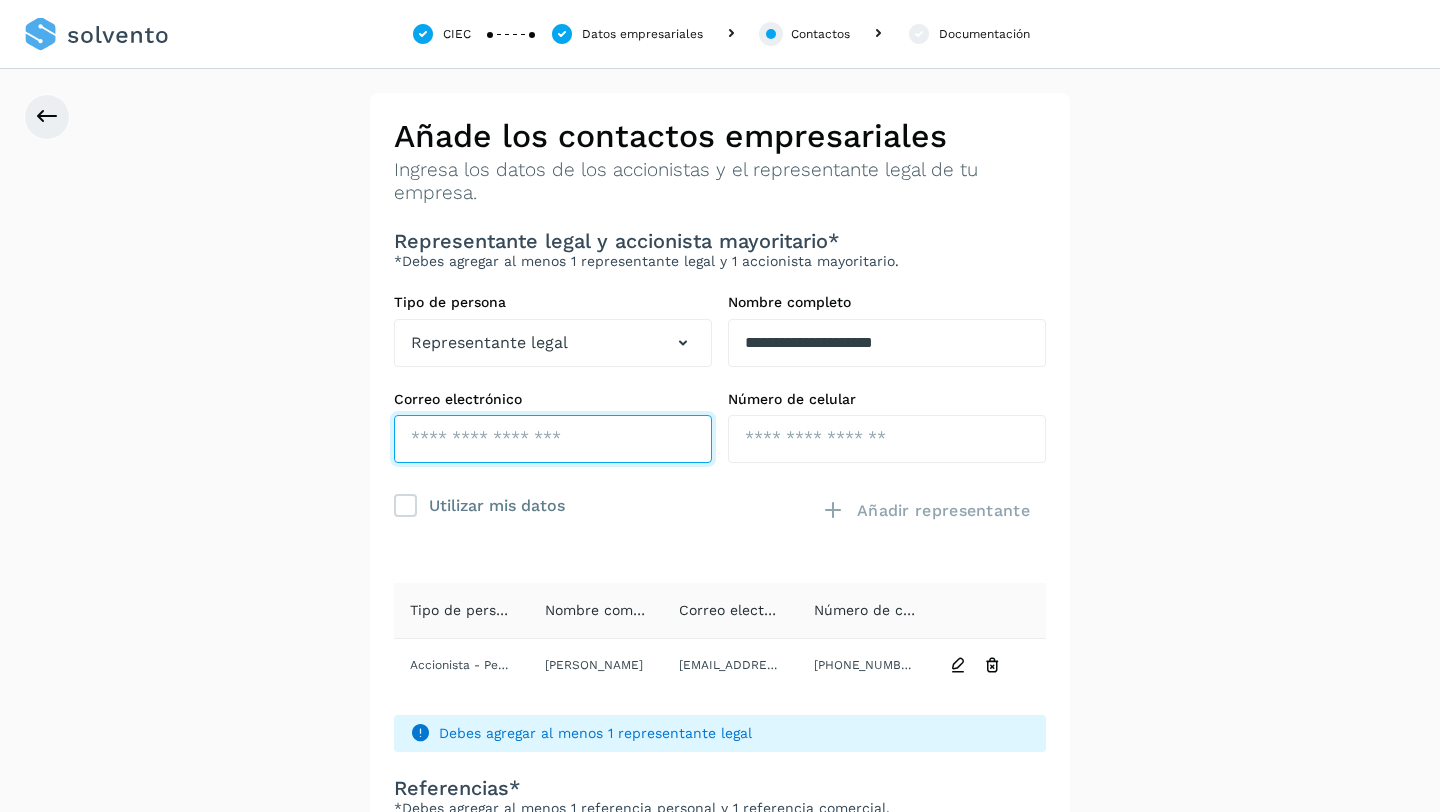 click at bounding box center [553, 439] 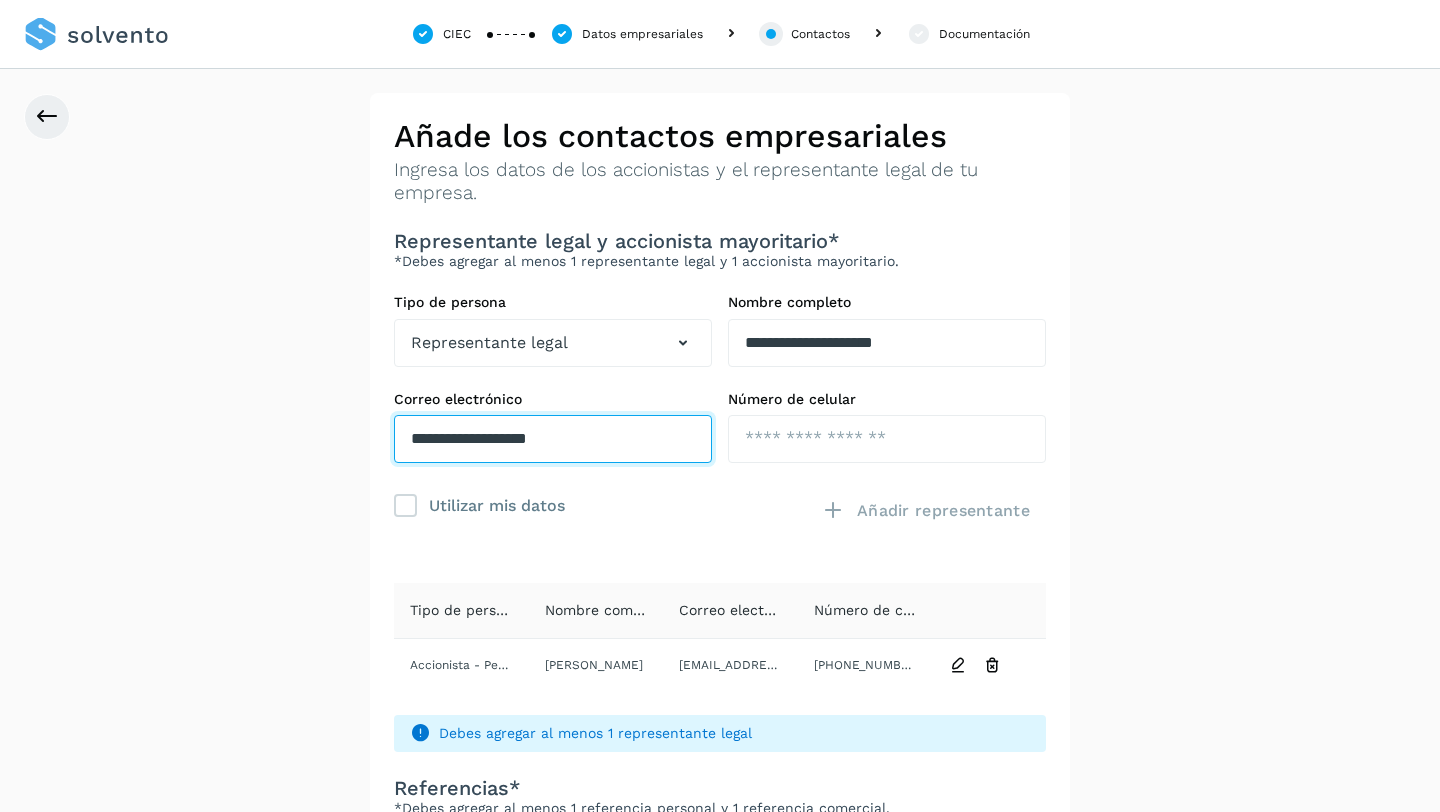 click on "**********" at bounding box center [553, 439] 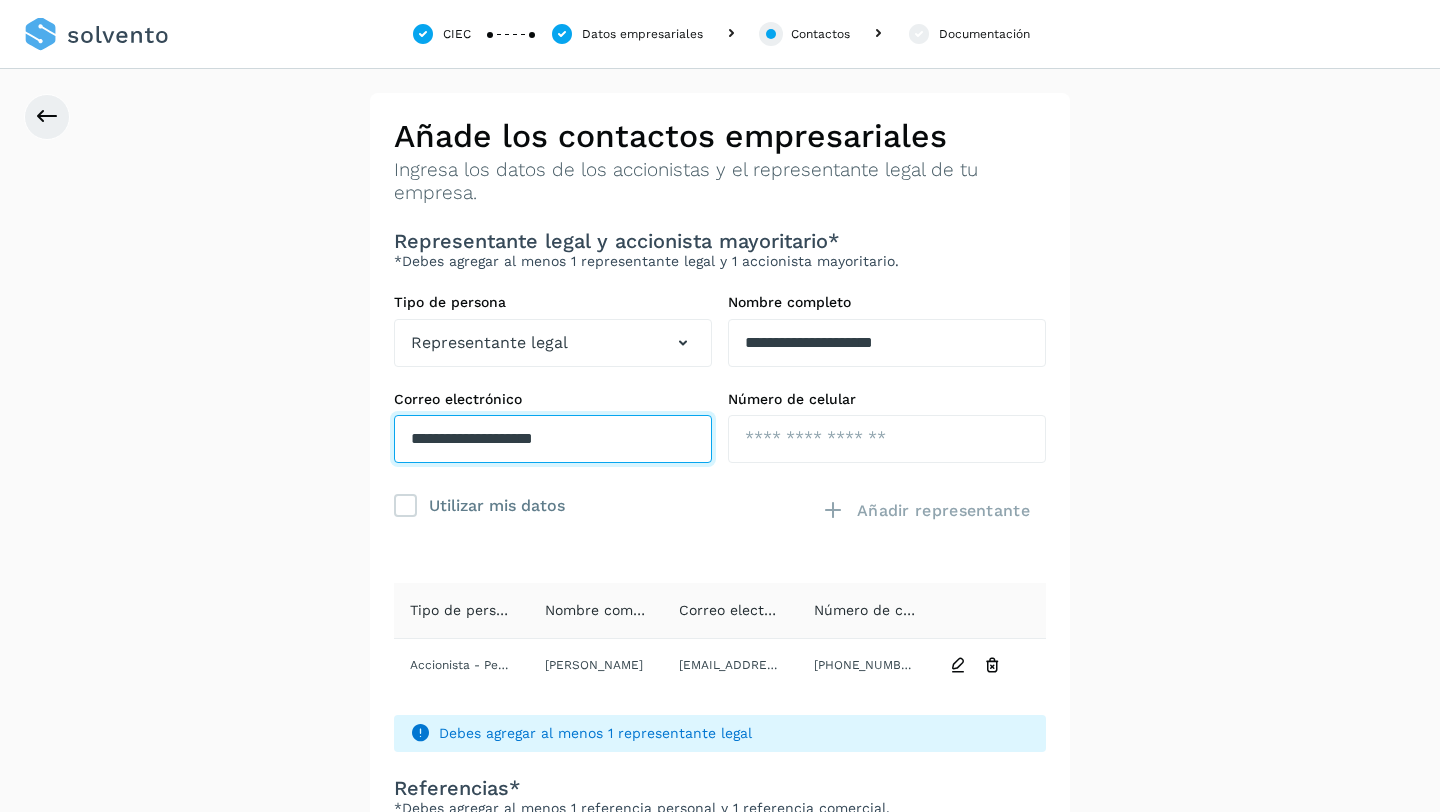 type on "**********" 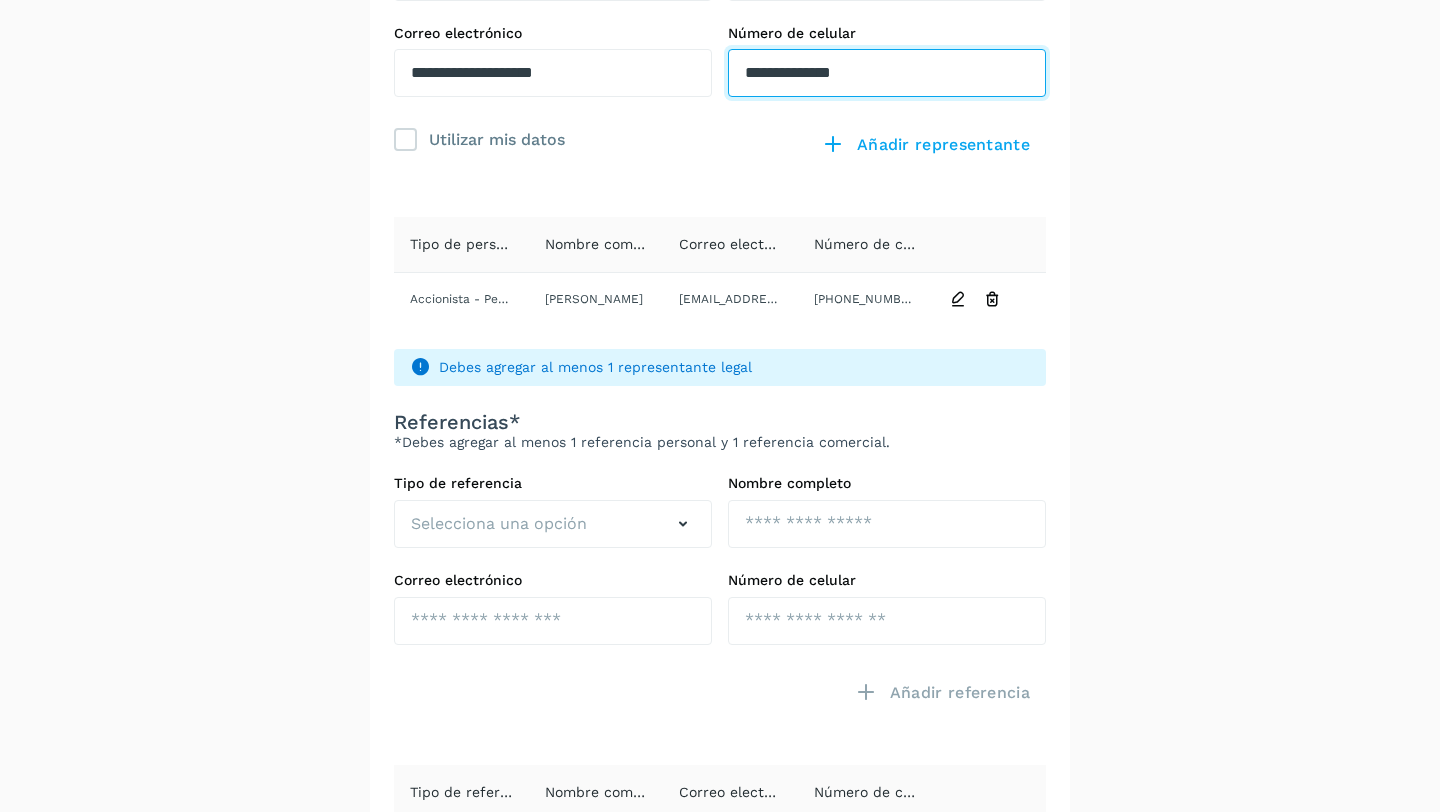 scroll, scrollTop: 364, scrollLeft: 0, axis: vertical 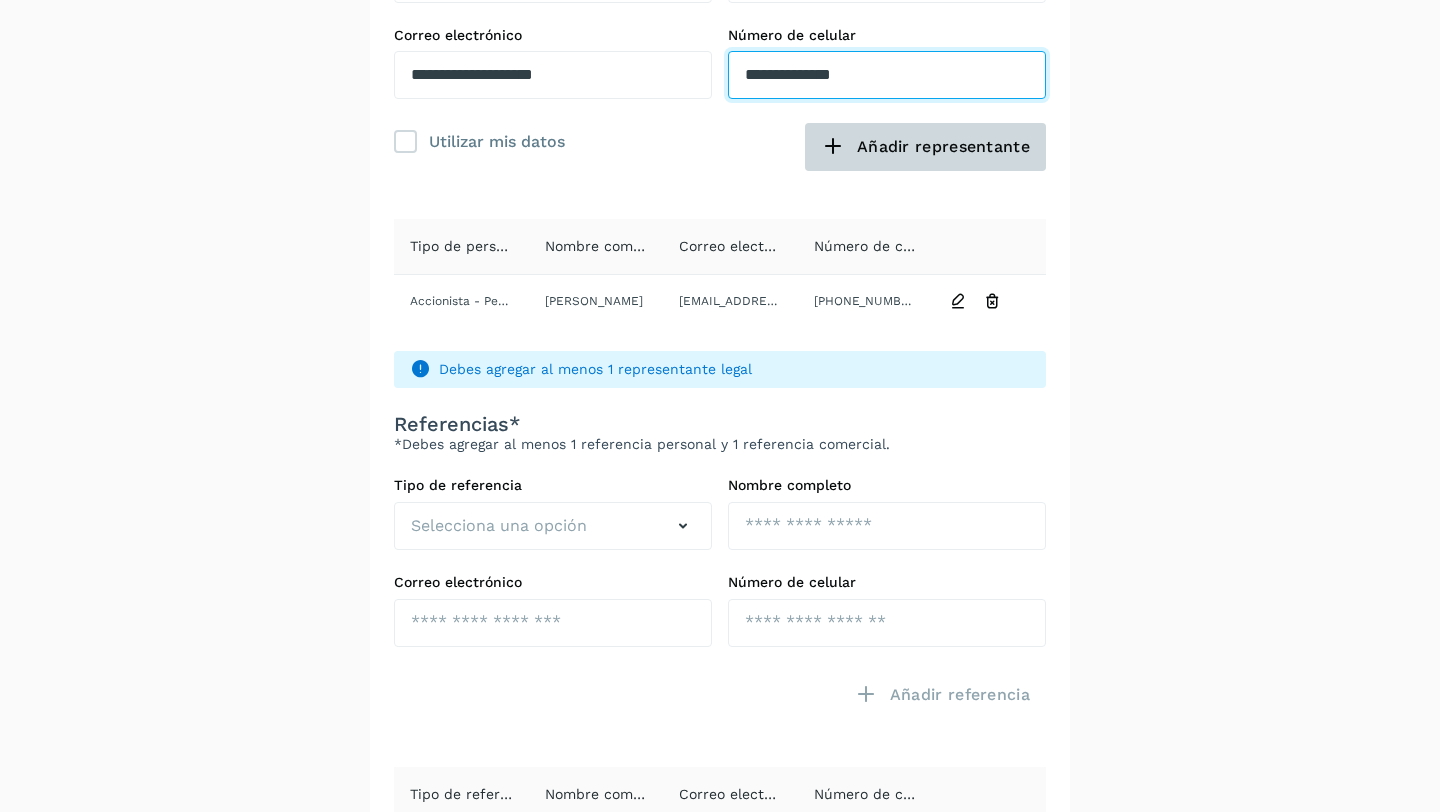 type on "**********" 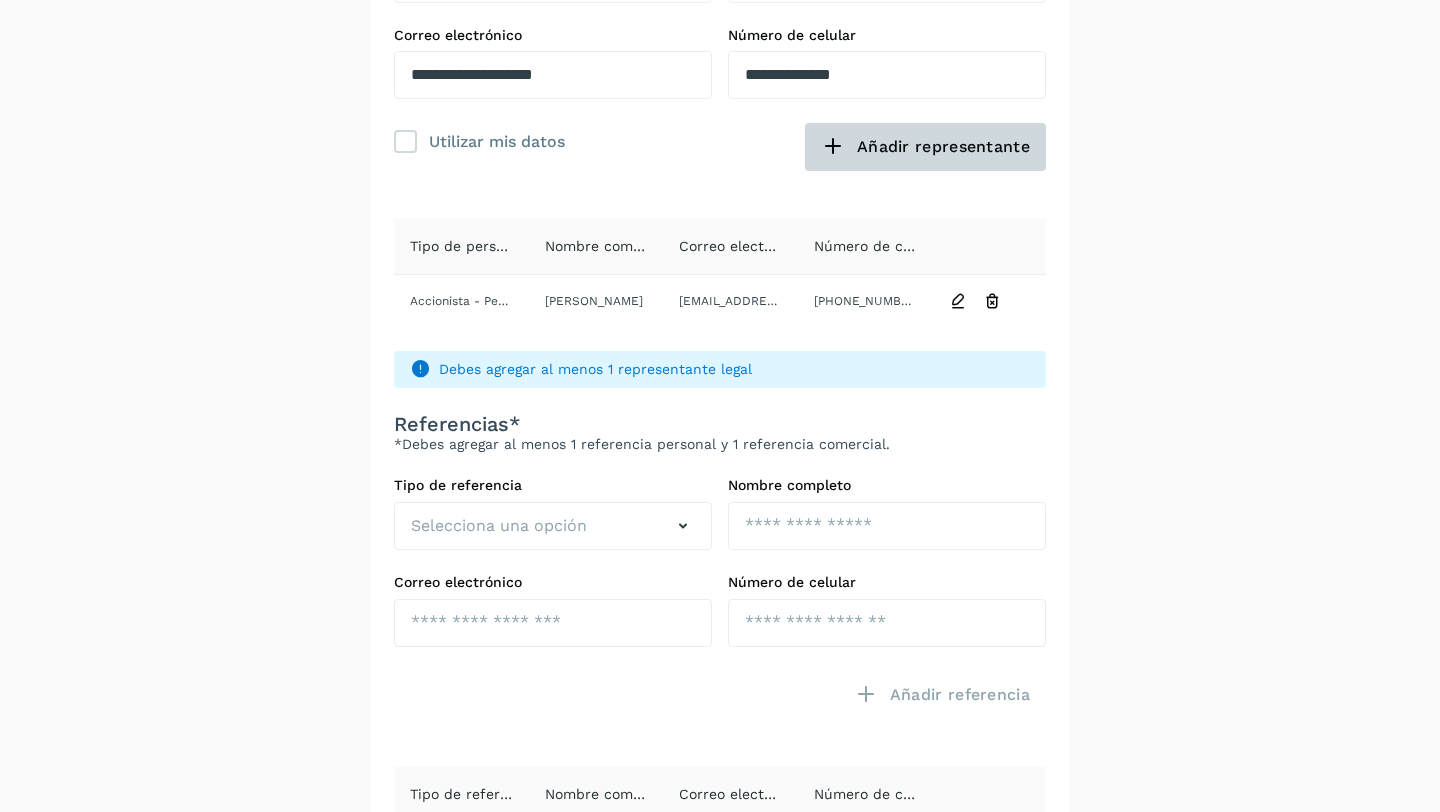 click on "Añadir representante" 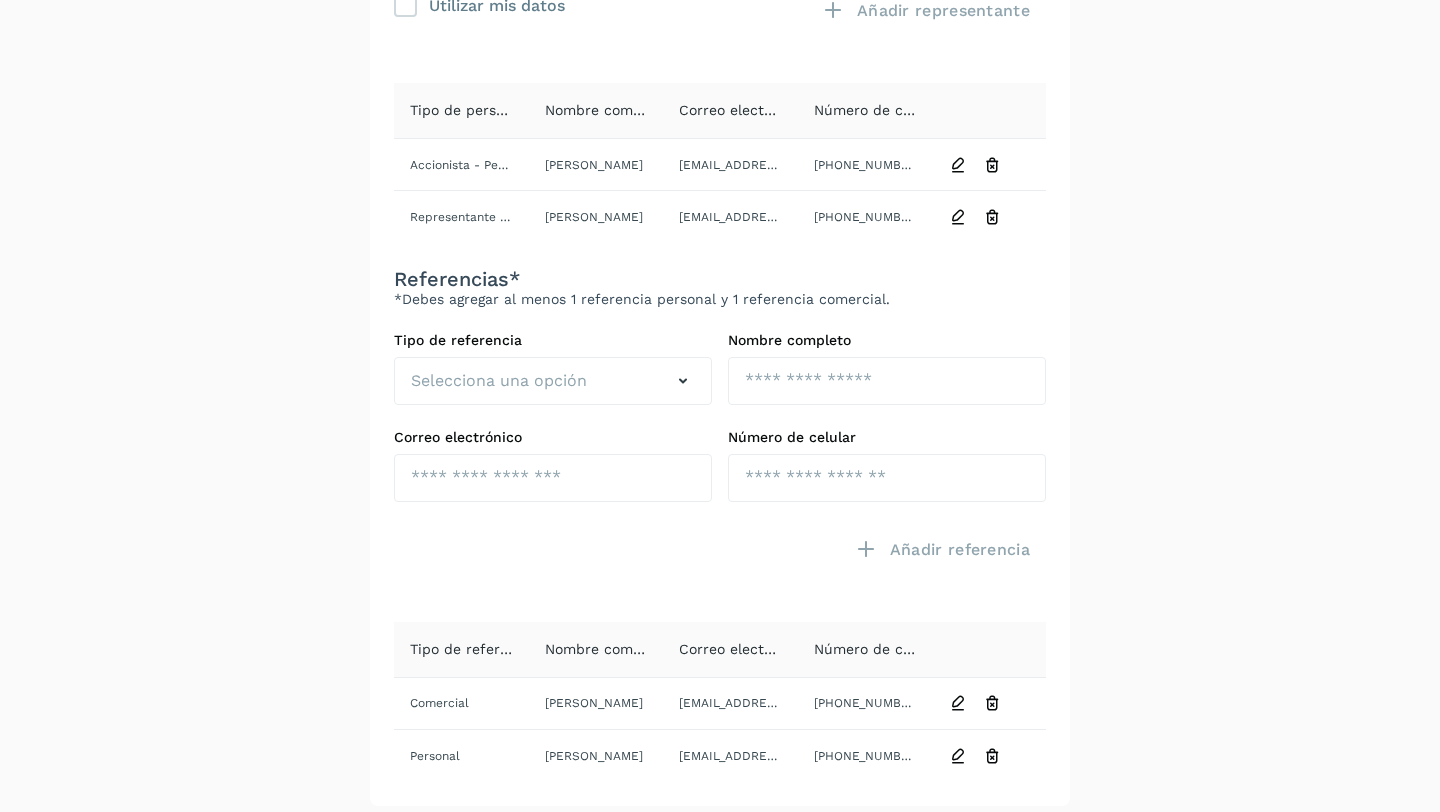 scroll, scrollTop: 584, scrollLeft: 0, axis: vertical 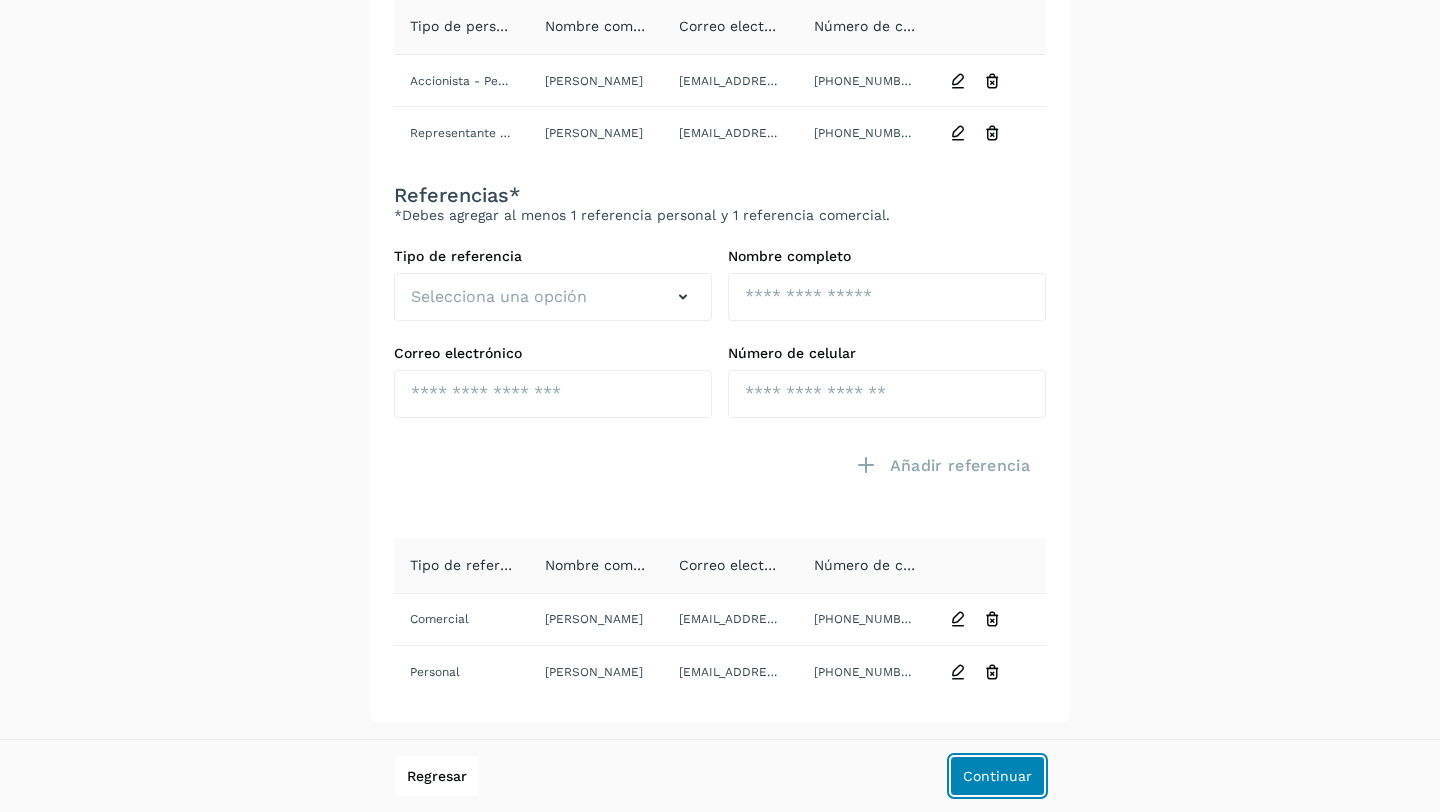 click on "Continuar" 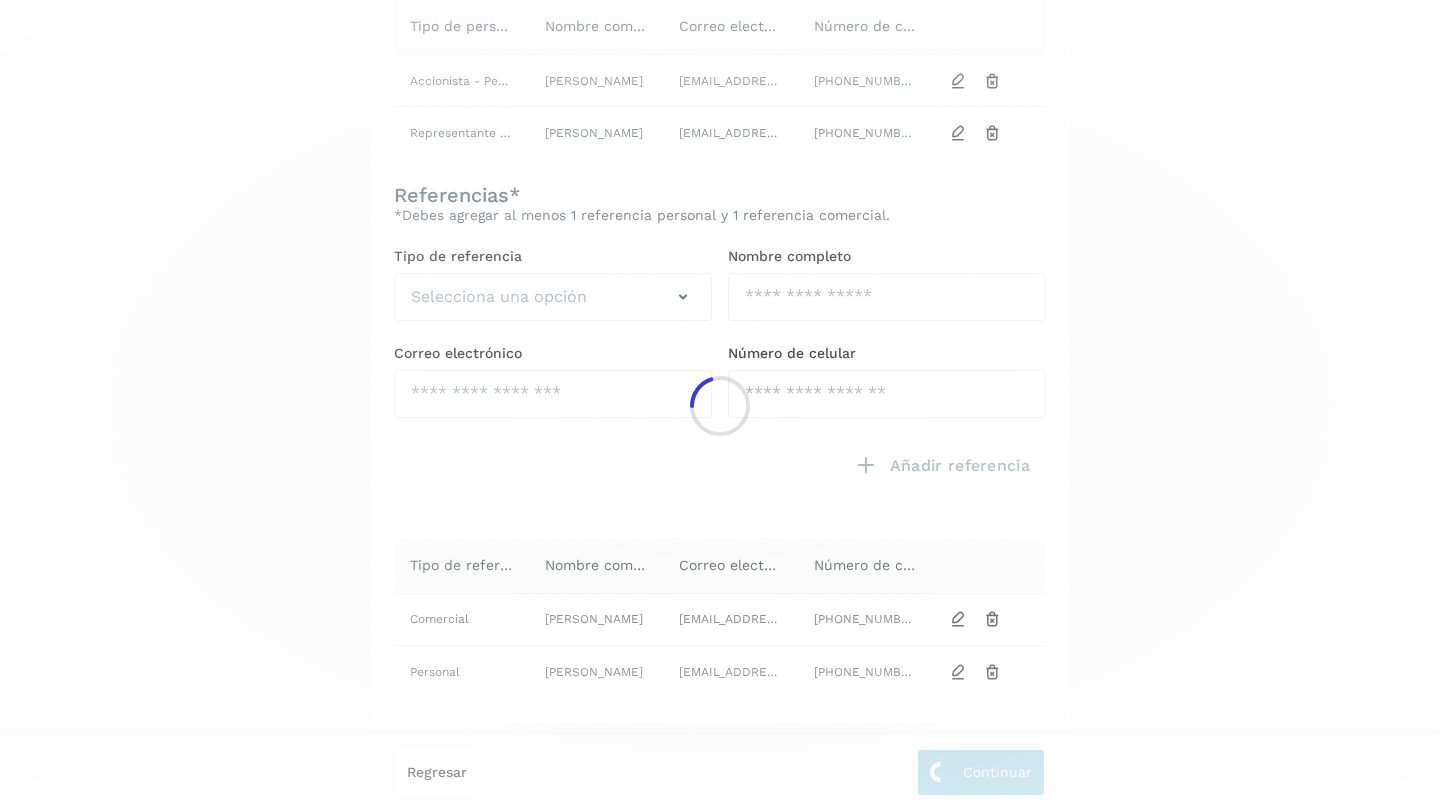 scroll, scrollTop: 4, scrollLeft: 0, axis: vertical 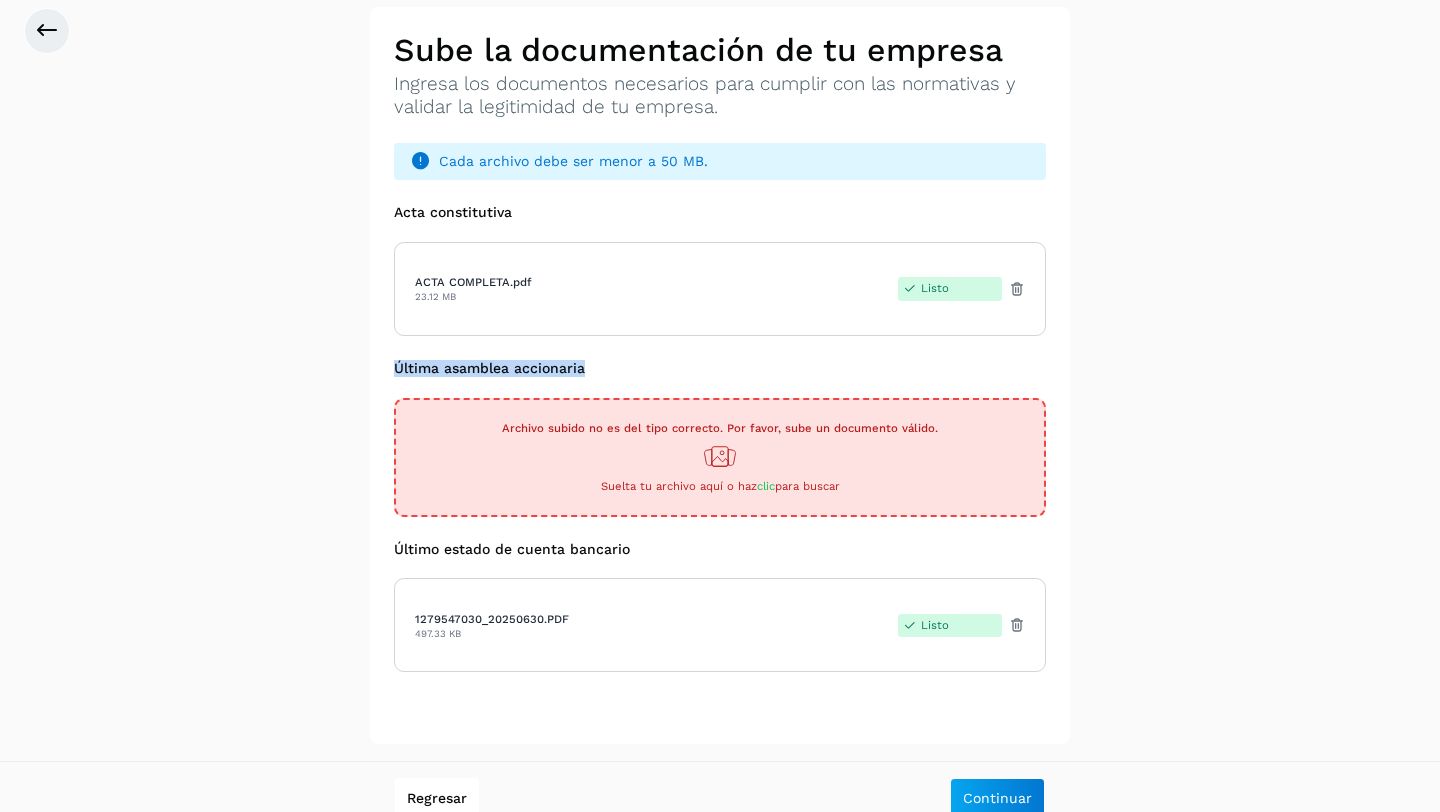 drag, startPoint x: 398, startPoint y: 365, endPoint x: 623, endPoint y: 377, distance: 225.31978 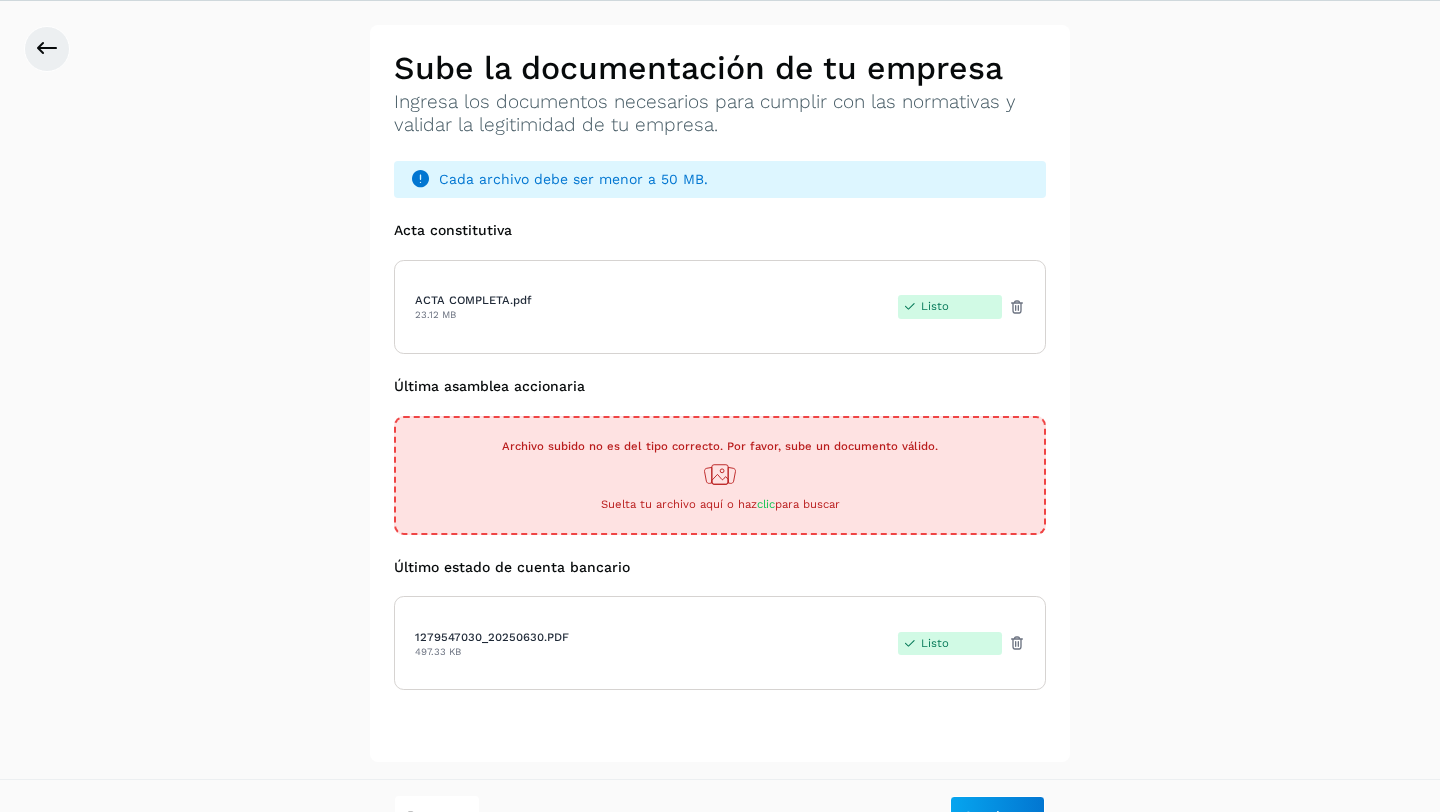 scroll, scrollTop: 70, scrollLeft: 0, axis: vertical 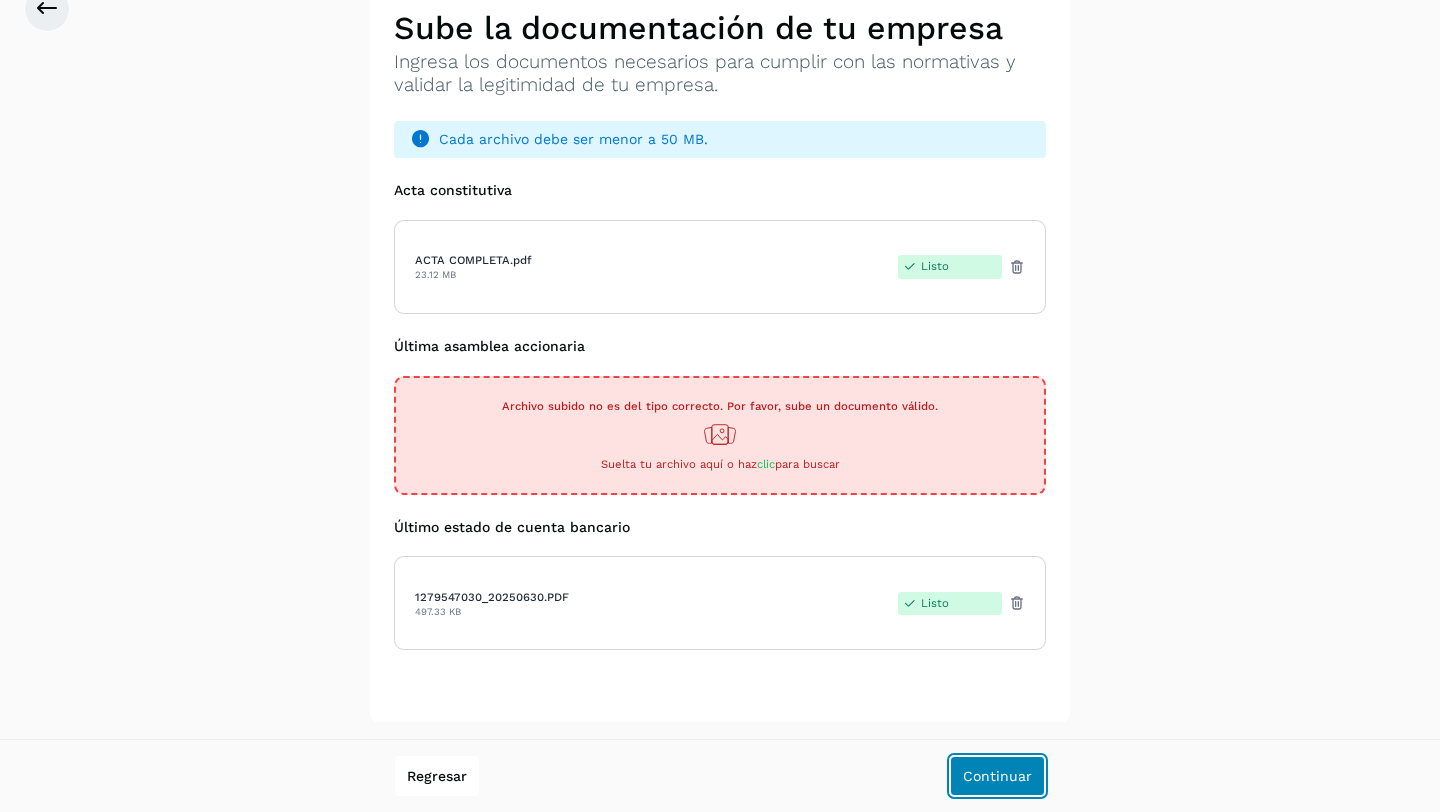 click on "Continuar" 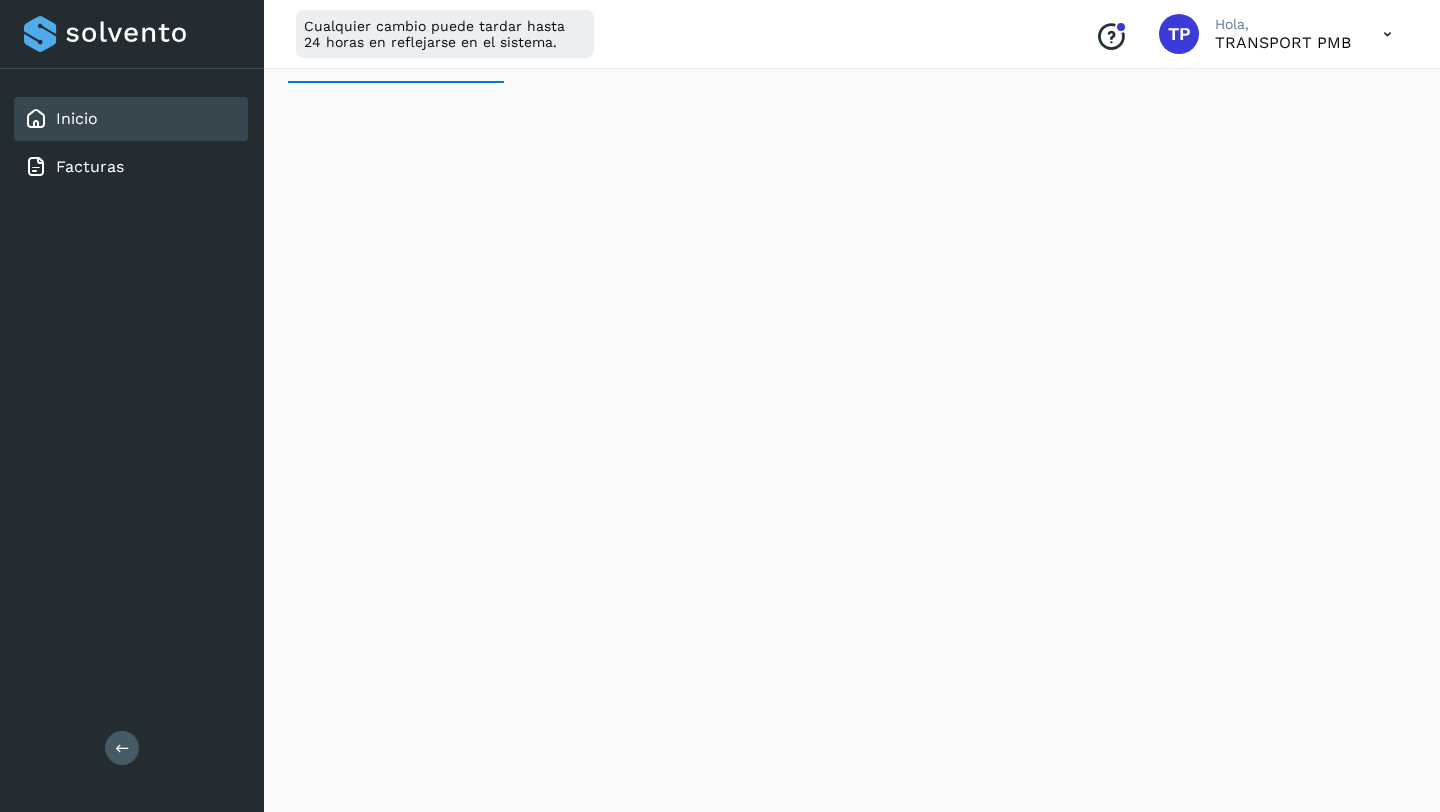 scroll, scrollTop: 0, scrollLeft: 0, axis: both 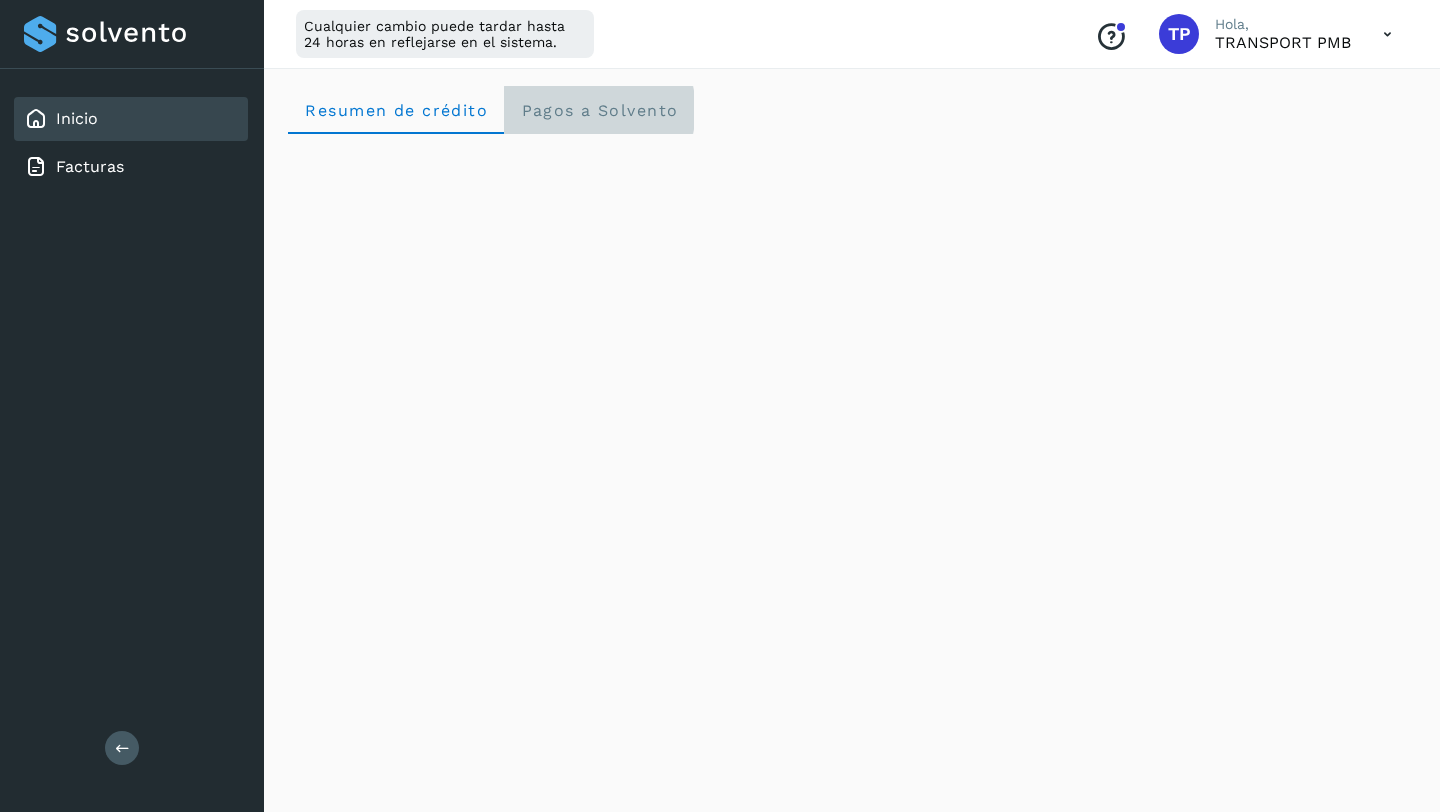 click on "Pagos a Solvento" 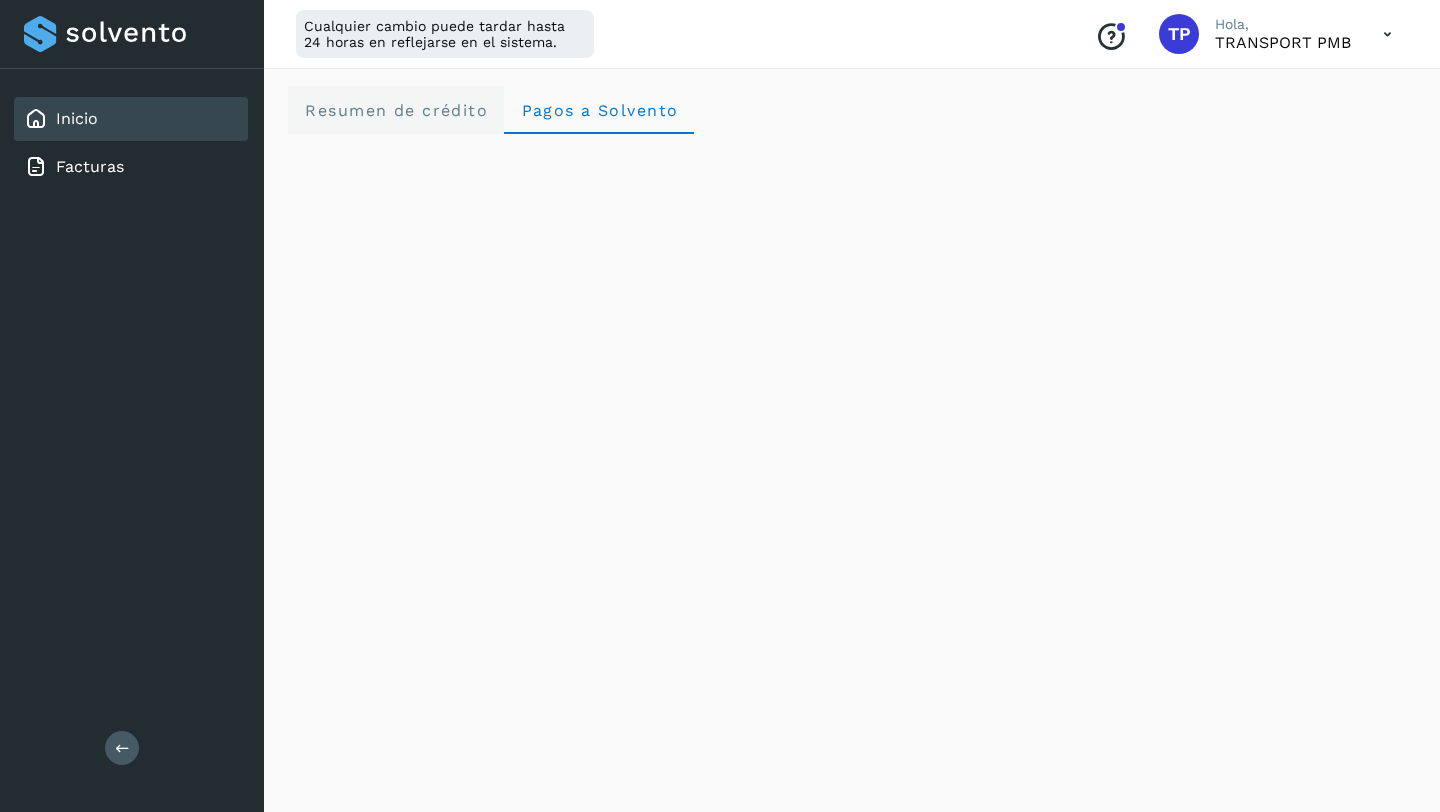 click on "Resumen de crédito" 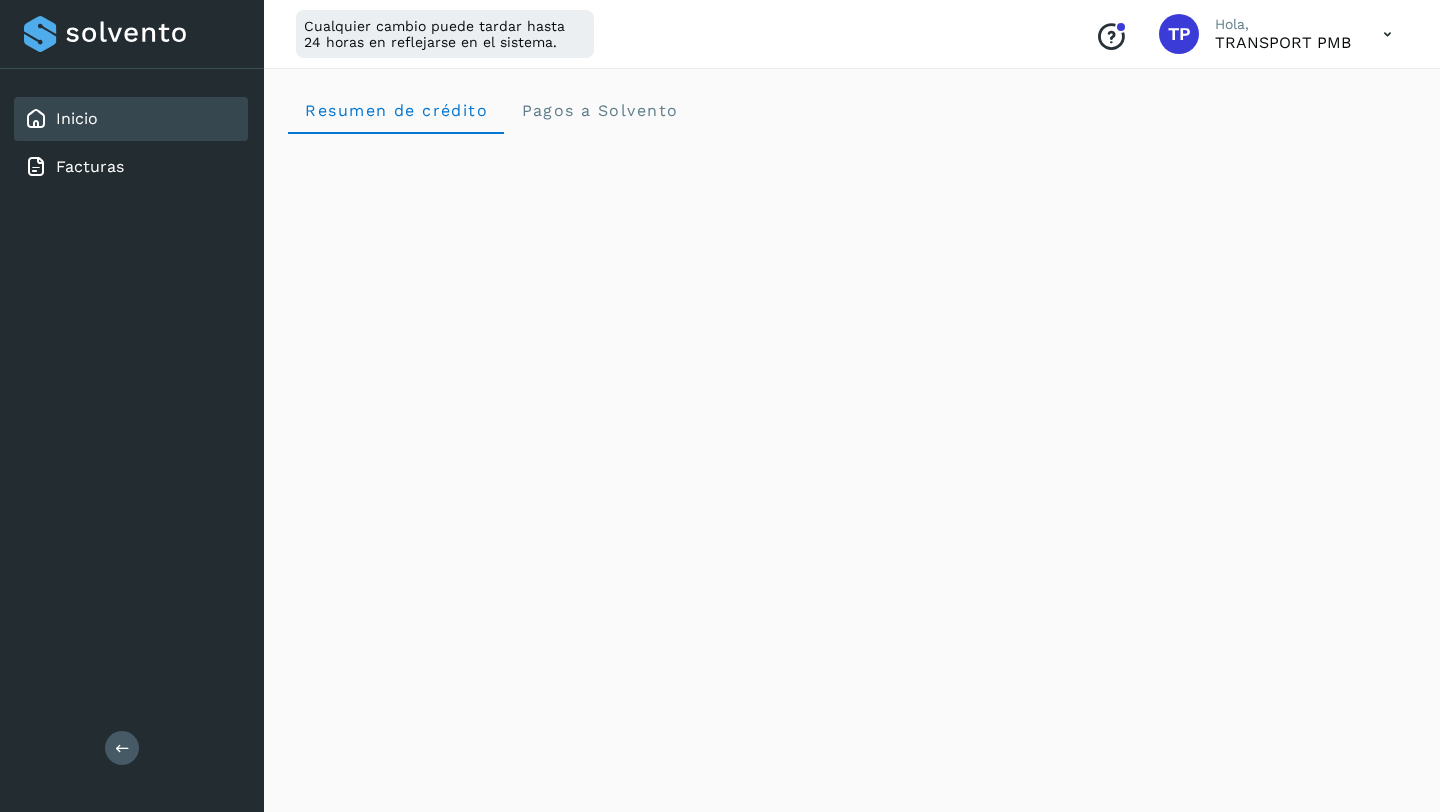 type 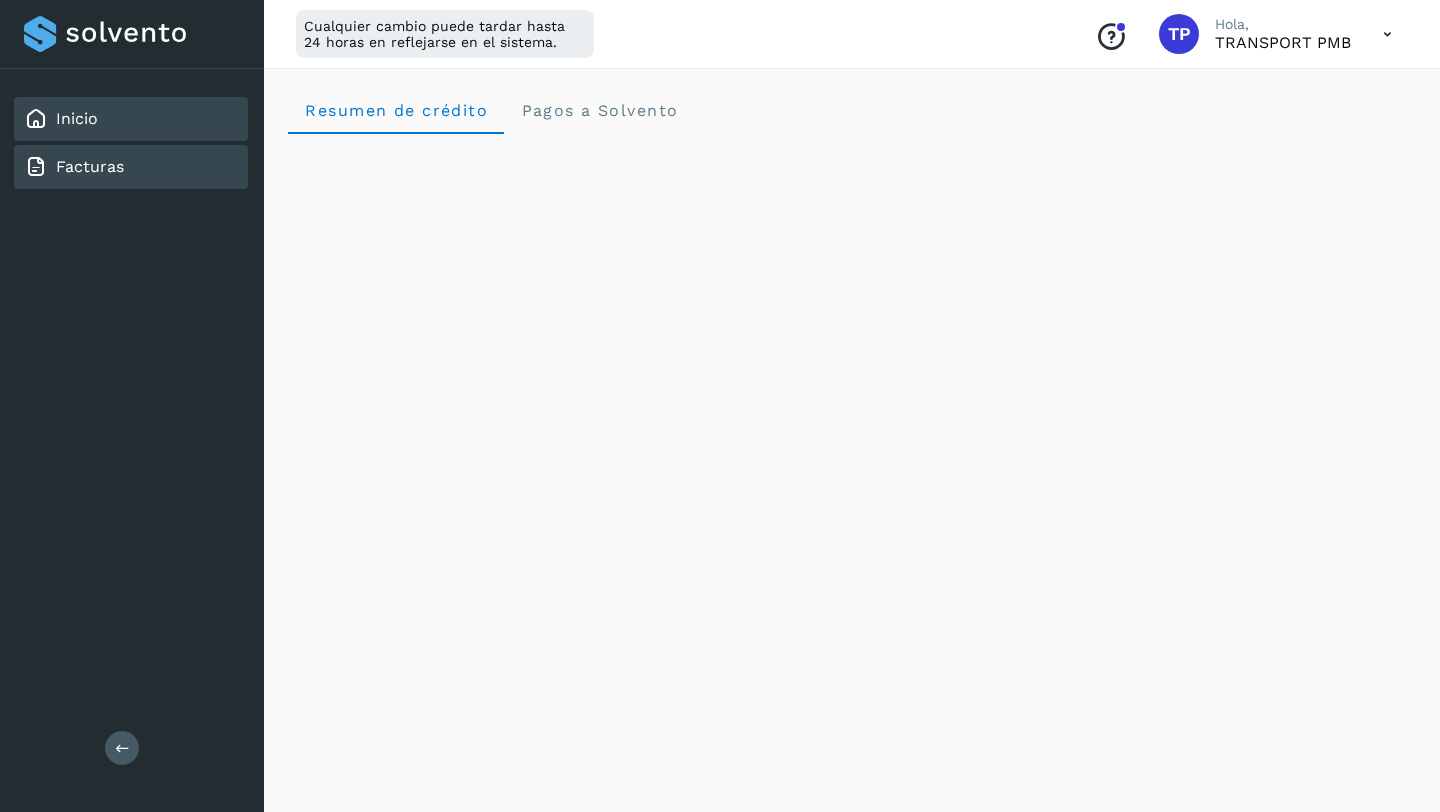 click on "Facturas" at bounding box center (90, 166) 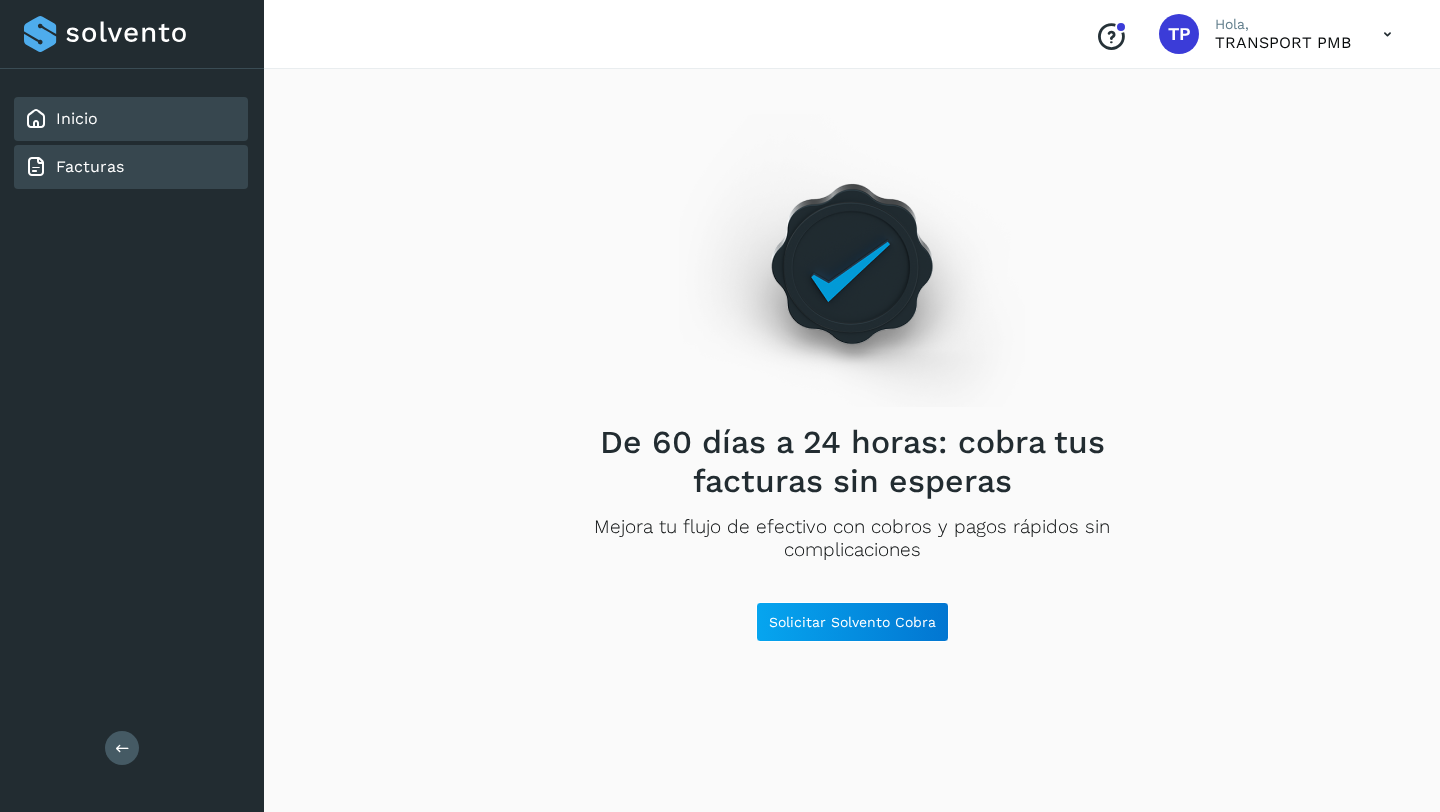 click on "Inicio" 